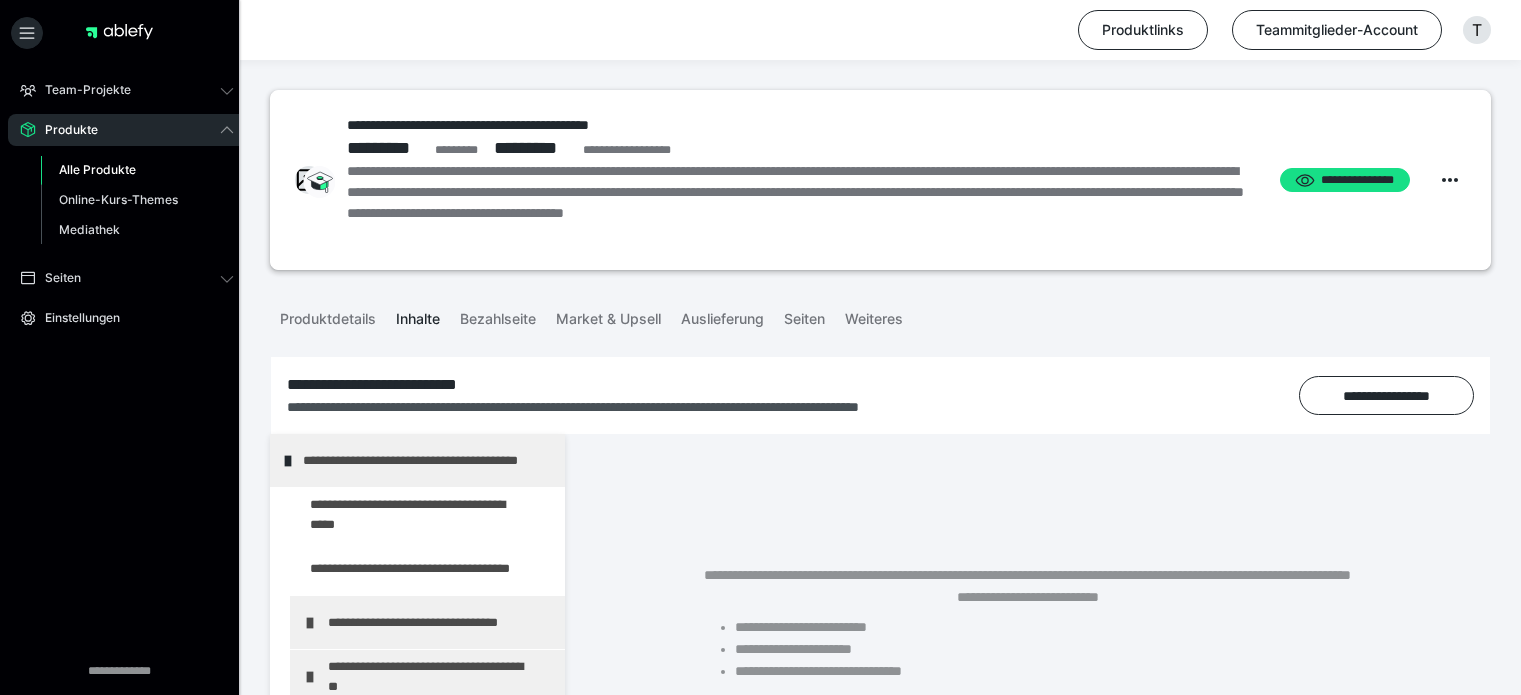 scroll, scrollTop: 0, scrollLeft: 0, axis: both 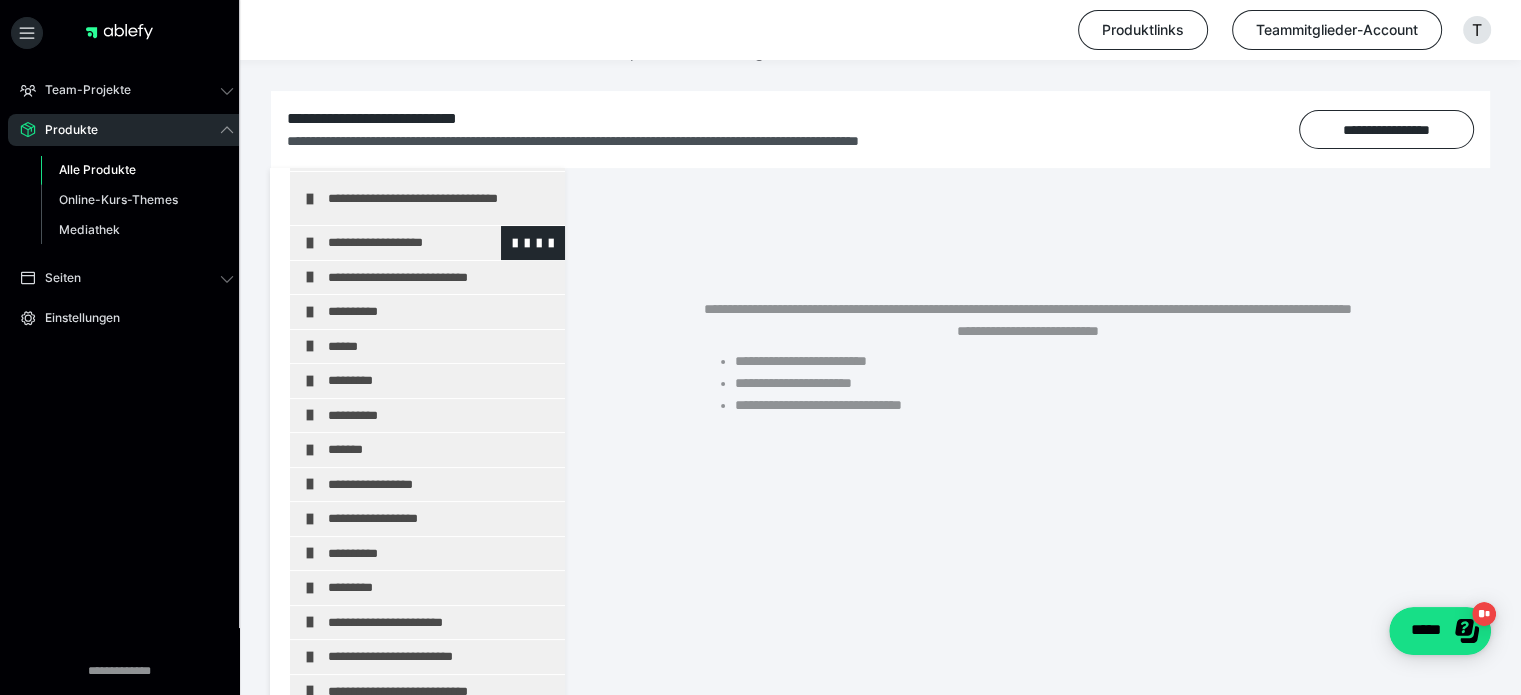 click on "**********" at bounding box center [433, 243] 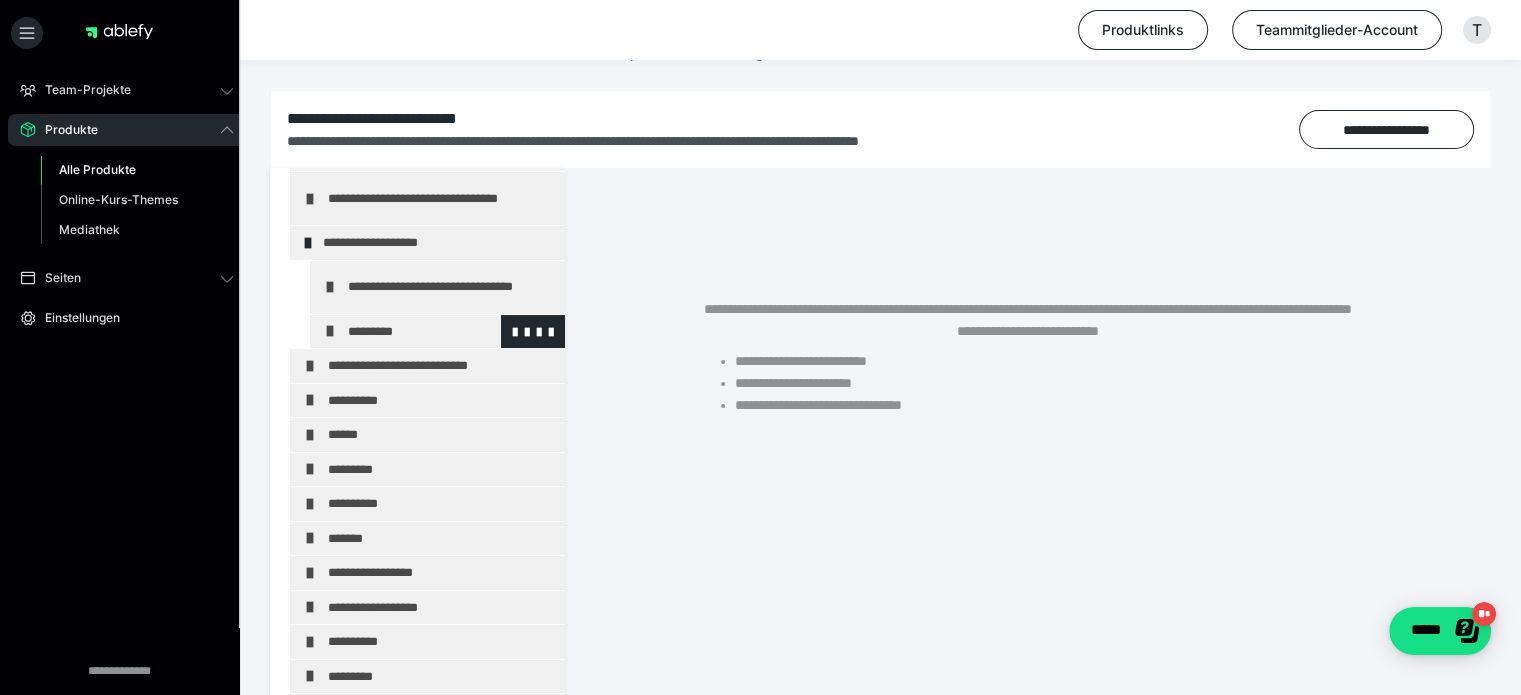 click on "*********" at bounding box center [443, 332] 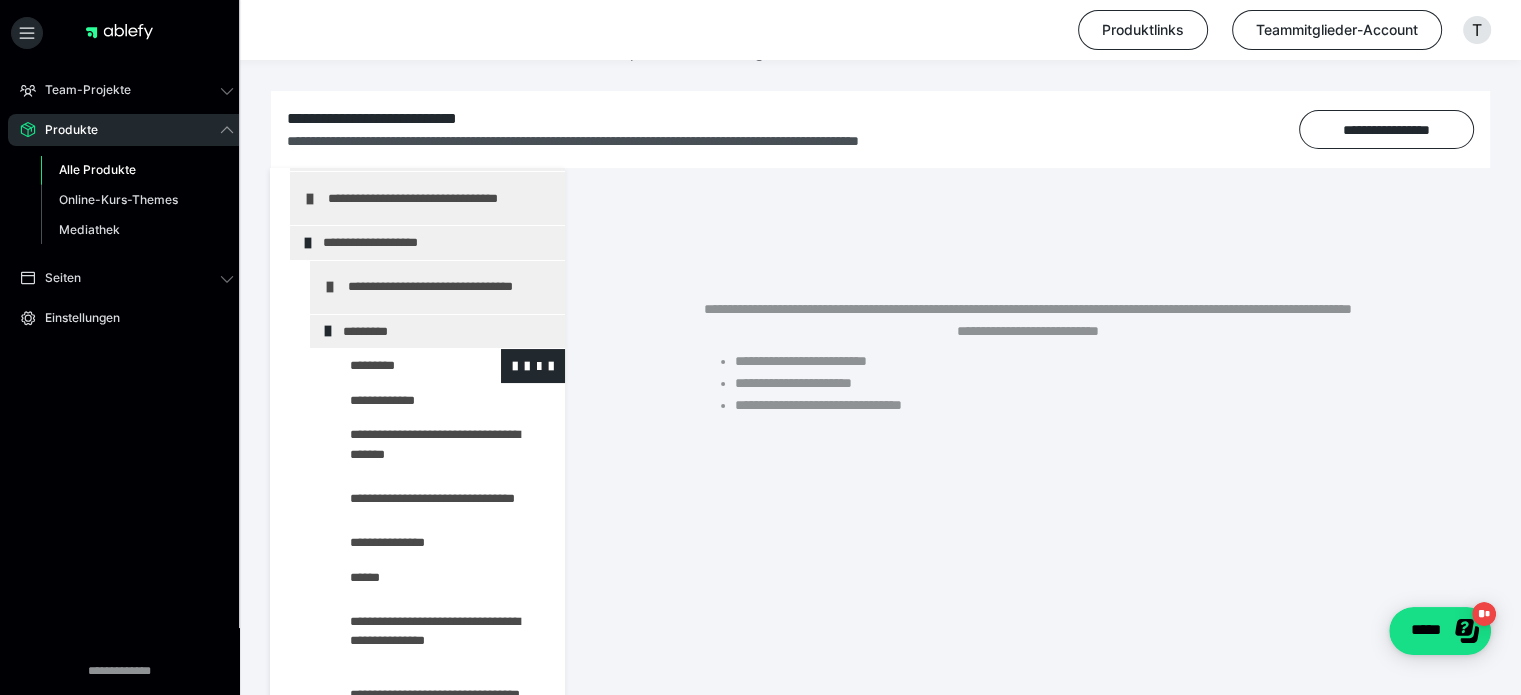 click at bounding box center [395, 366] 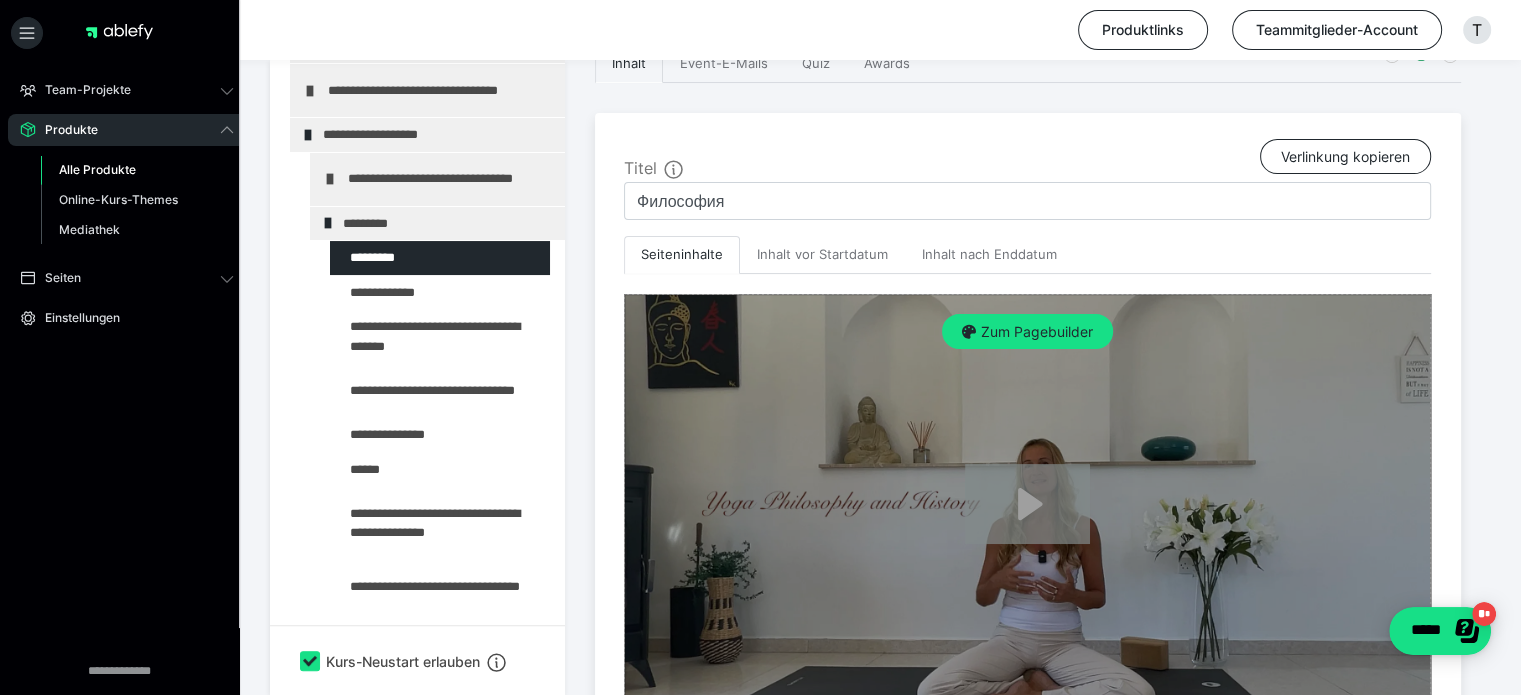scroll, scrollTop: 400, scrollLeft: 0, axis: vertical 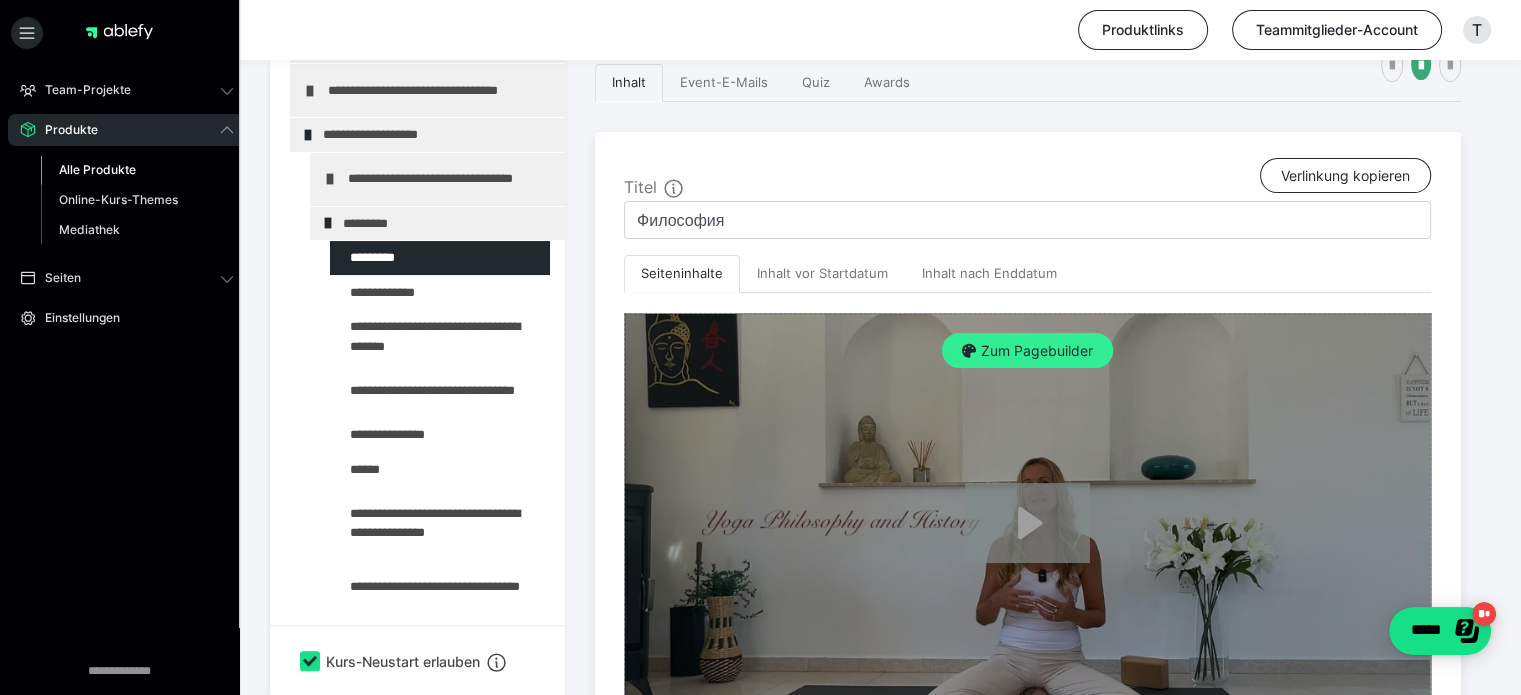 click on "Zum Pagebuilder" at bounding box center (1027, 351) 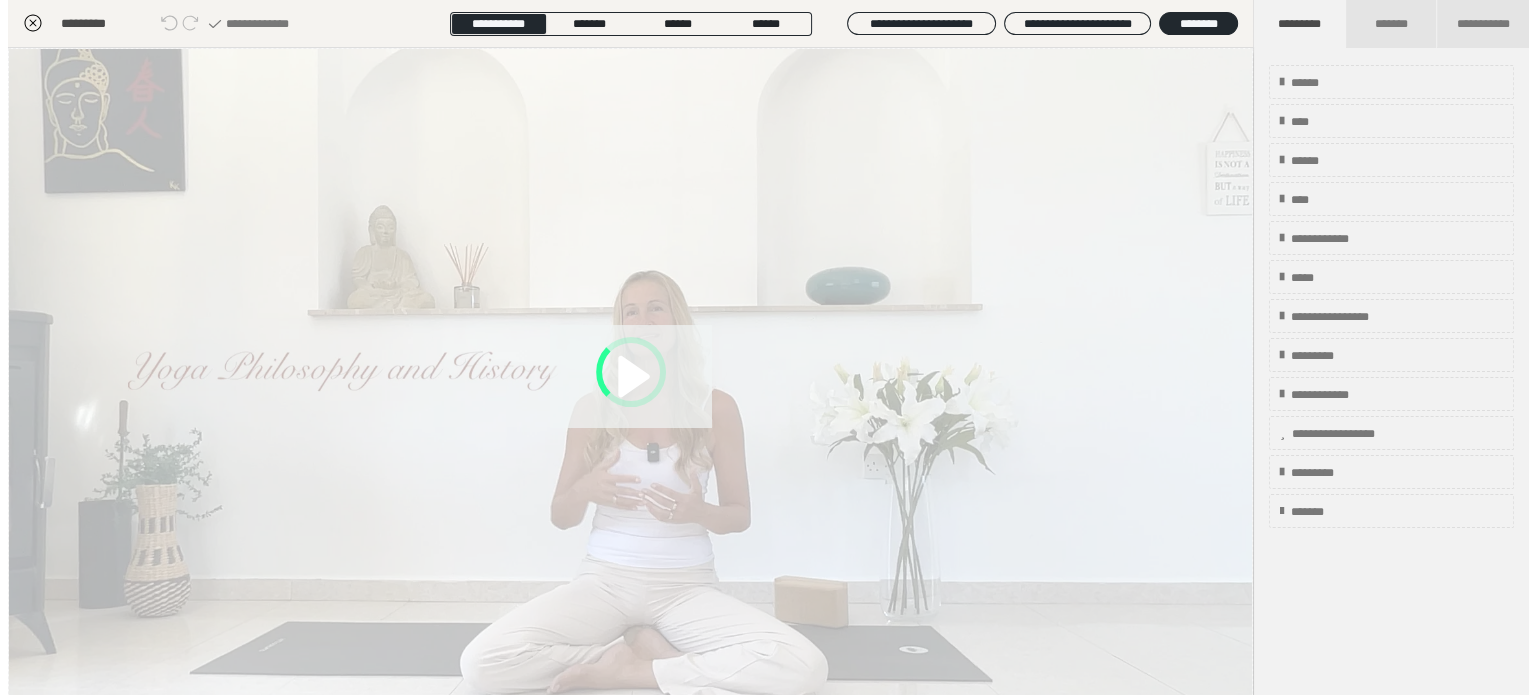 scroll, scrollTop: 373, scrollLeft: 0, axis: vertical 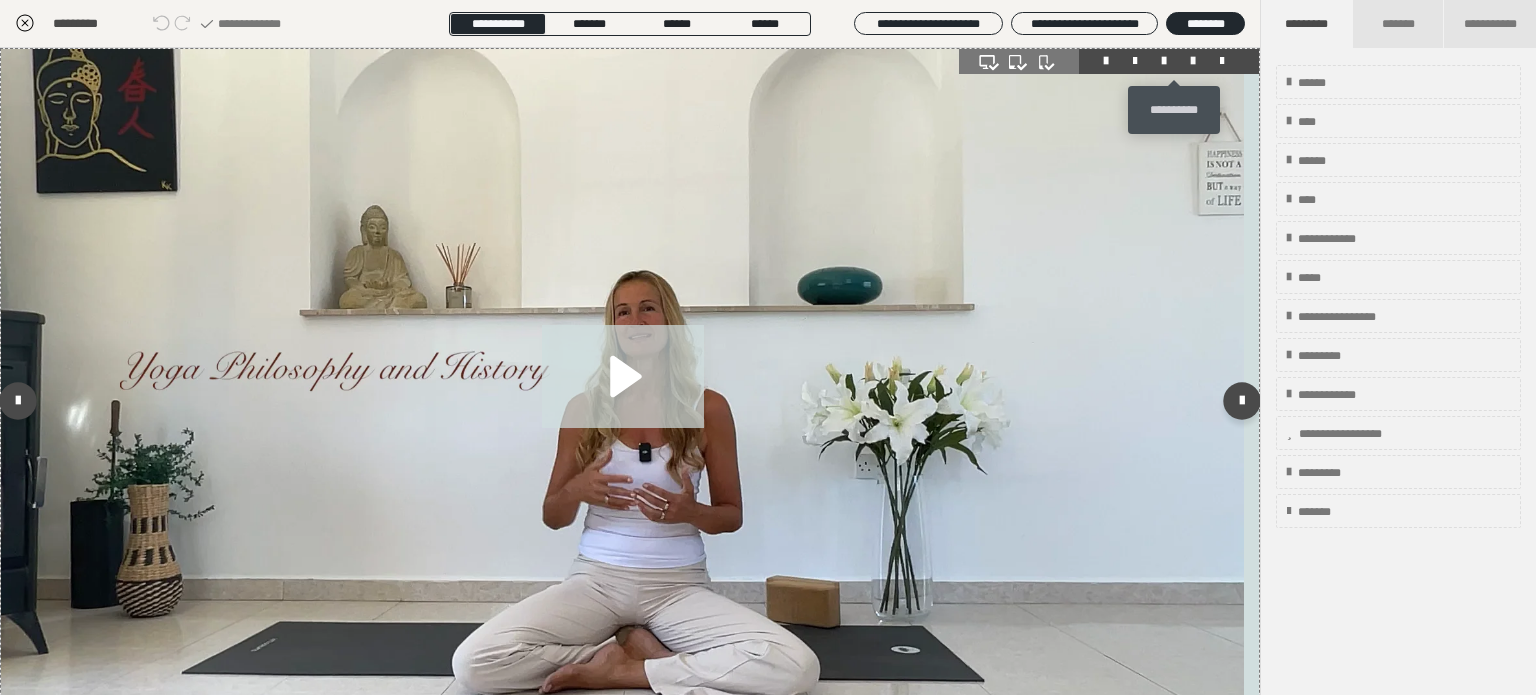 click at bounding box center (1193, 61) 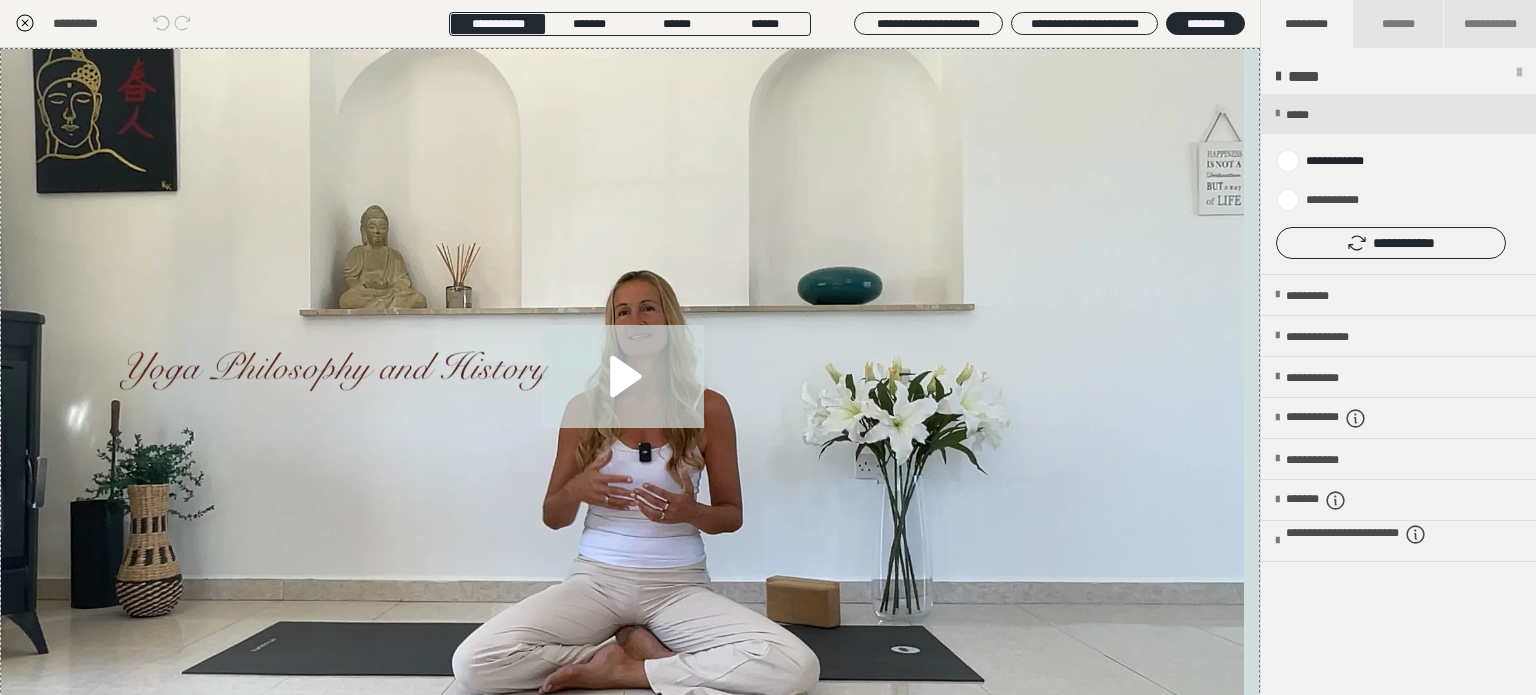 click on "**********" at bounding box center (1391, 243) 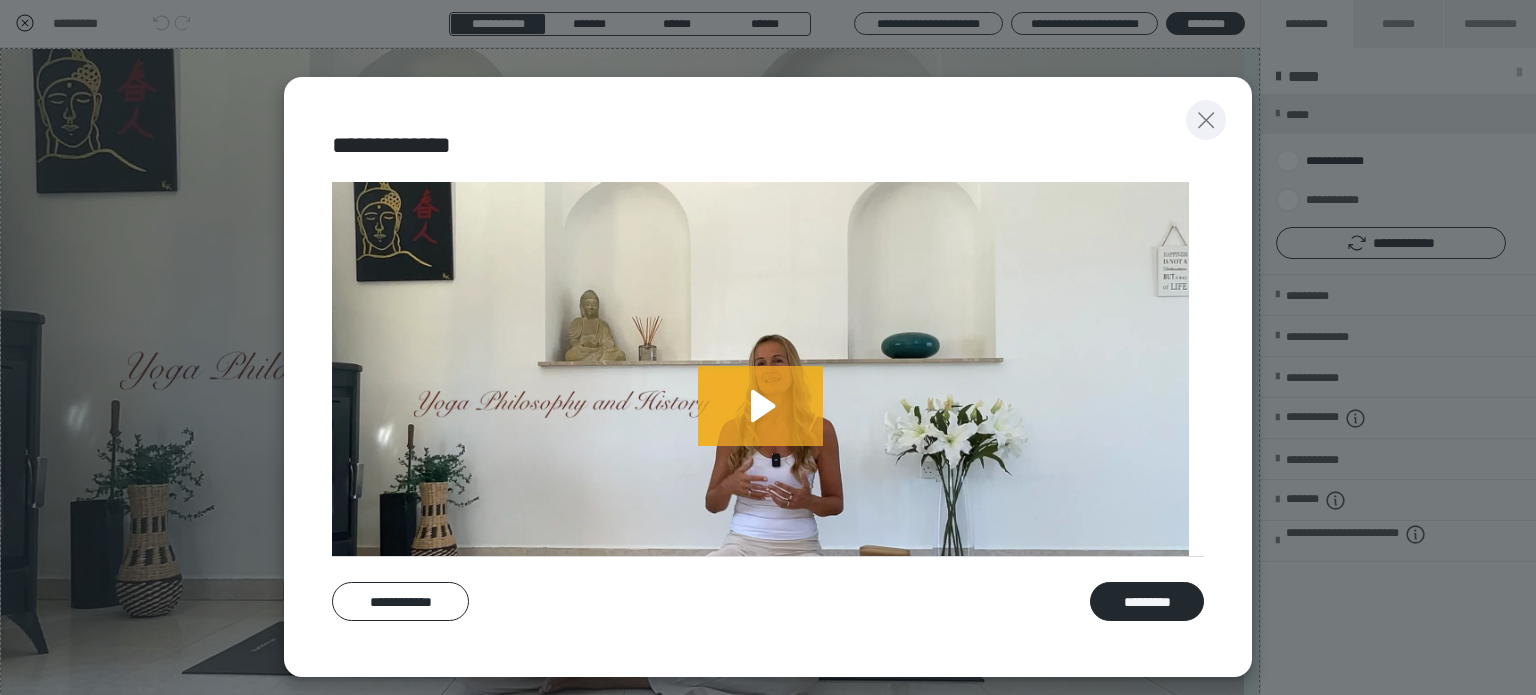 click 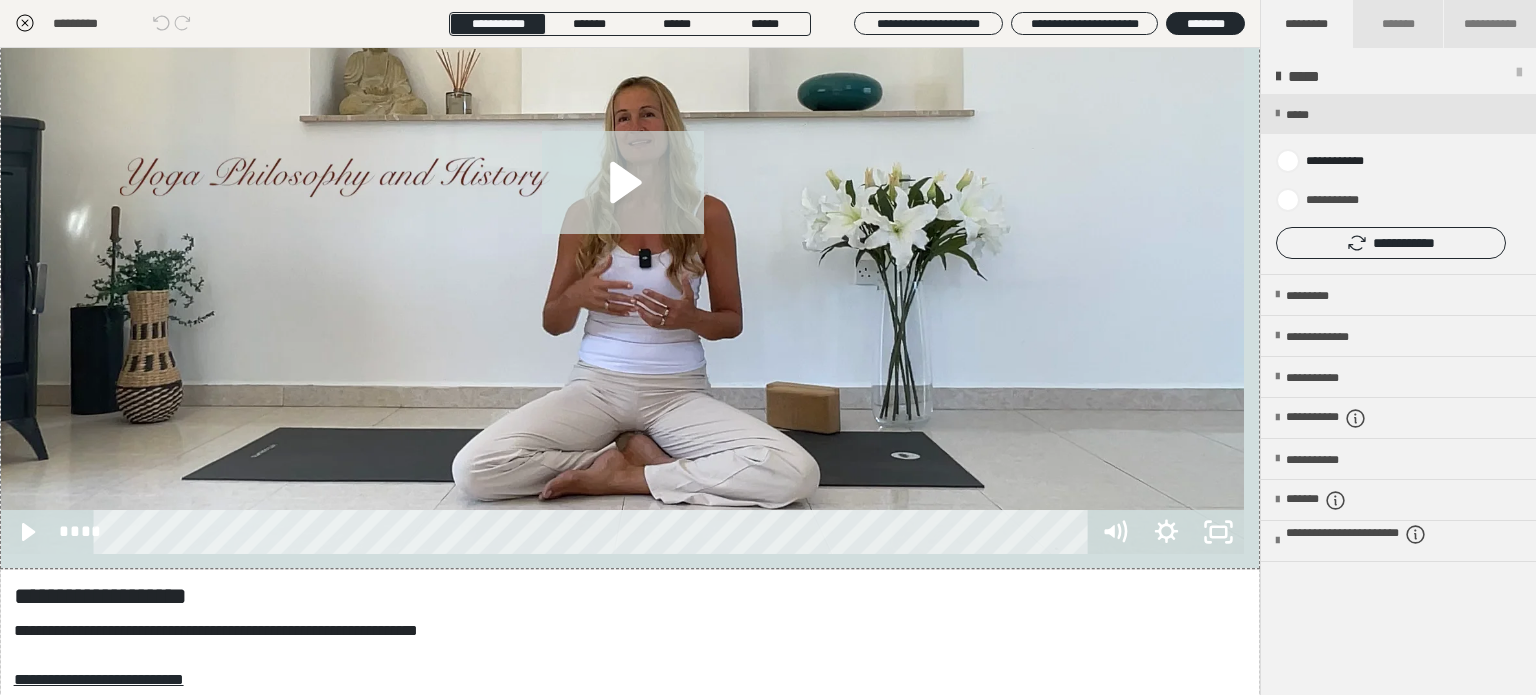 scroll, scrollTop: 666, scrollLeft: 0, axis: vertical 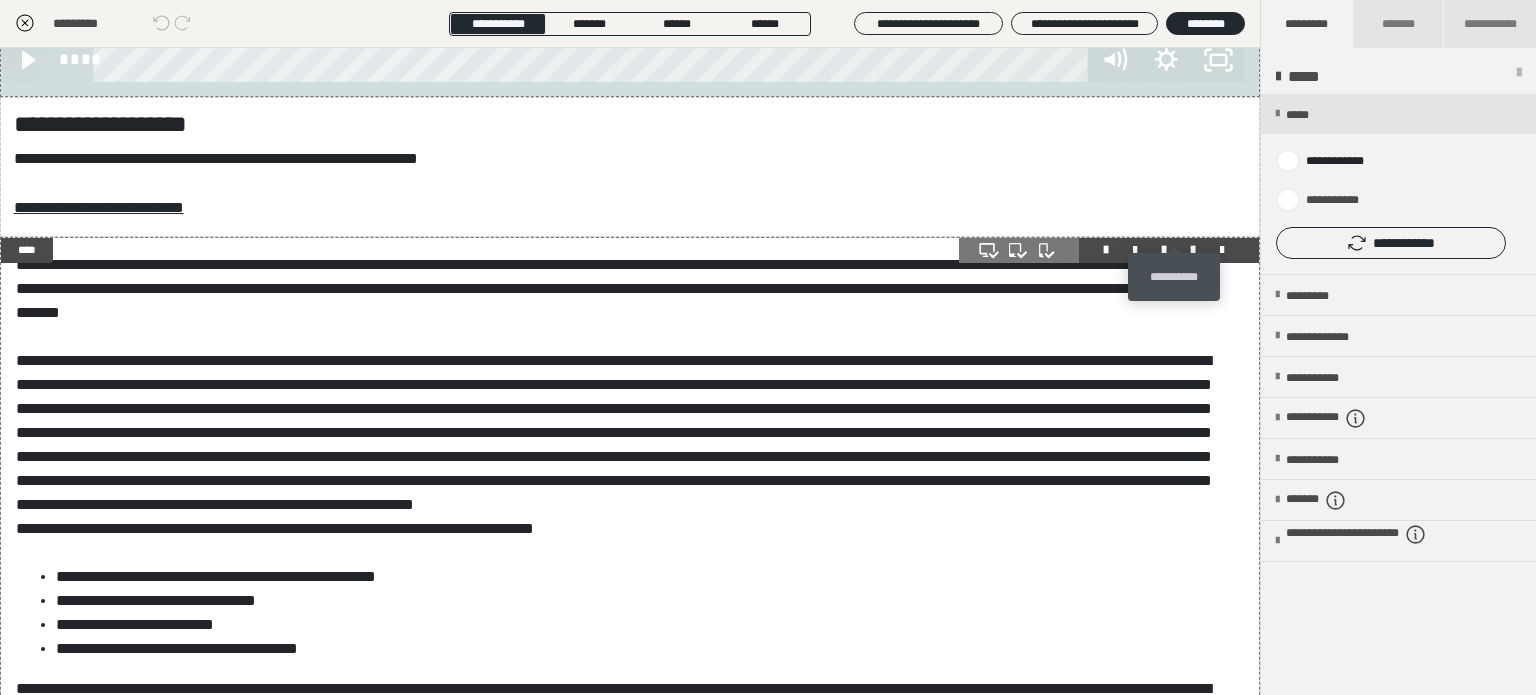click at bounding box center (1193, 250) 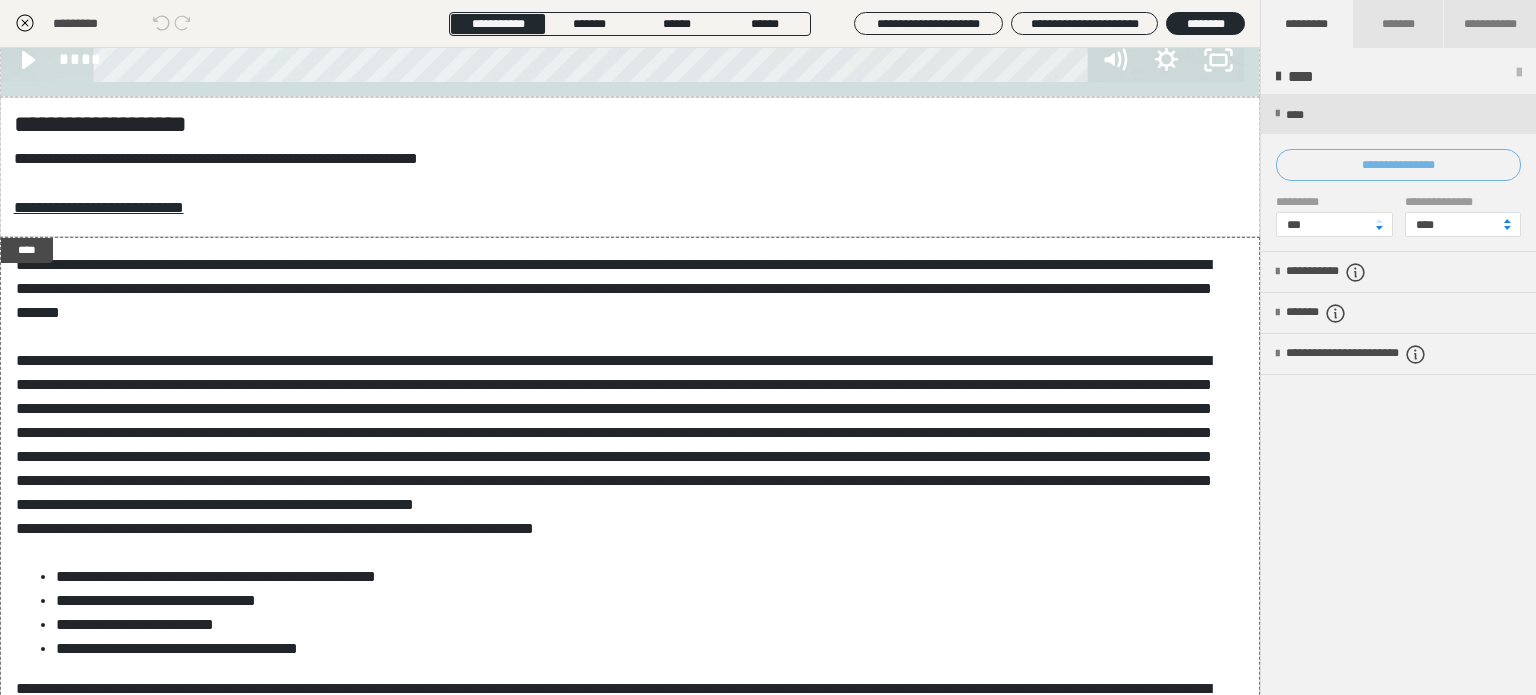 click on "**********" at bounding box center [1398, 165] 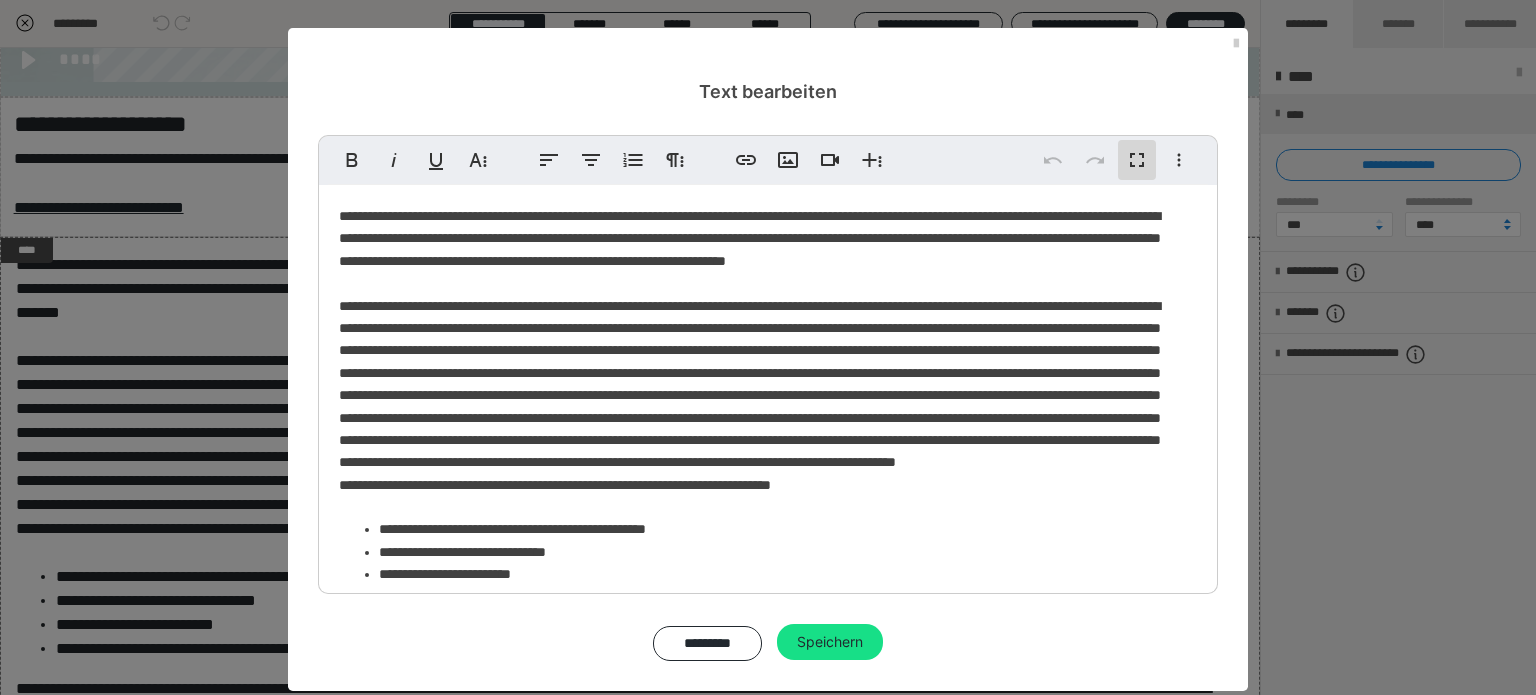 scroll, scrollTop: 0, scrollLeft: 0, axis: both 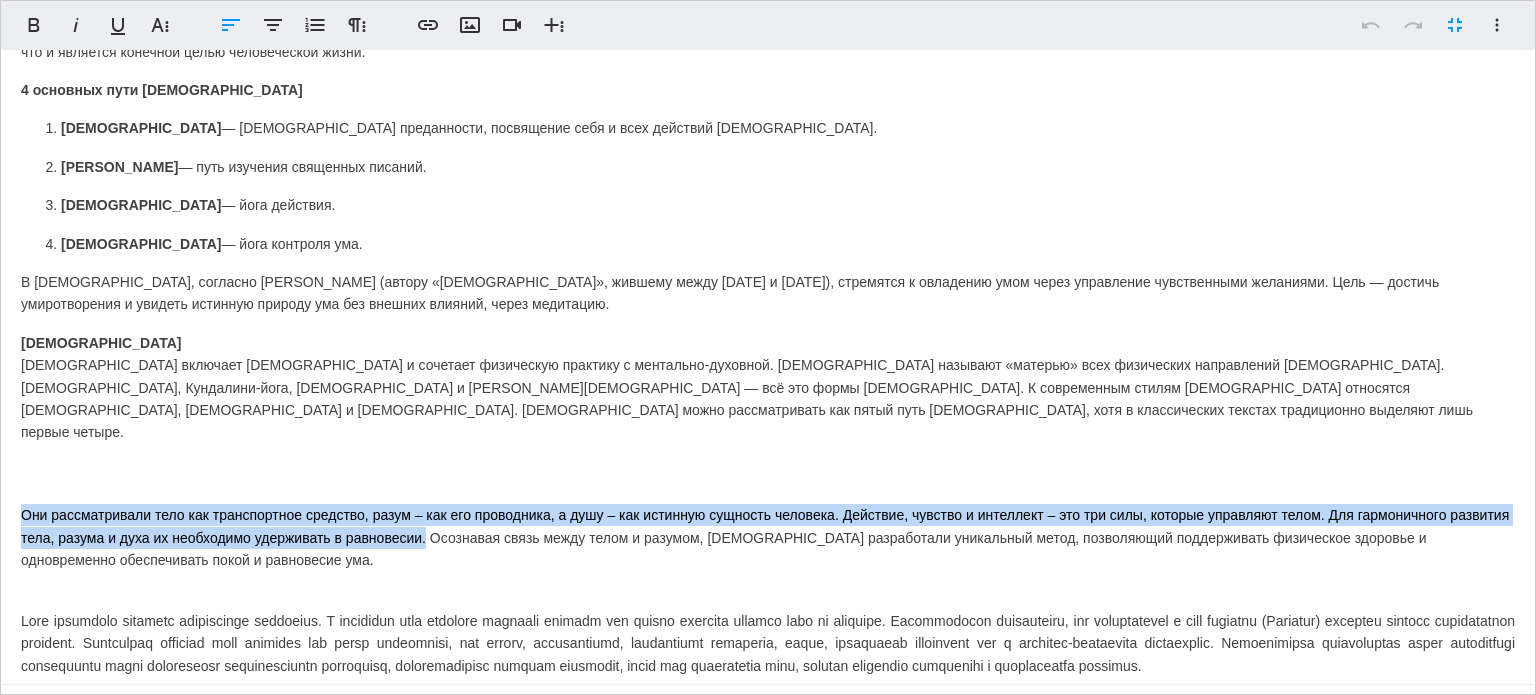drag, startPoint x: 488, startPoint y: 451, endPoint x: 0, endPoint y: 425, distance: 488.69214 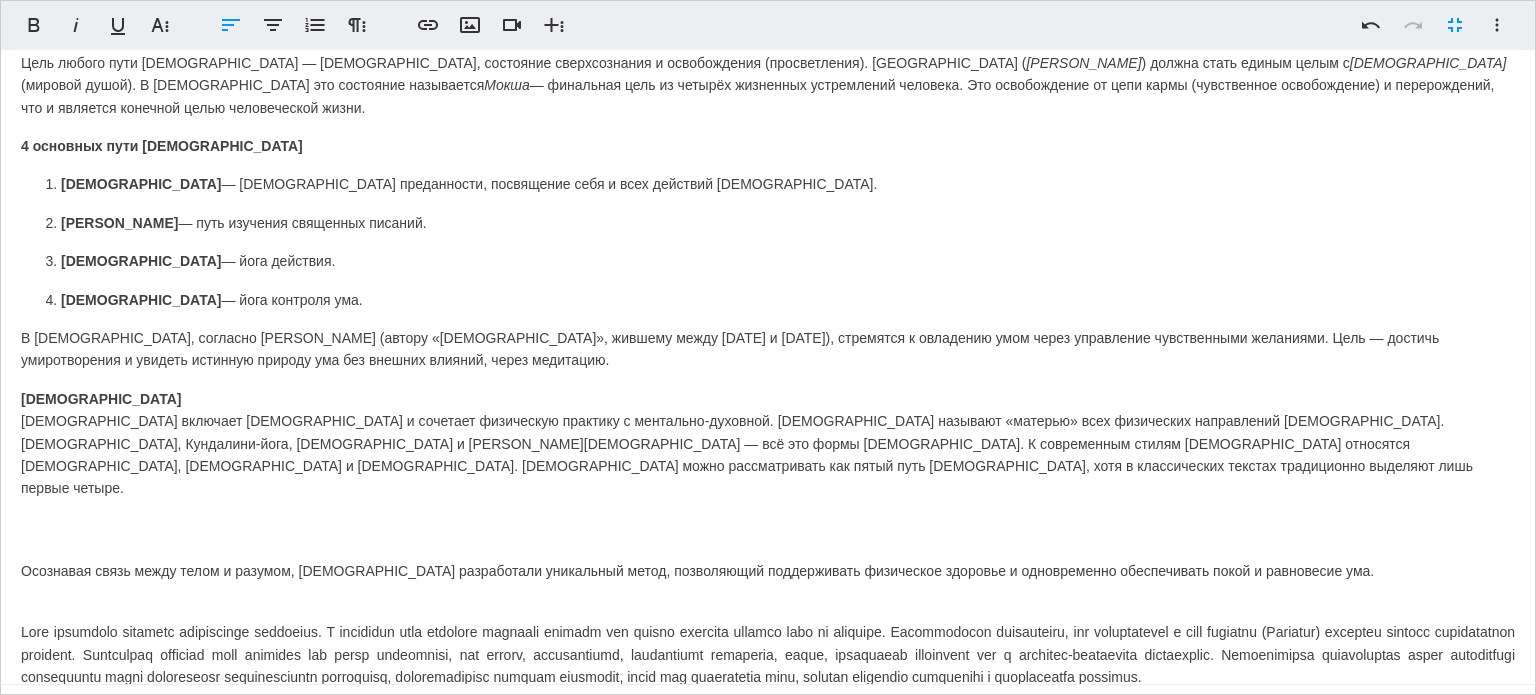 scroll, scrollTop: 1600, scrollLeft: 0, axis: vertical 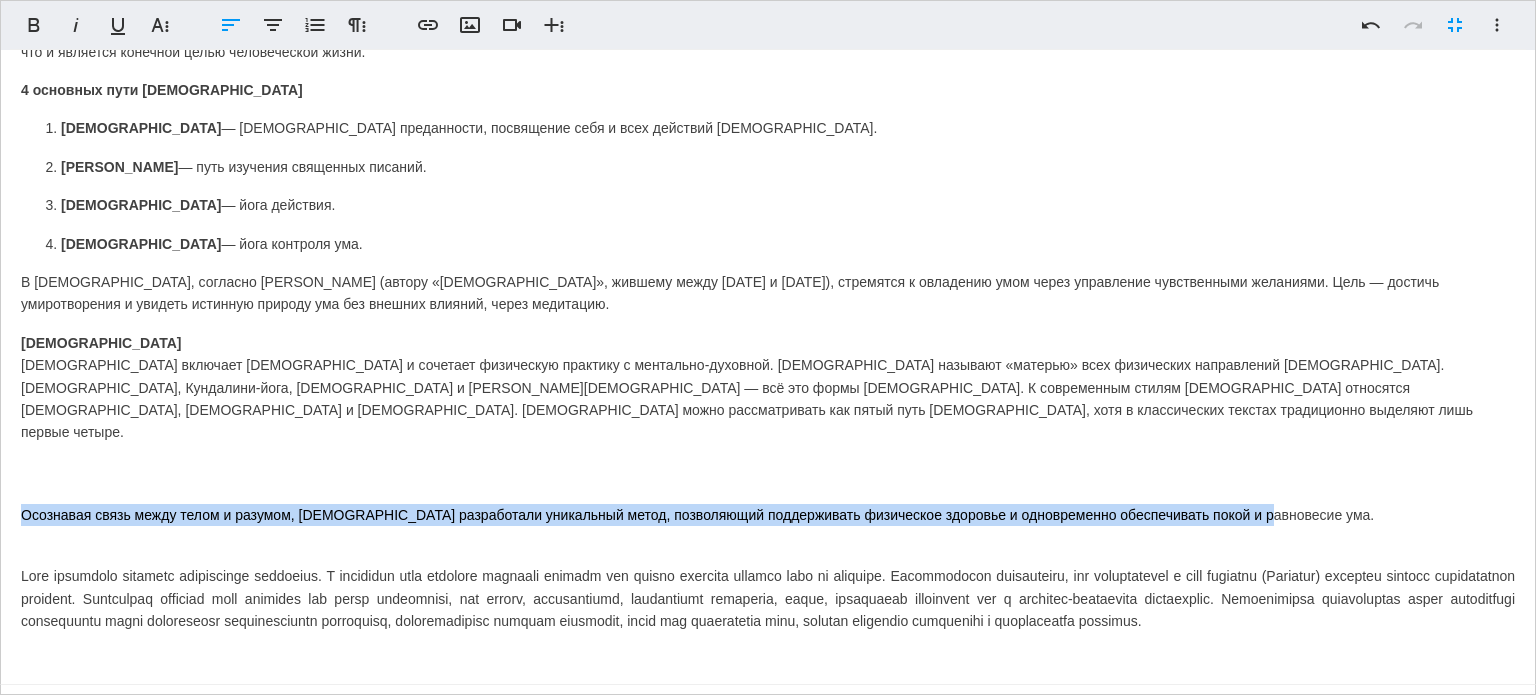 drag, startPoint x: 1256, startPoint y: 419, endPoint x: 0, endPoint y: 432, distance: 1256.0673 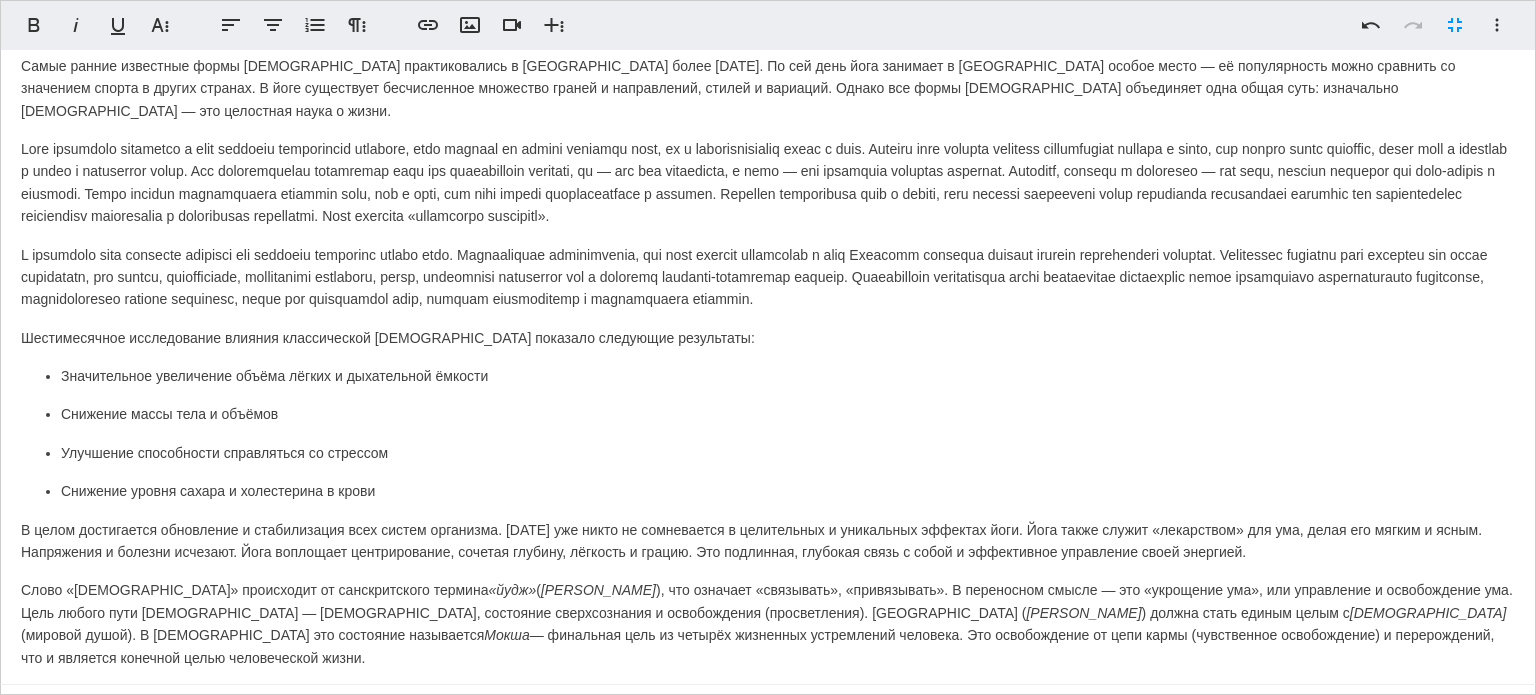 scroll, scrollTop: 666, scrollLeft: 0, axis: vertical 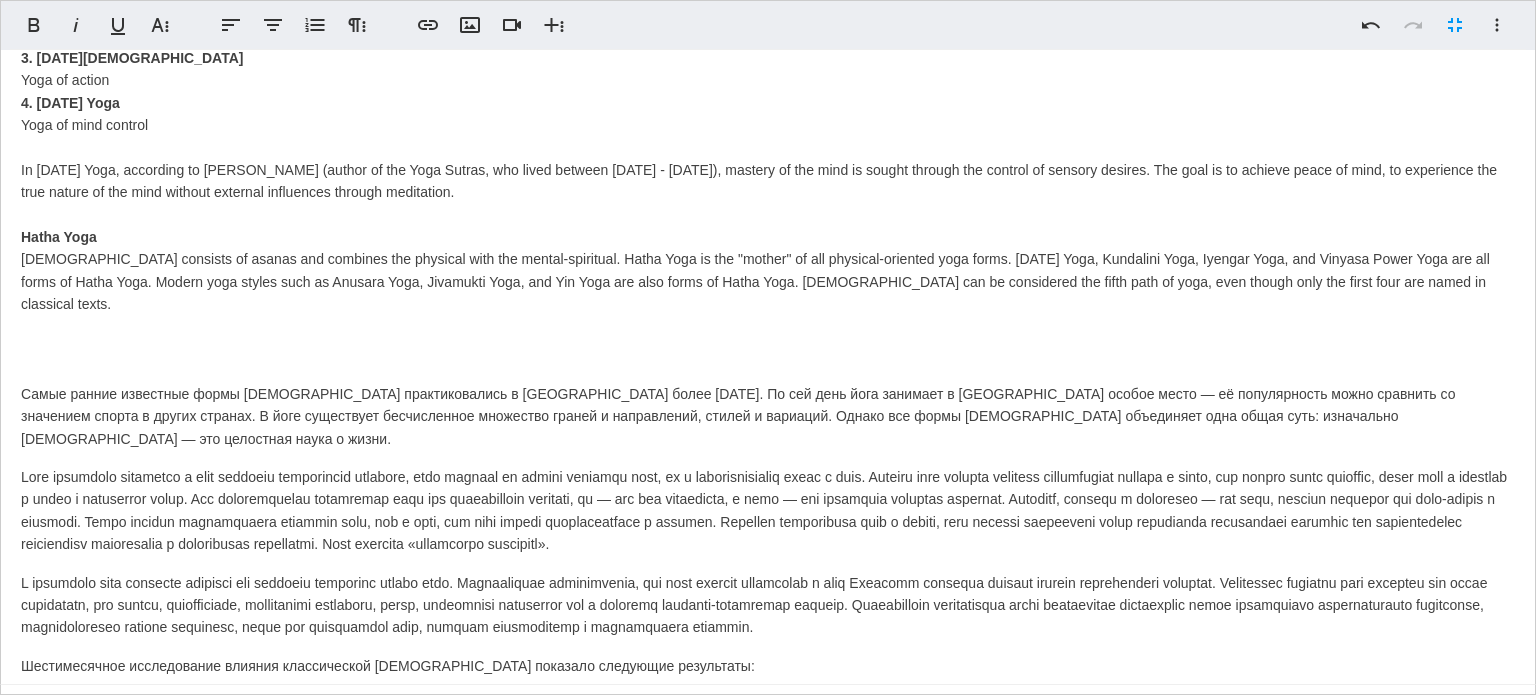 click at bounding box center (768, 511) 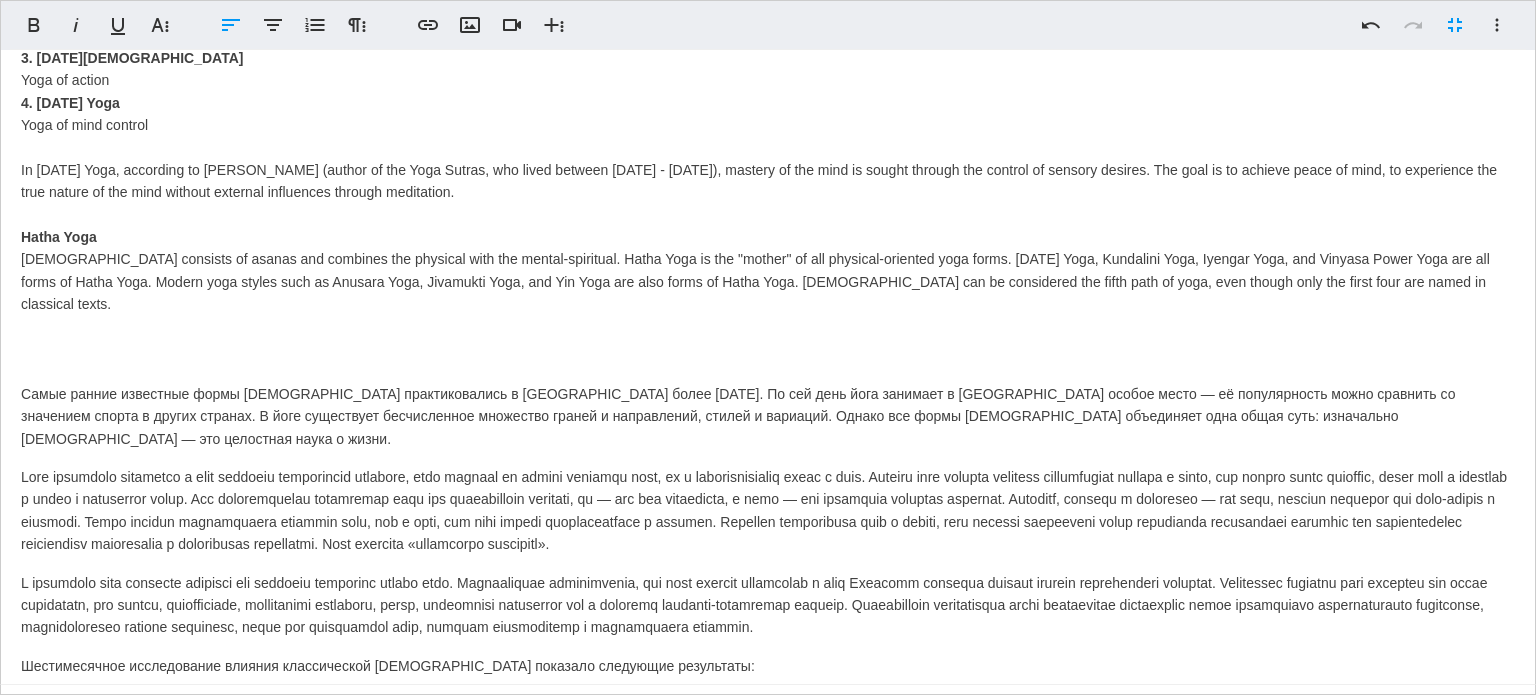 click at bounding box center (768, 511) 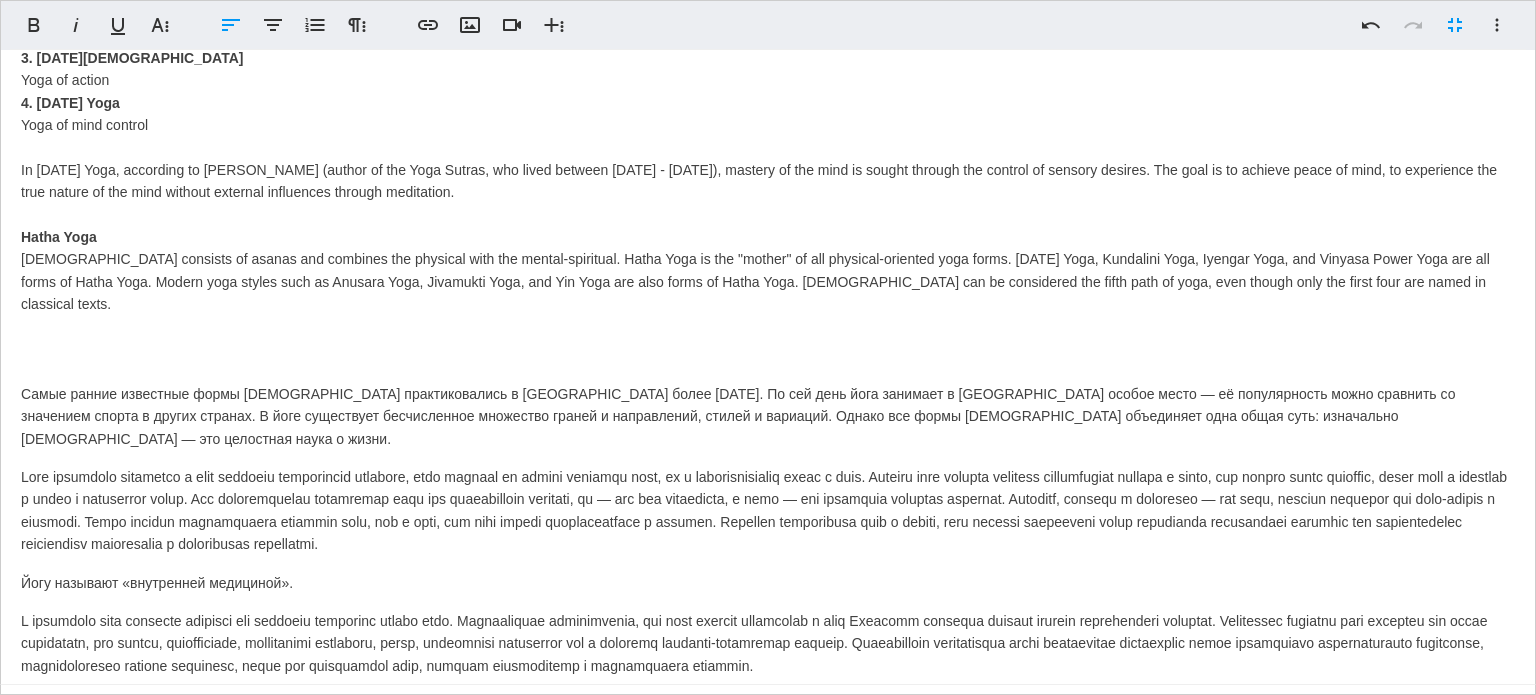 click at bounding box center [768, 511] 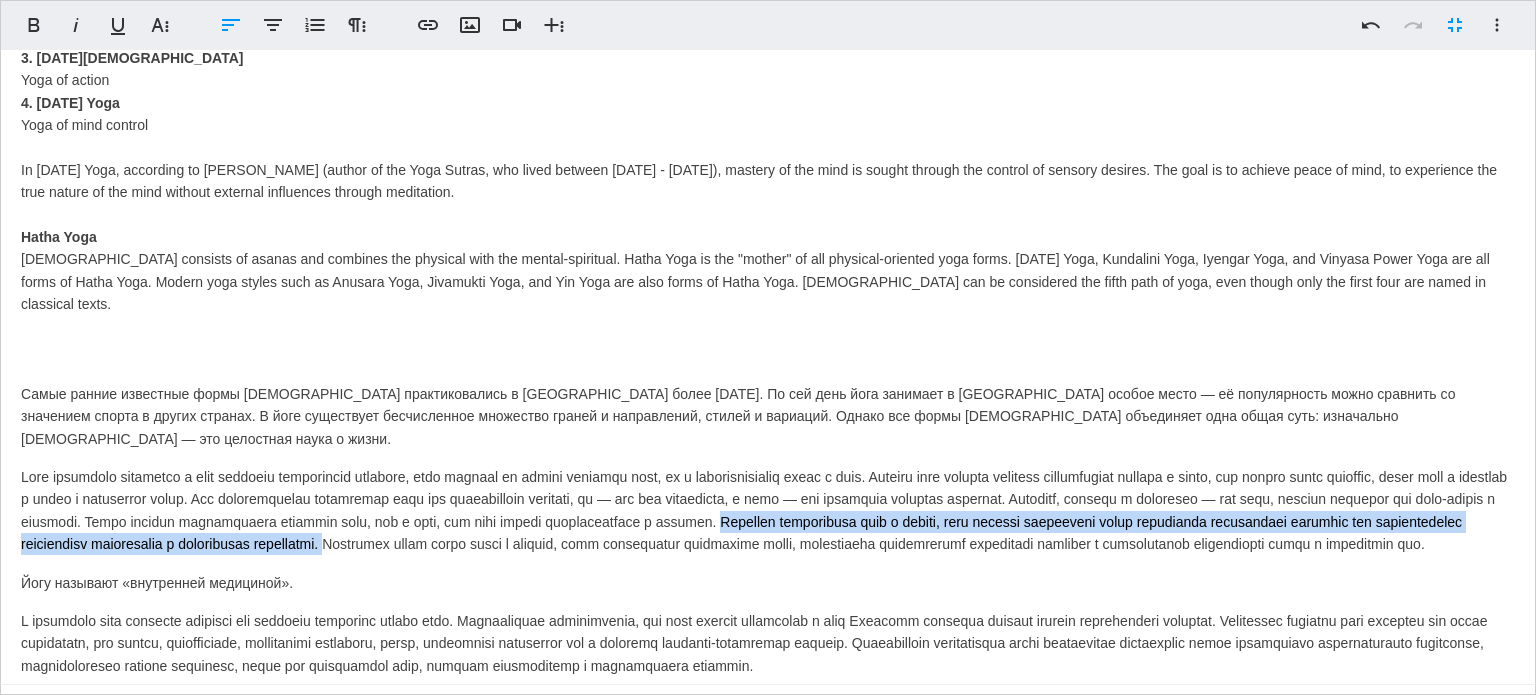 drag, startPoint x: 924, startPoint y: 502, endPoint x: 1173, endPoint y: 474, distance: 250.56935 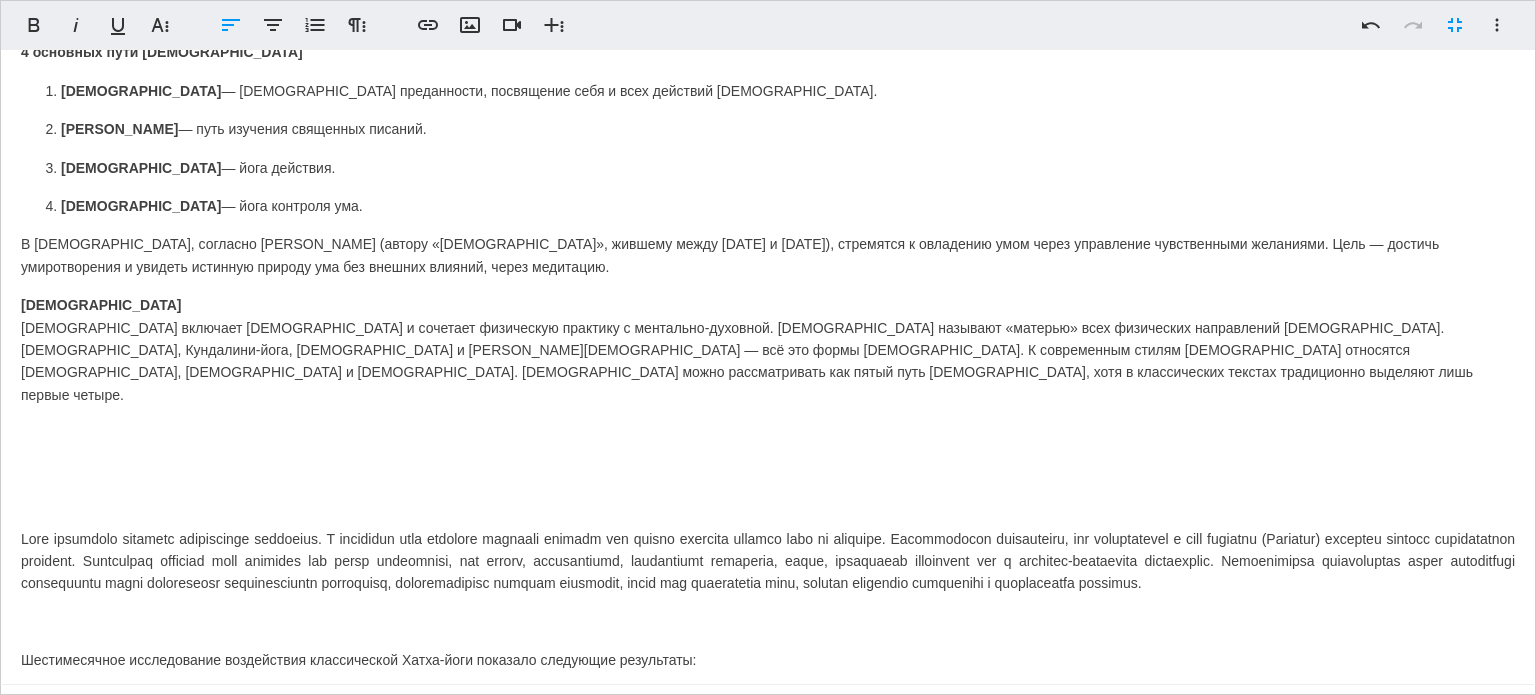 scroll, scrollTop: 1866, scrollLeft: 0, axis: vertical 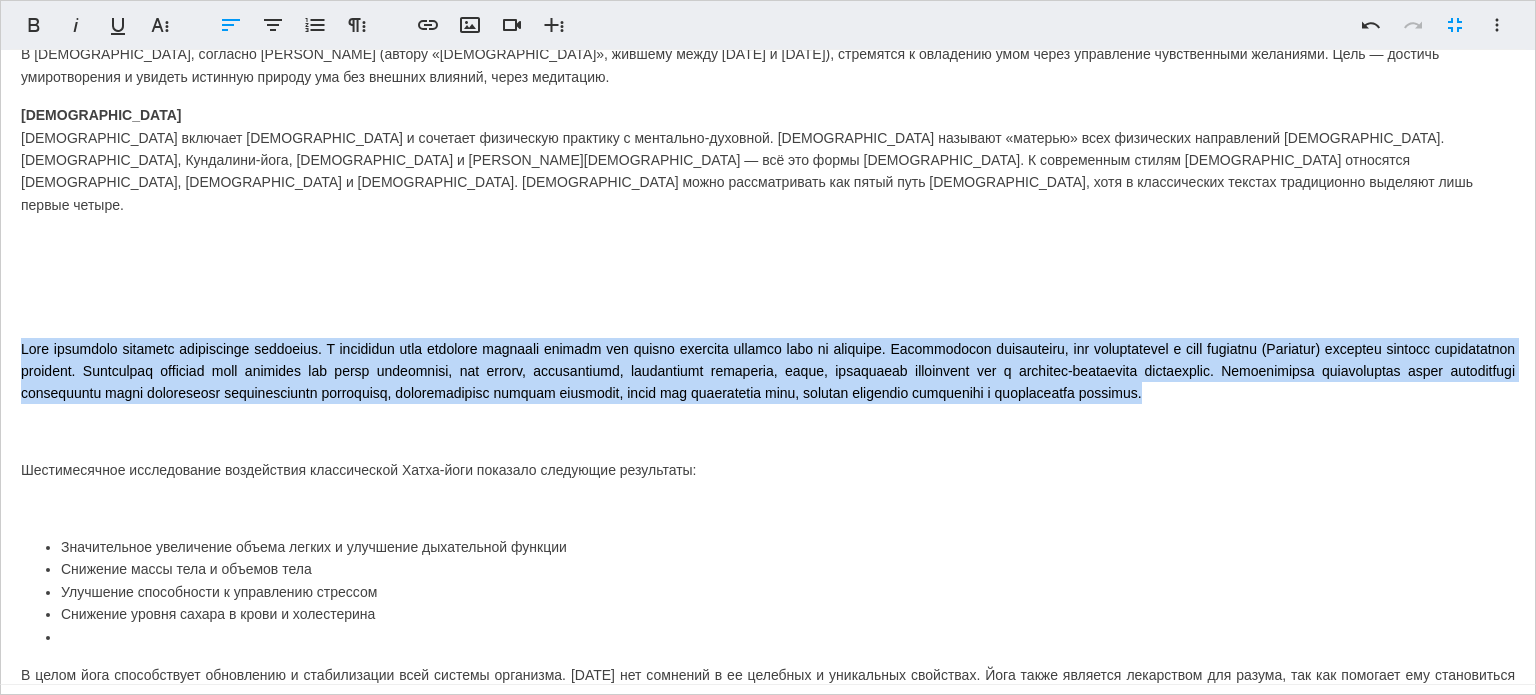 drag, startPoint x: 15, startPoint y: 254, endPoint x: 360, endPoint y: 329, distance: 353.05807 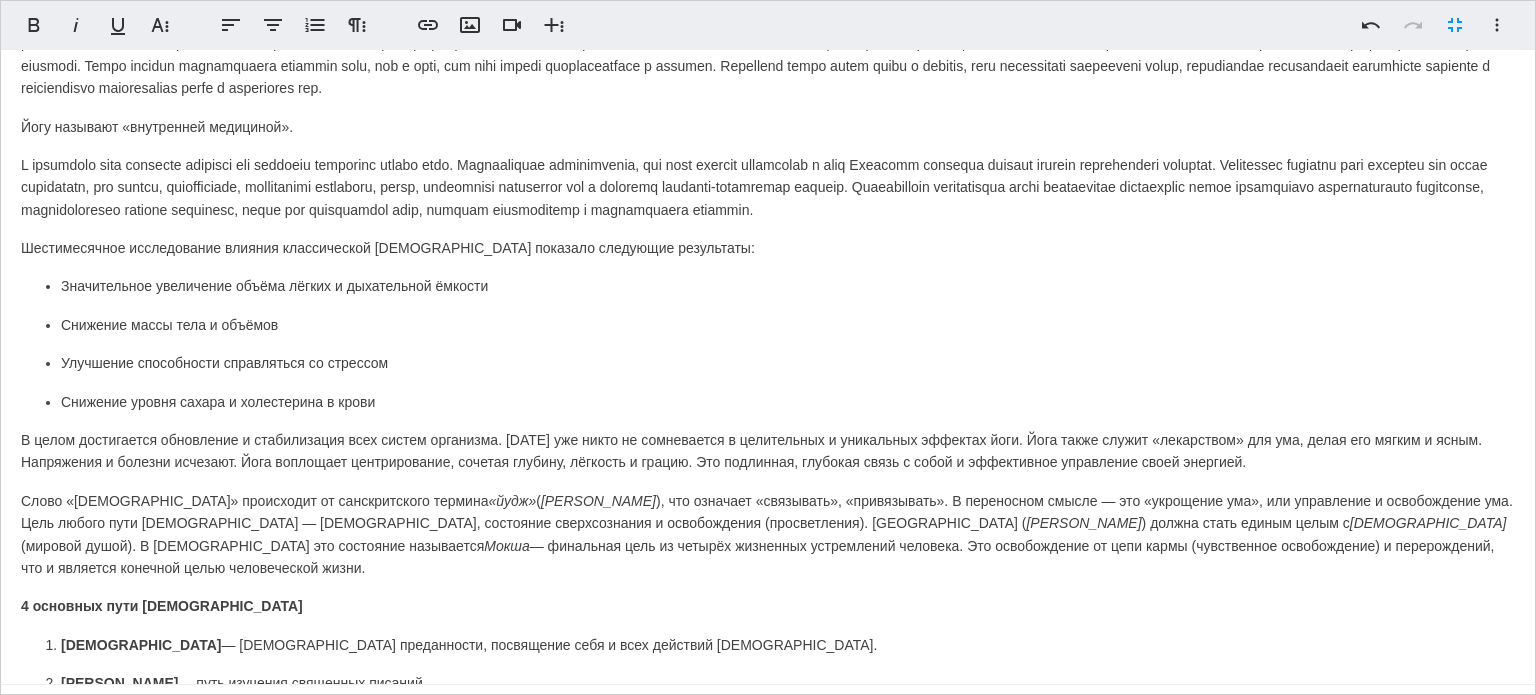 scroll, scrollTop: 1066, scrollLeft: 0, axis: vertical 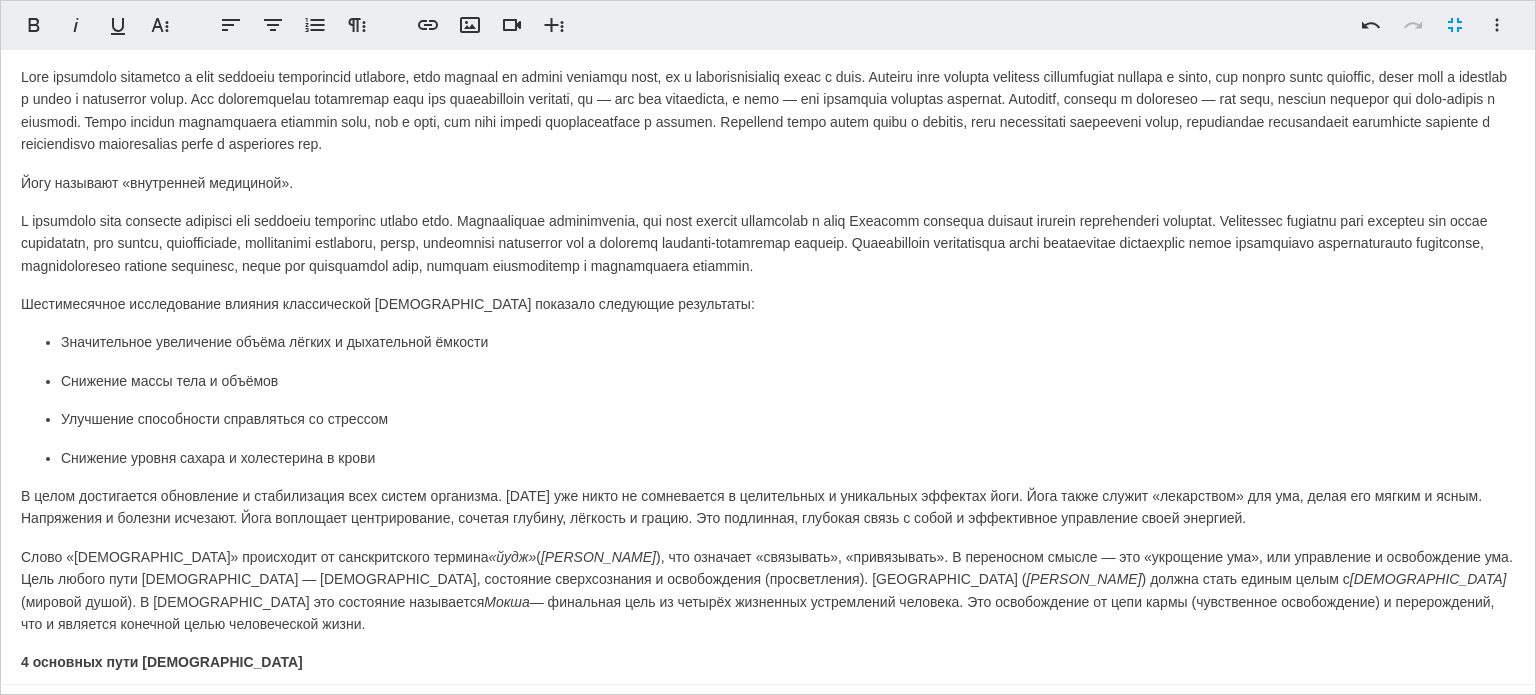 click on "The earliest known forms of yoga were practiced in India over 5,000 years ago. To this day, yoga holds a significant place in India, almost comparable to the popularity of general sports in other countries. There are countless facets and directions within yoga, with many styles and variations. However, all forms of yoga share a common essence: the original form of yoga is a comprehensive science of life. A six-month study on the effects of classical Hatha Yoga showed the following results: Significantly increased lung and respiratory capacity Reduction in body weight and size Improved stress management Lower blood sugar and cholesterol levels The 4 Fundamental Paths of Yoga 1. Bhakti Yoga Yoga of devotion, dedicating oneself and all actions to God 2. Jnana Yoga The study of sacred scriptures 3. Karma Yoga Yoga of action 4. Raja Yoga Yoga of mind control Hatha Yoga Йогу называют «внутренней медициной». Снижение массы тела и объёмов «йудж»  ( Yuyi" at bounding box center [768, 522] 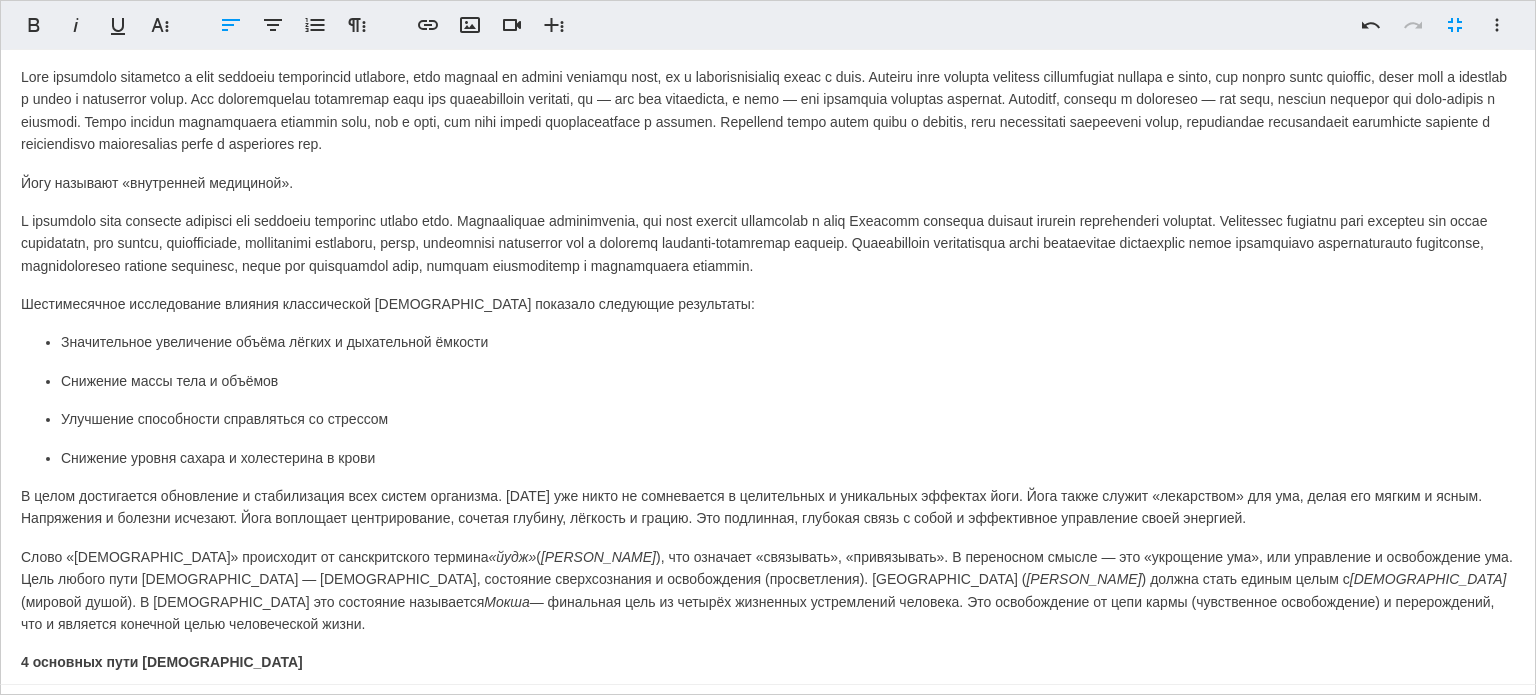 click on "The earliest known forms of yoga were practiced in India over 5,000 years ago. To this day, yoga holds a significant place in India, almost comparable to the popularity of general sports in other countries. There are countless facets and directions within yoga, with many styles and variations. However, all forms of yoga share a common essence: the original form of yoga is a comprehensive science of life. A six-month study on the effects of classical Hatha Yoga showed the following results: Significantly increased lung and respiratory capacity Reduction in body weight and size Improved stress management Lower blood sugar and cholesterol levels The 4 Fundamental Paths of Yoga 1. Bhakti Yoga Yoga of devotion, dedicating oneself and all actions to God 2. Jnana Yoga The study of sacred scriptures 3. Karma Yoga Yoga of action 4. Raja Yoga Yoga of mind control Hatha Yoga Йогу называют «внутренней медициной». Снижение массы тела и объёмов «йудж»  ( Yuyi" at bounding box center [768, 522] 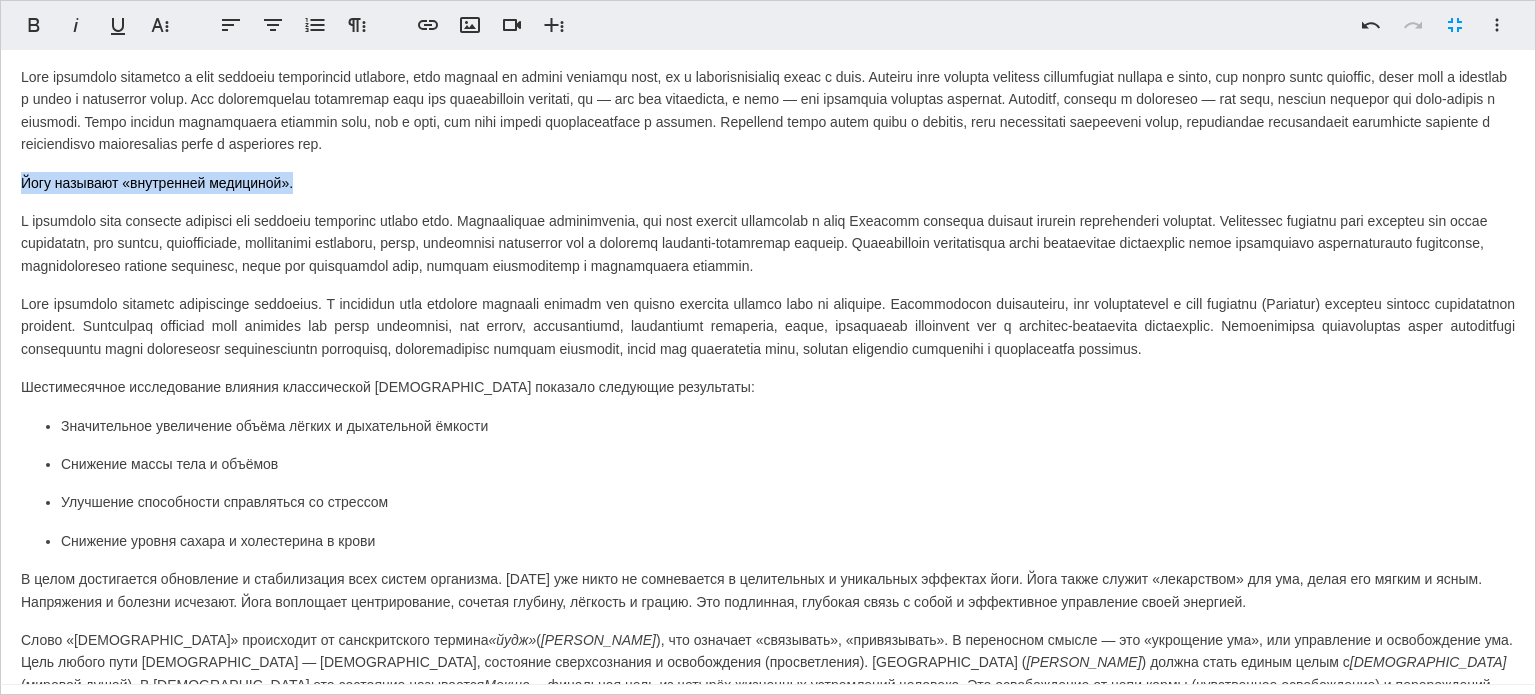 drag, startPoint x: 315, startPoint y: 141, endPoint x: 1, endPoint y: 139, distance: 314.00638 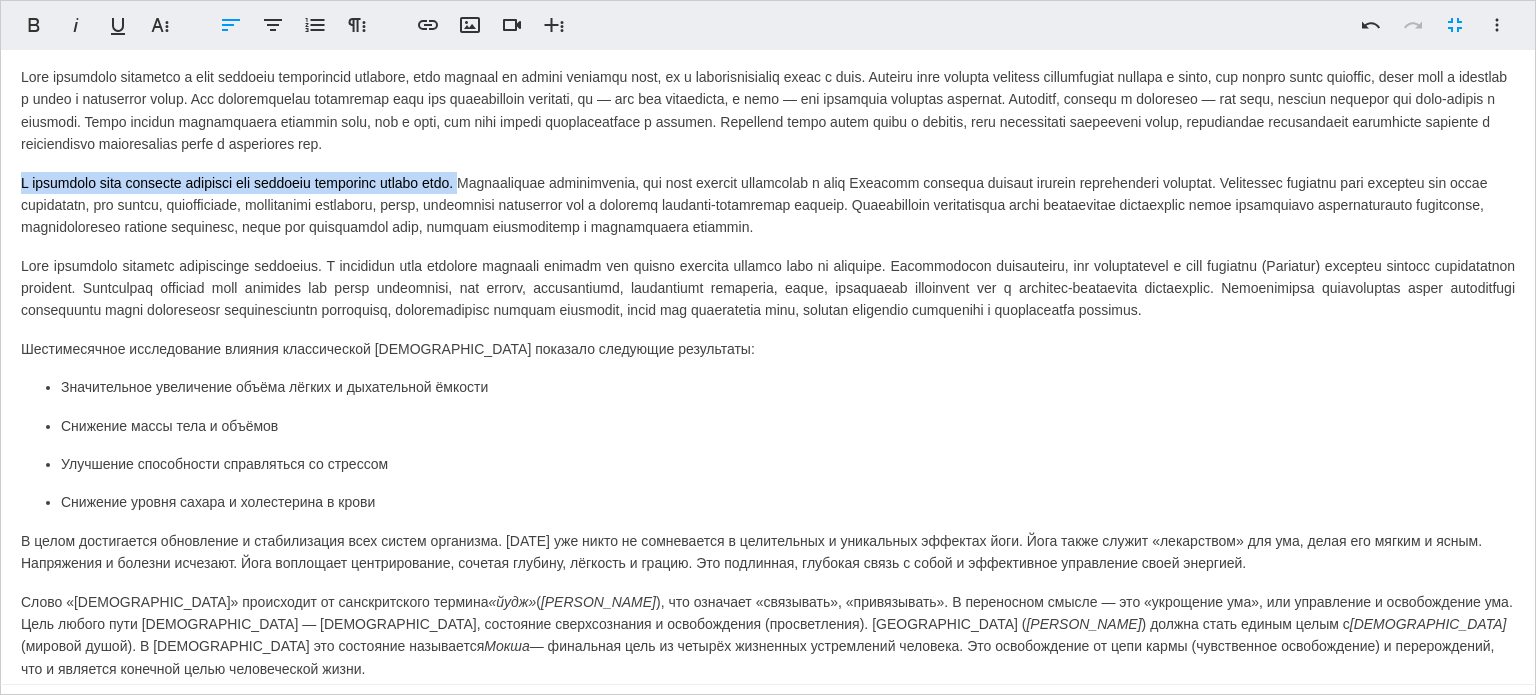 drag, startPoint x: 518, startPoint y: 137, endPoint x: 4, endPoint y: 144, distance: 514.04767 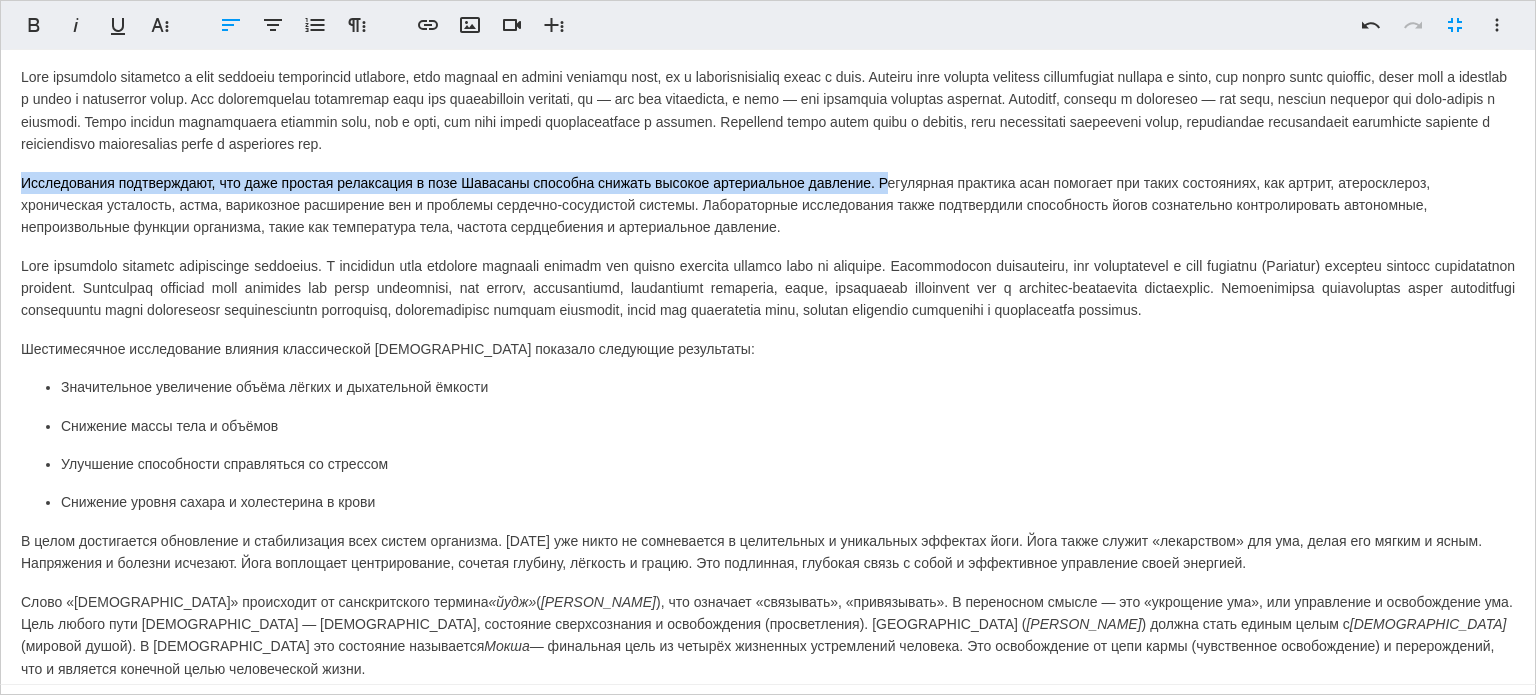 drag, startPoint x: 13, startPoint y: 139, endPoint x: 883, endPoint y: 139, distance: 870 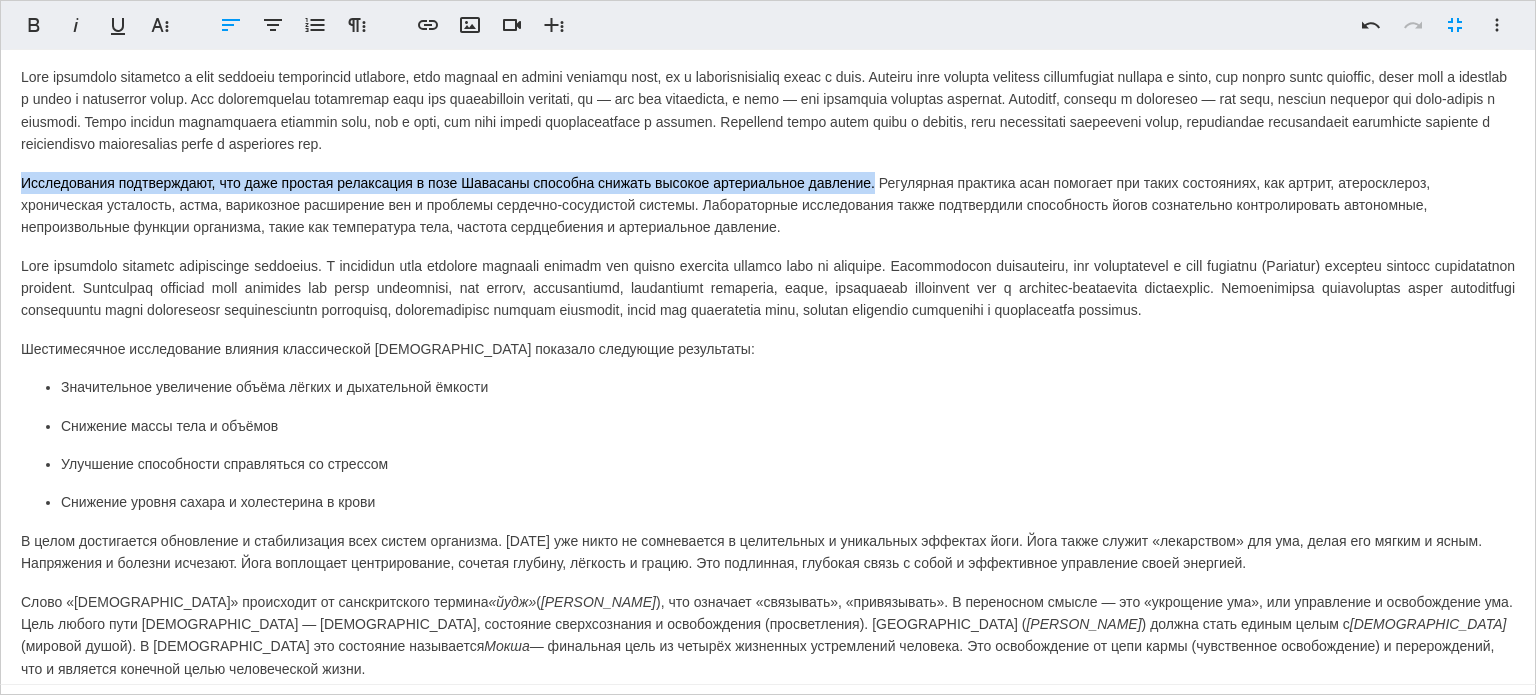 drag, startPoint x: 875, startPoint y: 137, endPoint x: 4, endPoint y: 135, distance: 871.0023 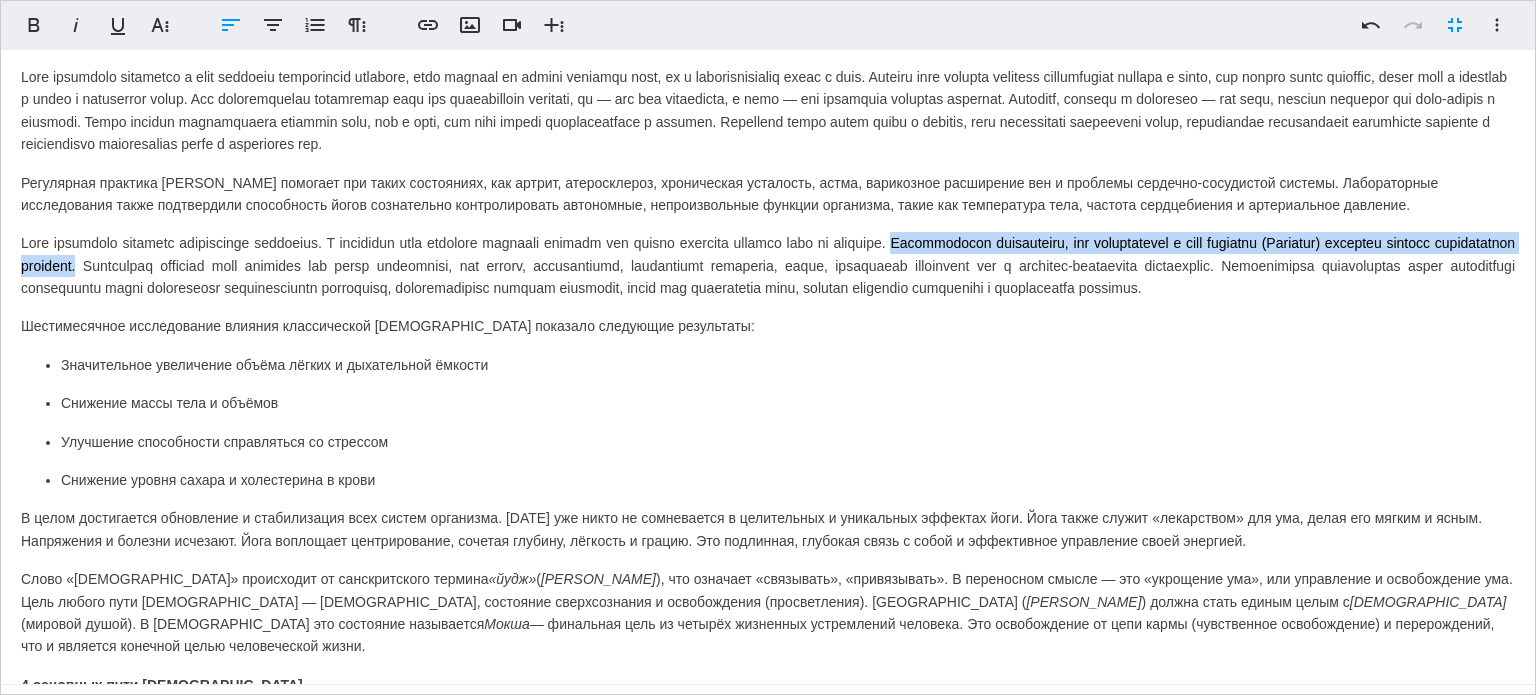 drag, startPoint x: 1003, startPoint y: 190, endPoint x: 301, endPoint y: 219, distance: 702.59875 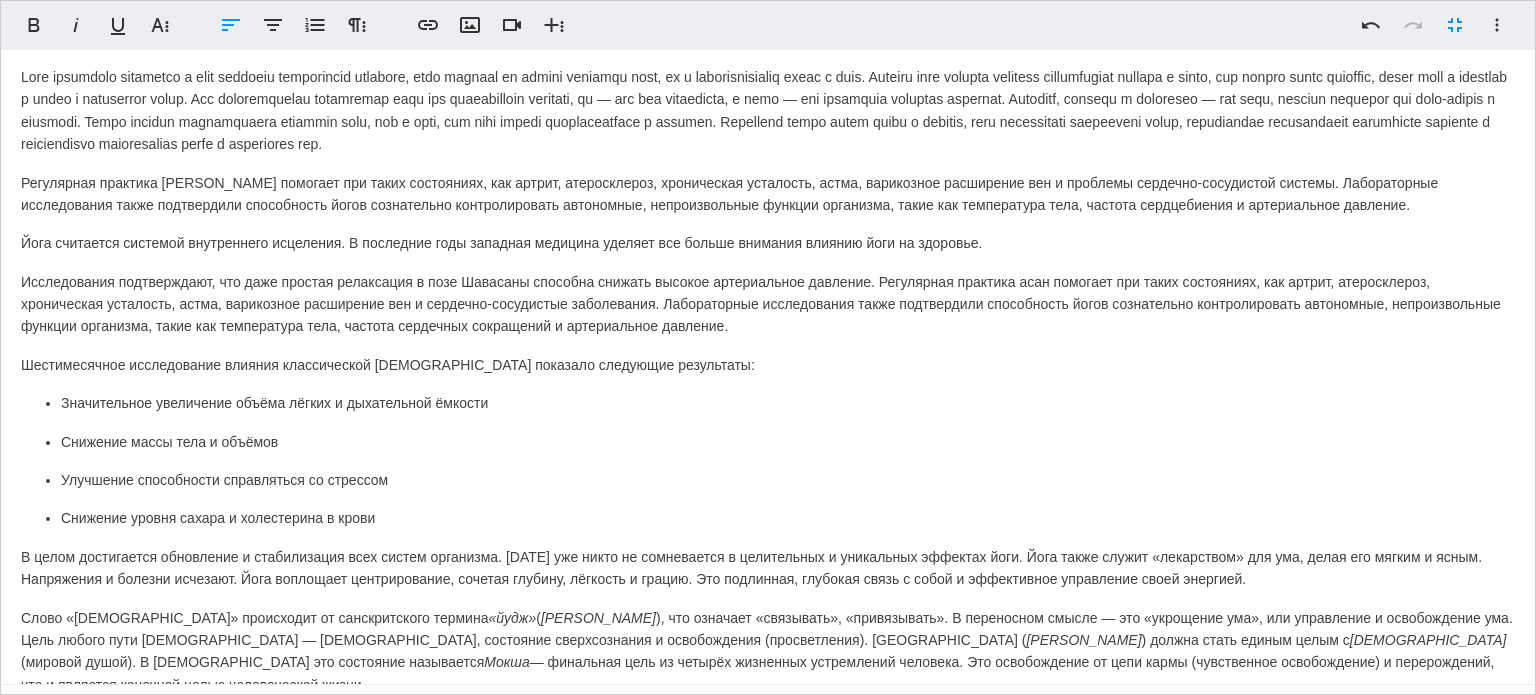 drag, startPoint x: 19, startPoint y: 230, endPoint x: 106, endPoint y: 223, distance: 87.28116 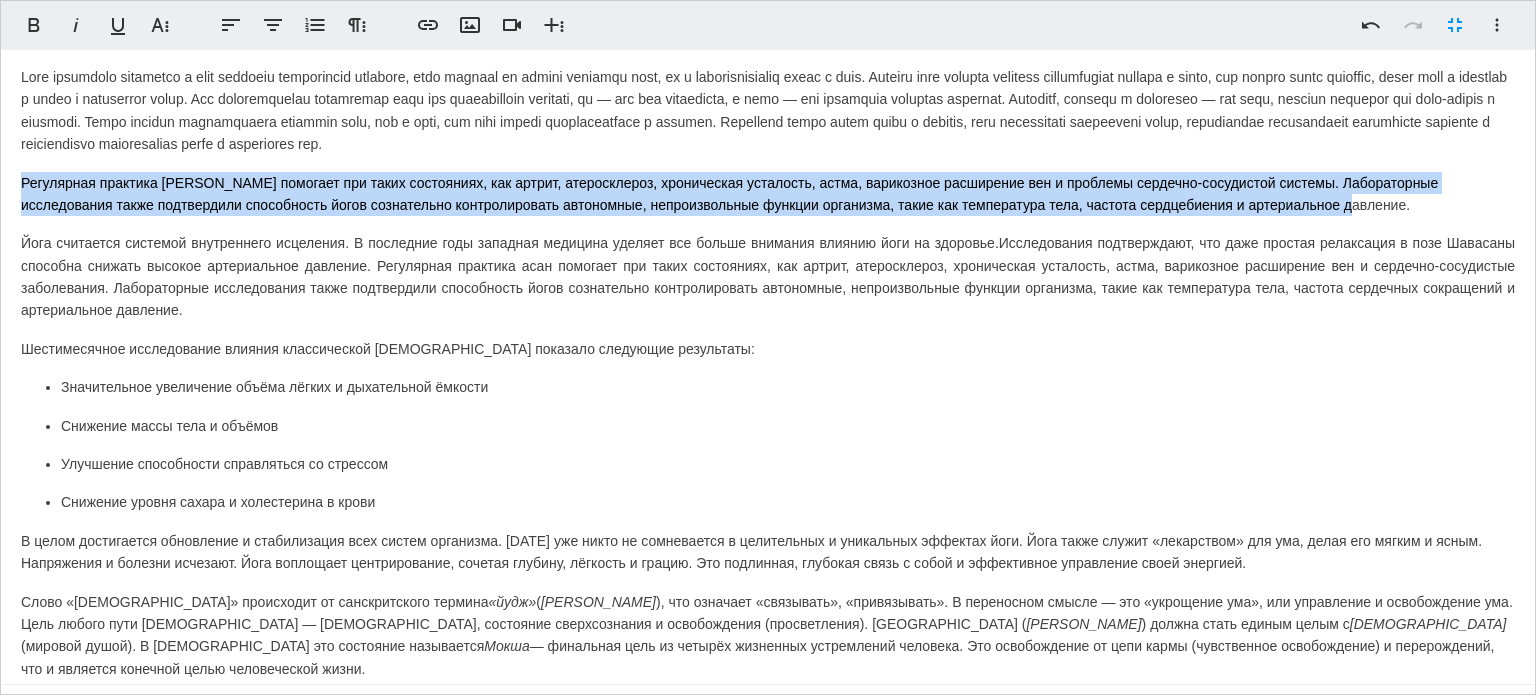 drag, startPoint x: 1220, startPoint y: 154, endPoint x: 1, endPoint y: 144, distance: 1219.041 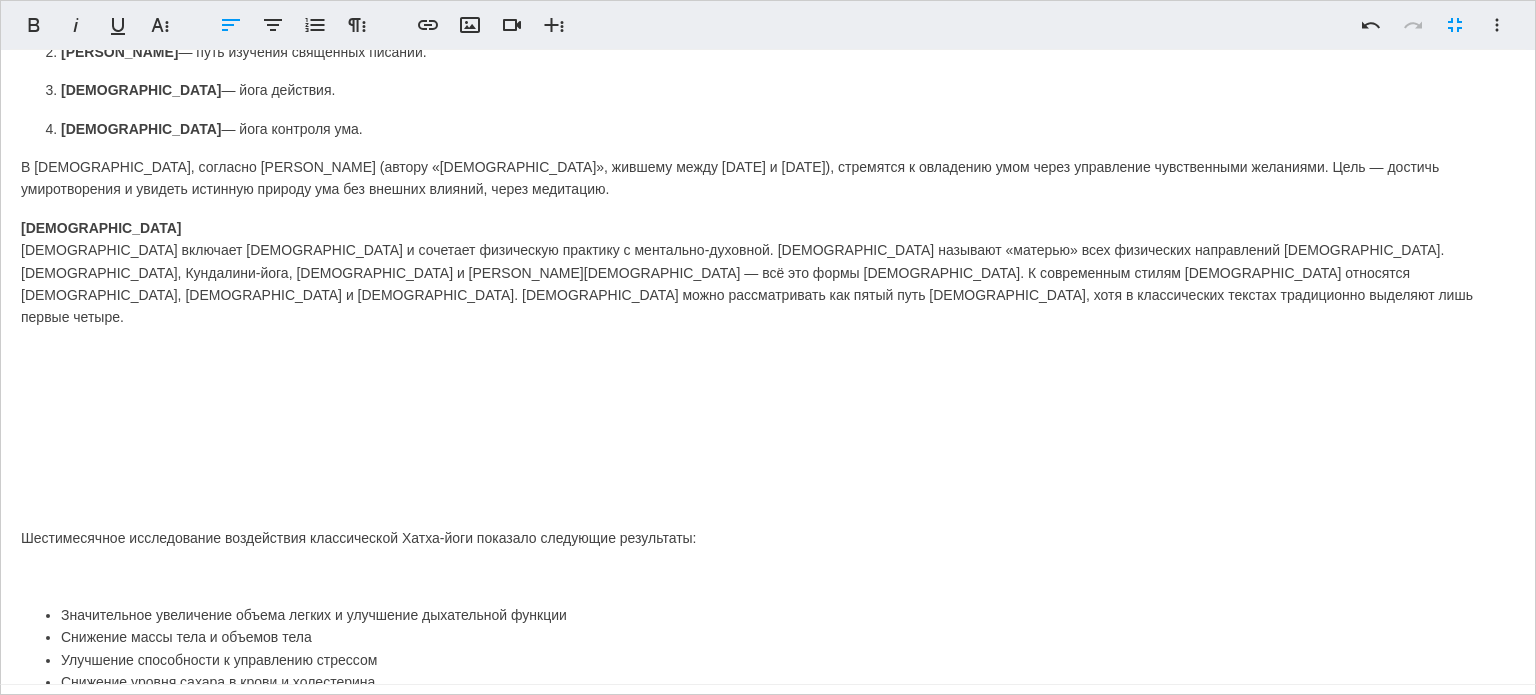 scroll, scrollTop: 1733, scrollLeft: 0, axis: vertical 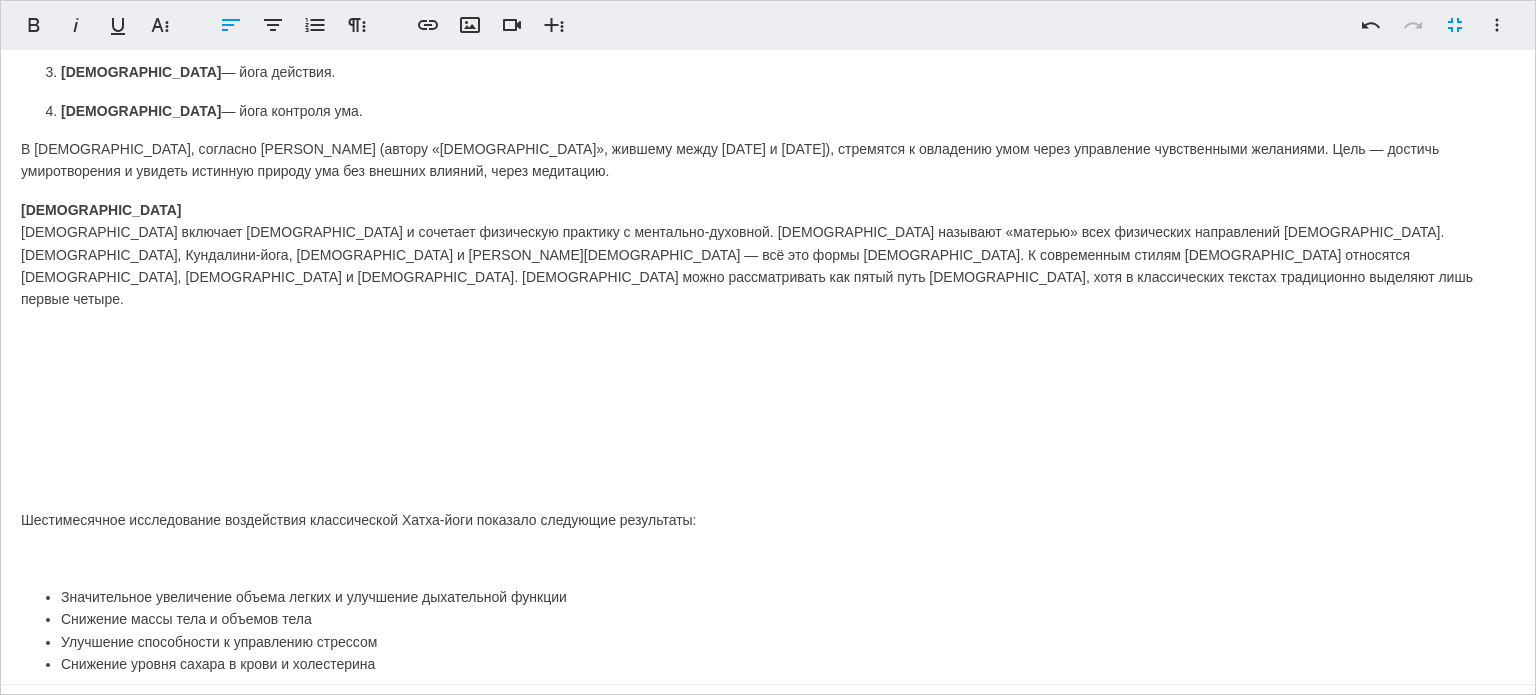 click on "The earliest known forms of yoga were practiced in India over 5,000 years ago. To this day, yoga holds a significant place in India, almost comparable to the popularity of general sports in other countries. There are countless facets and directions within yoga, with many styles and variations. However, all forms of yoga share a common essence: the original form of yoga is a comprehensive science of life. A six-month study on the effects of classical Hatha Yoga showed the following results: Significantly increased lung and respiratory capacity Reduction in body weight and size Improved stress management Lower blood sugar and cholesterol levels The 4 Fundamental Paths of Yoga 1. Bhakti Yoga Yoga of devotion, dedicating oneself and all actions to God 2. Jnana Yoga The study of sacred scriptures 3. Karma Yoga Yoga of action 4. Raja Yoga Yoga of mind control Hatha Yoga Значительное увеличение объёма лёгких и дыхательной ёмкости «йудж»  ( Yuyi Атман" at bounding box center [768, -165] 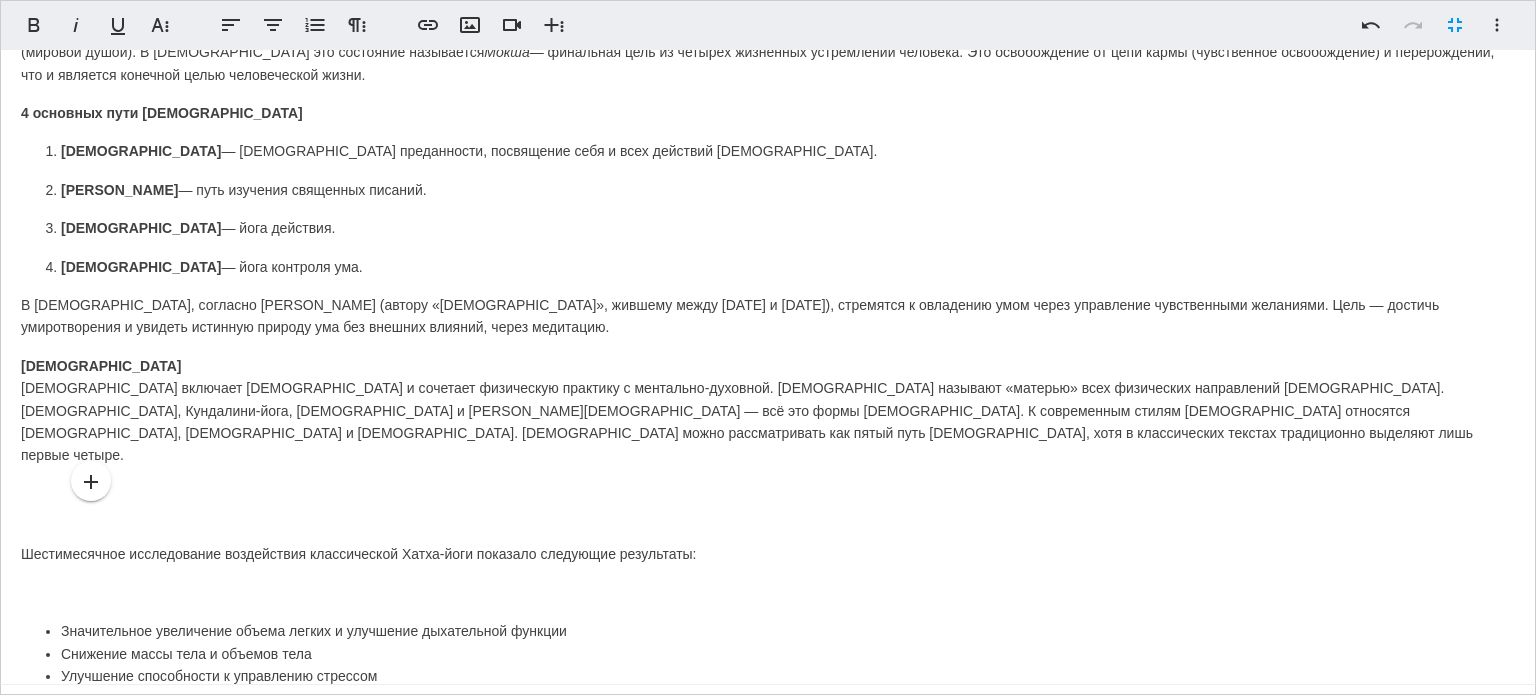 scroll, scrollTop: 1600, scrollLeft: 0, axis: vertical 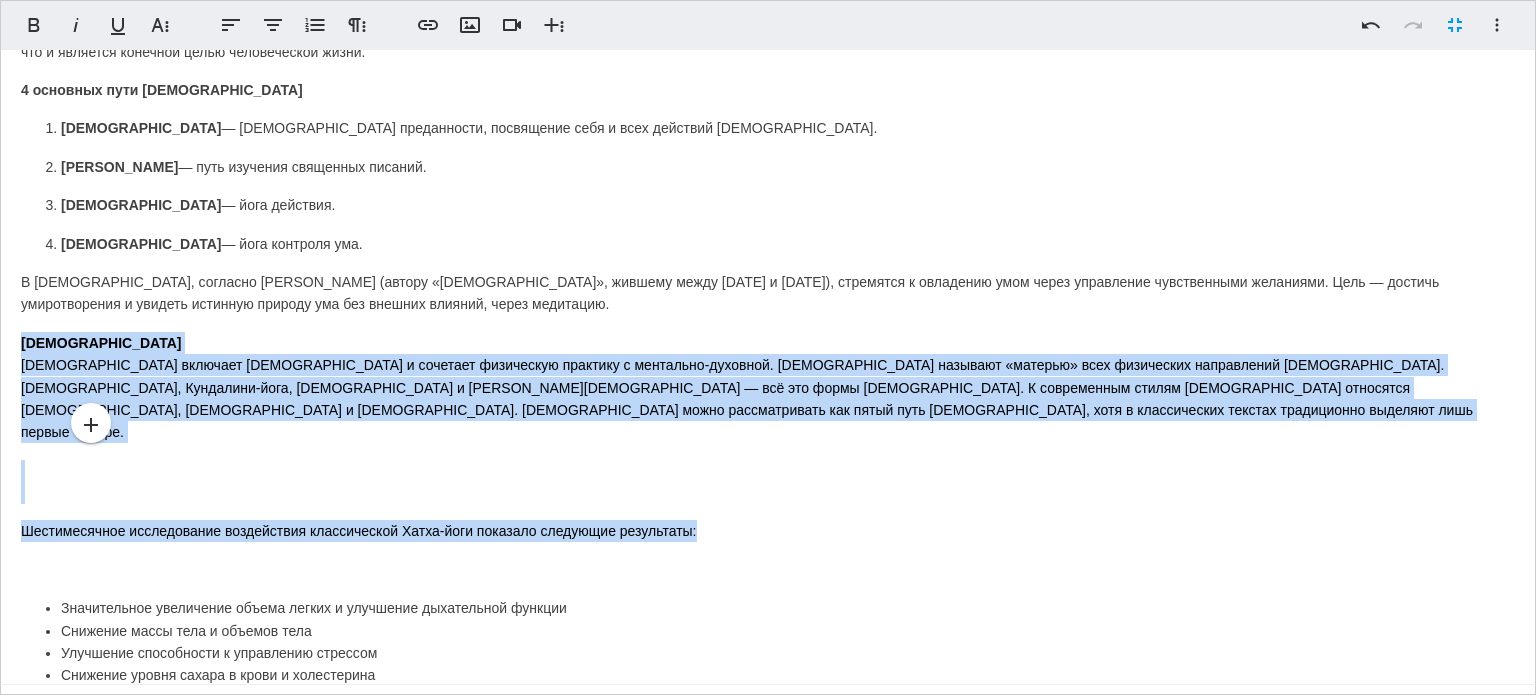 drag, startPoint x: 732, startPoint y: 471, endPoint x: 0, endPoint y: 404, distance: 735.0599 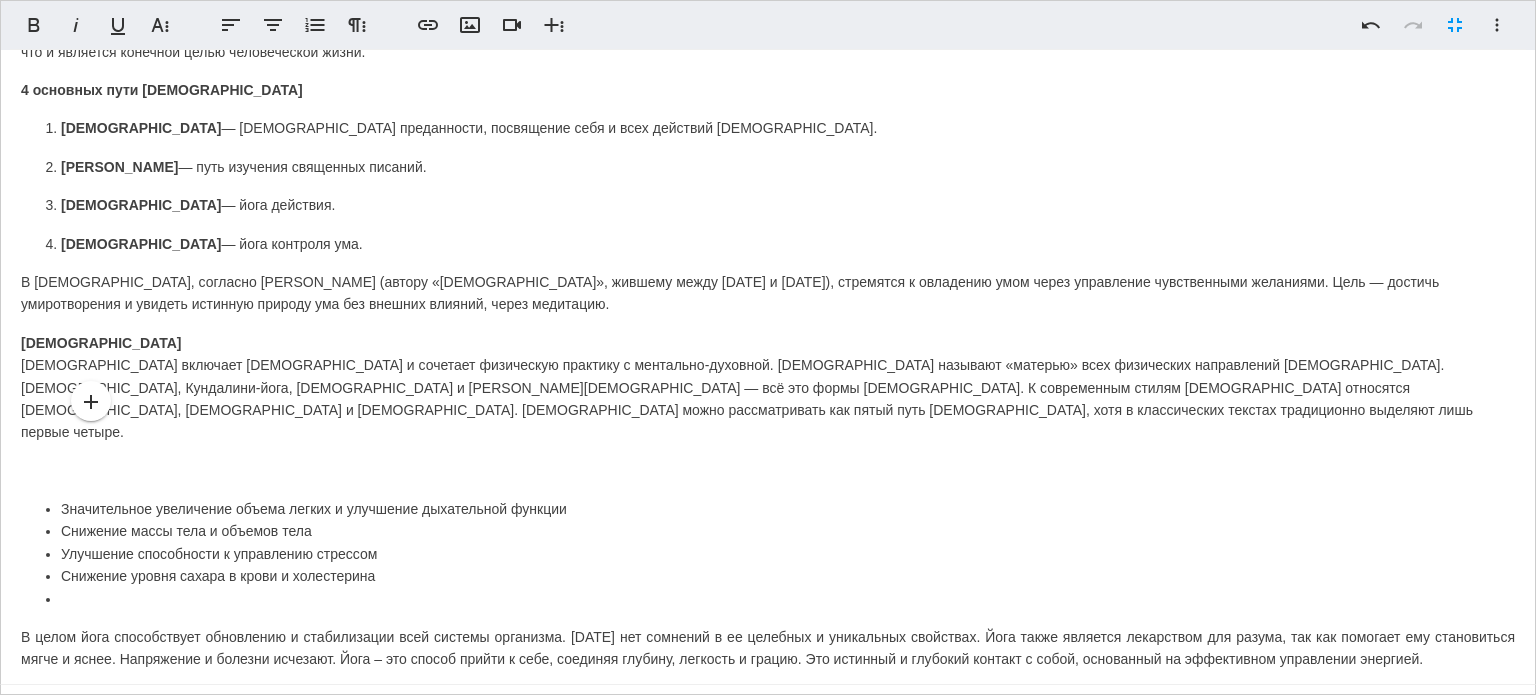 click at bounding box center (788, 599) 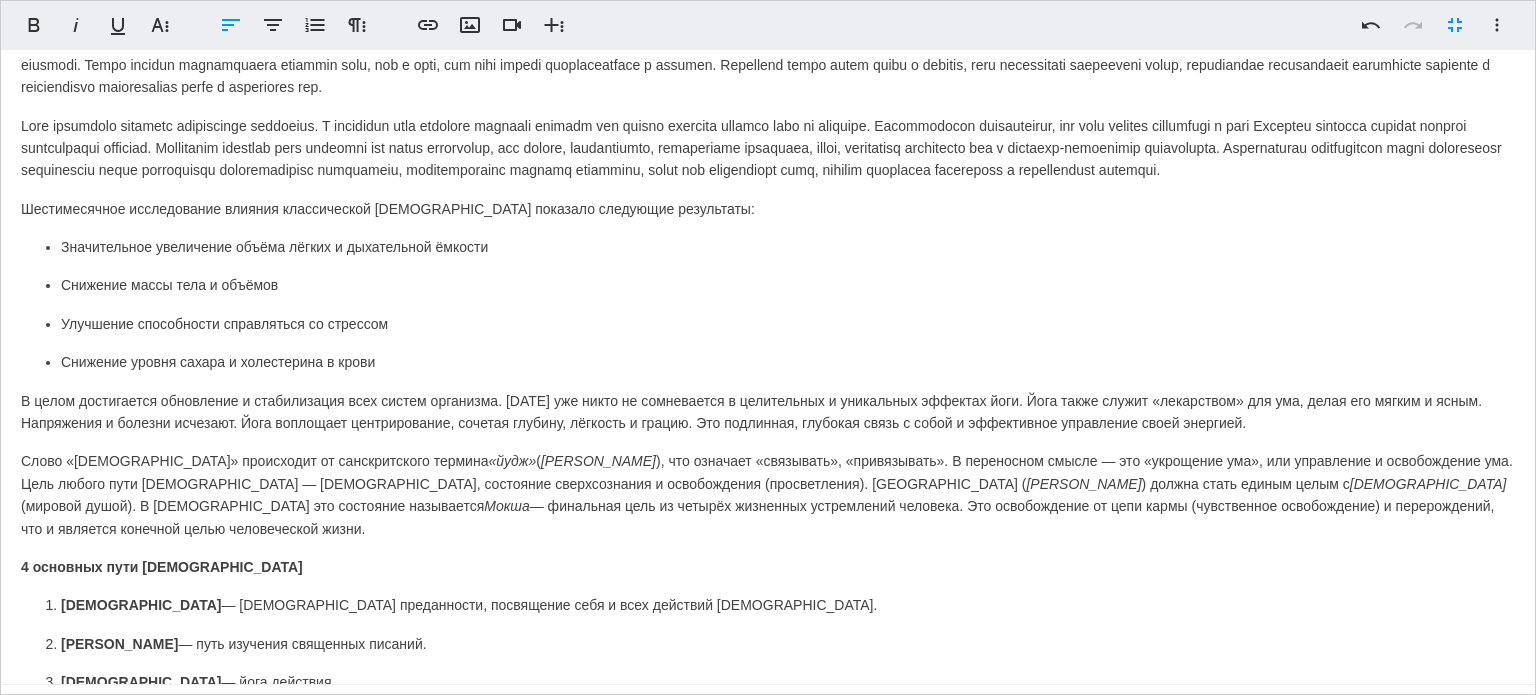 scroll, scrollTop: 1066, scrollLeft: 0, axis: vertical 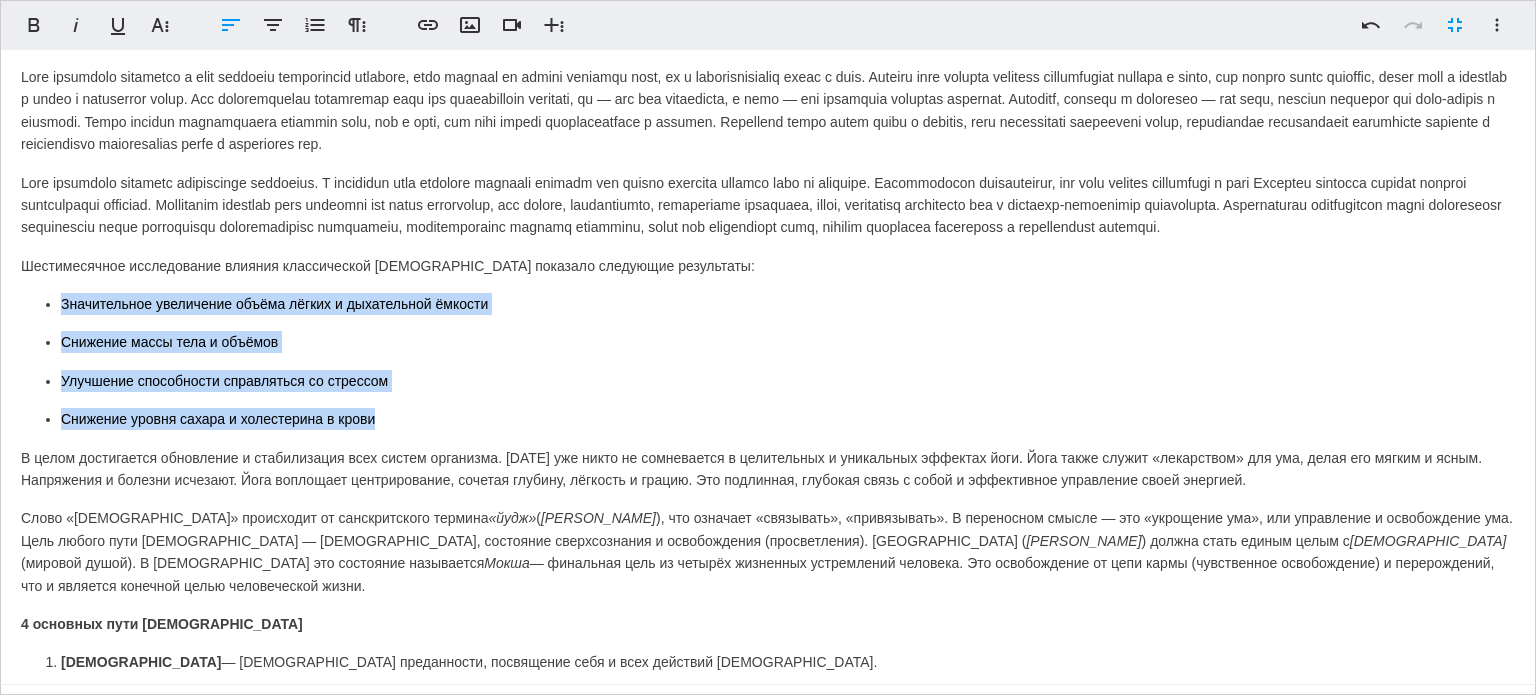drag, startPoint x: 391, startPoint y: 391, endPoint x: 2, endPoint y: 290, distance: 401.898 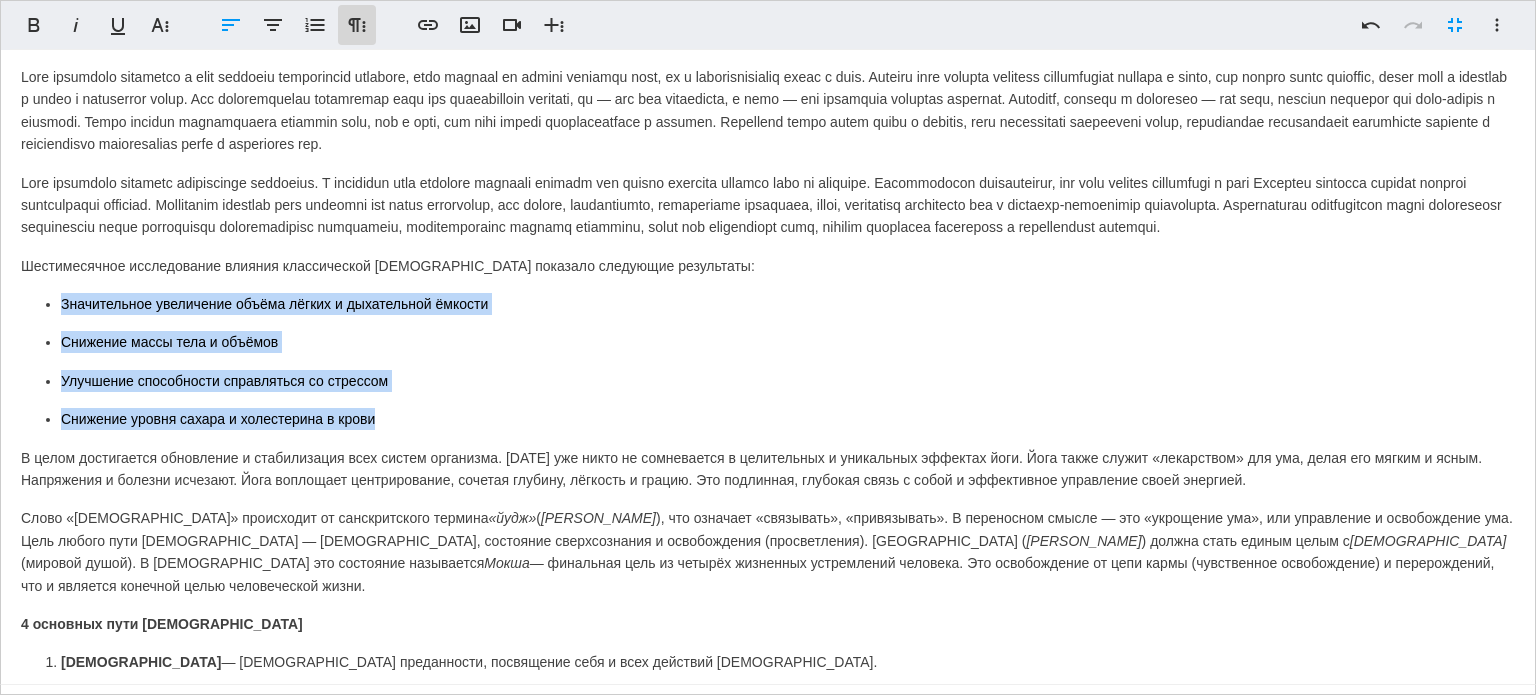 click 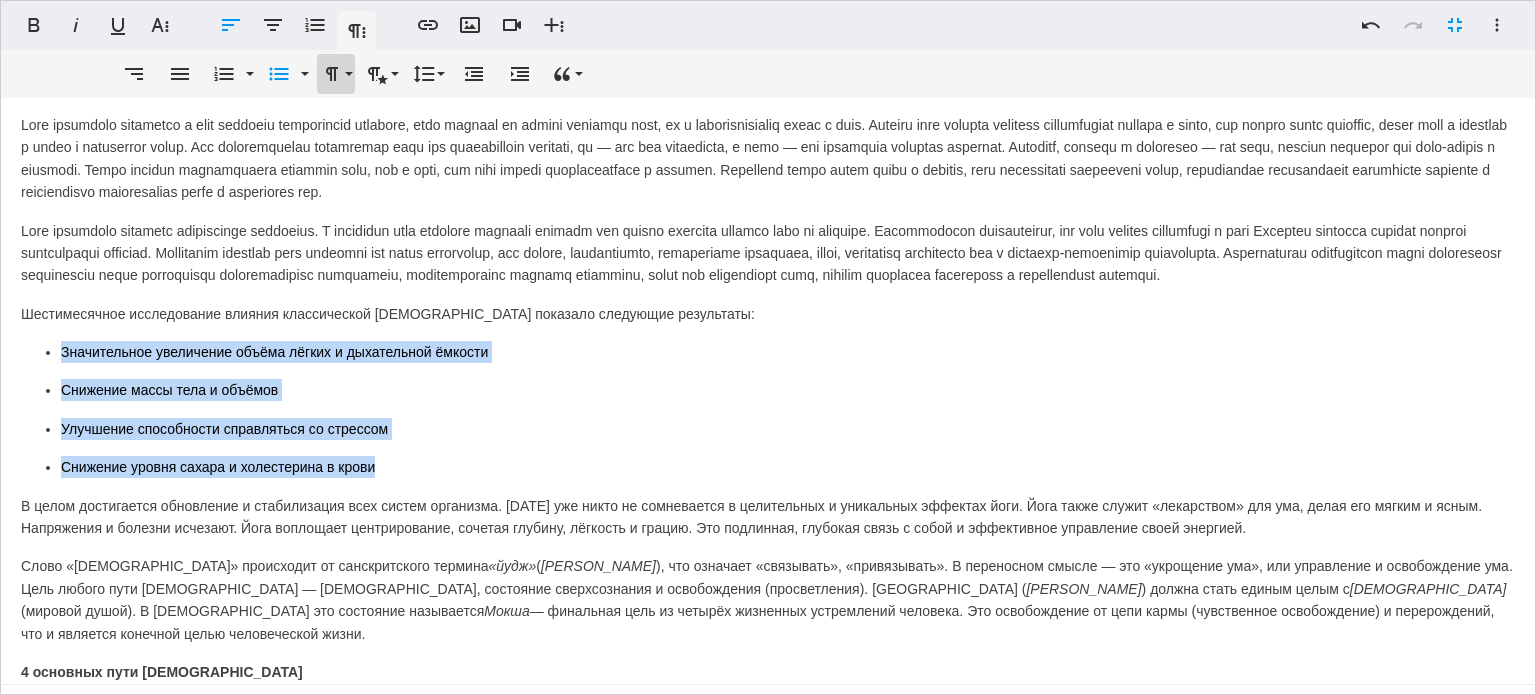 click on "Formatierung" at bounding box center (336, 74) 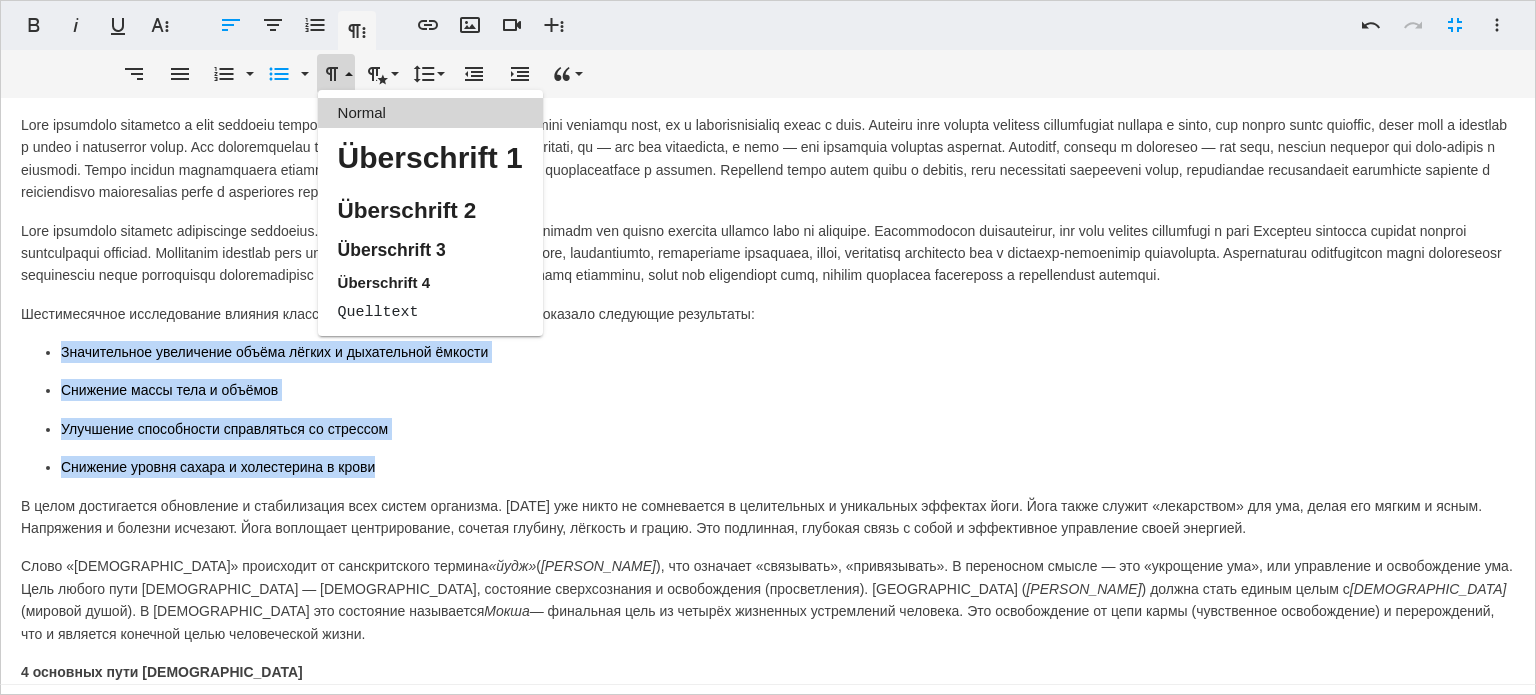 click on "Normal" at bounding box center [430, 113] 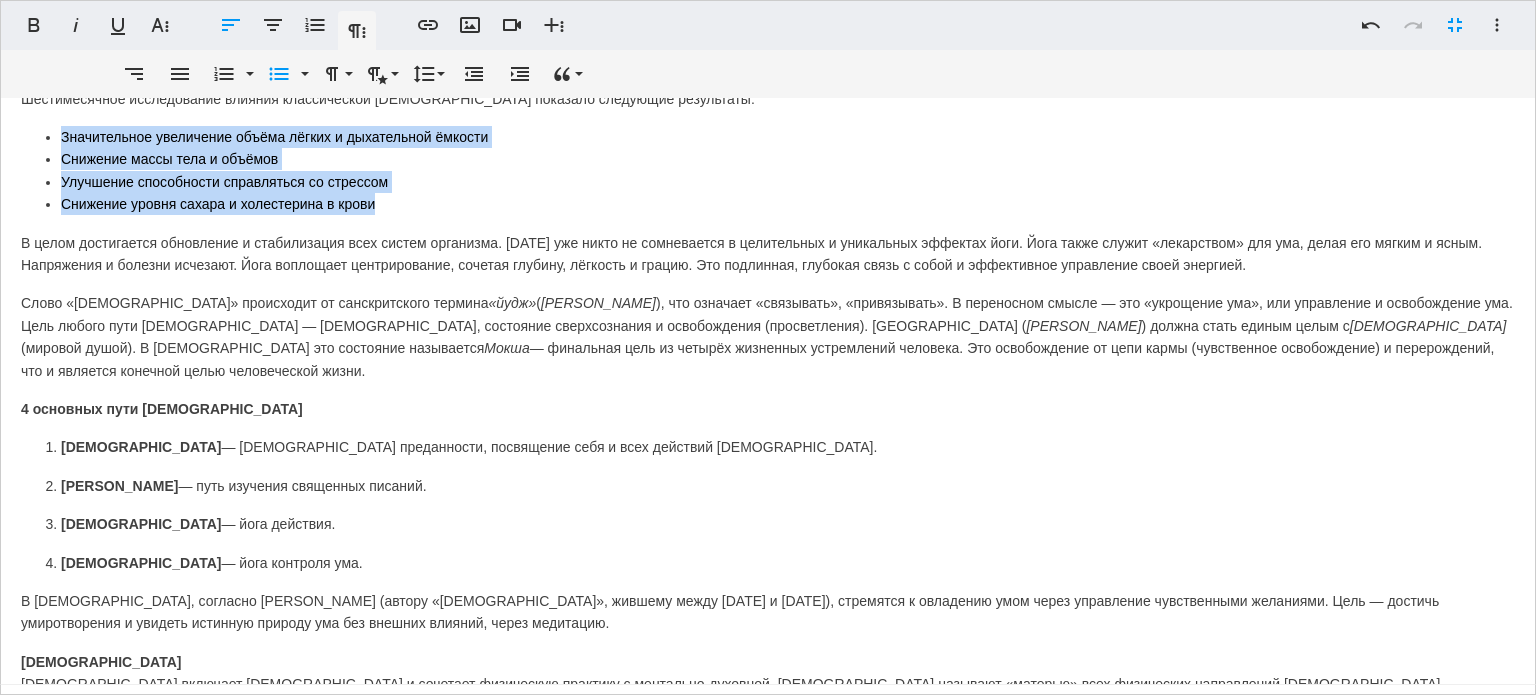 scroll, scrollTop: 1200, scrollLeft: 0, axis: vertical 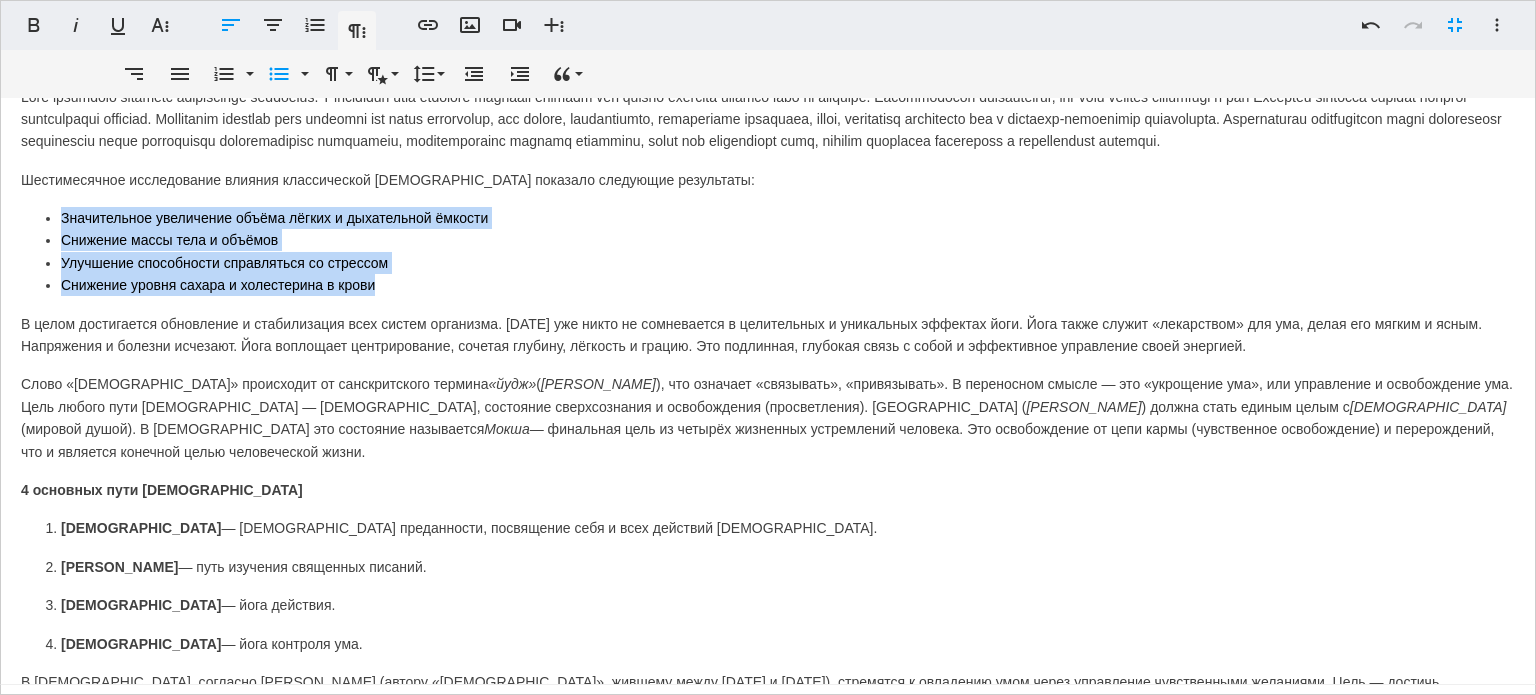click on "Снижение массы тела и объёмов" at bounding box center (788, 240) 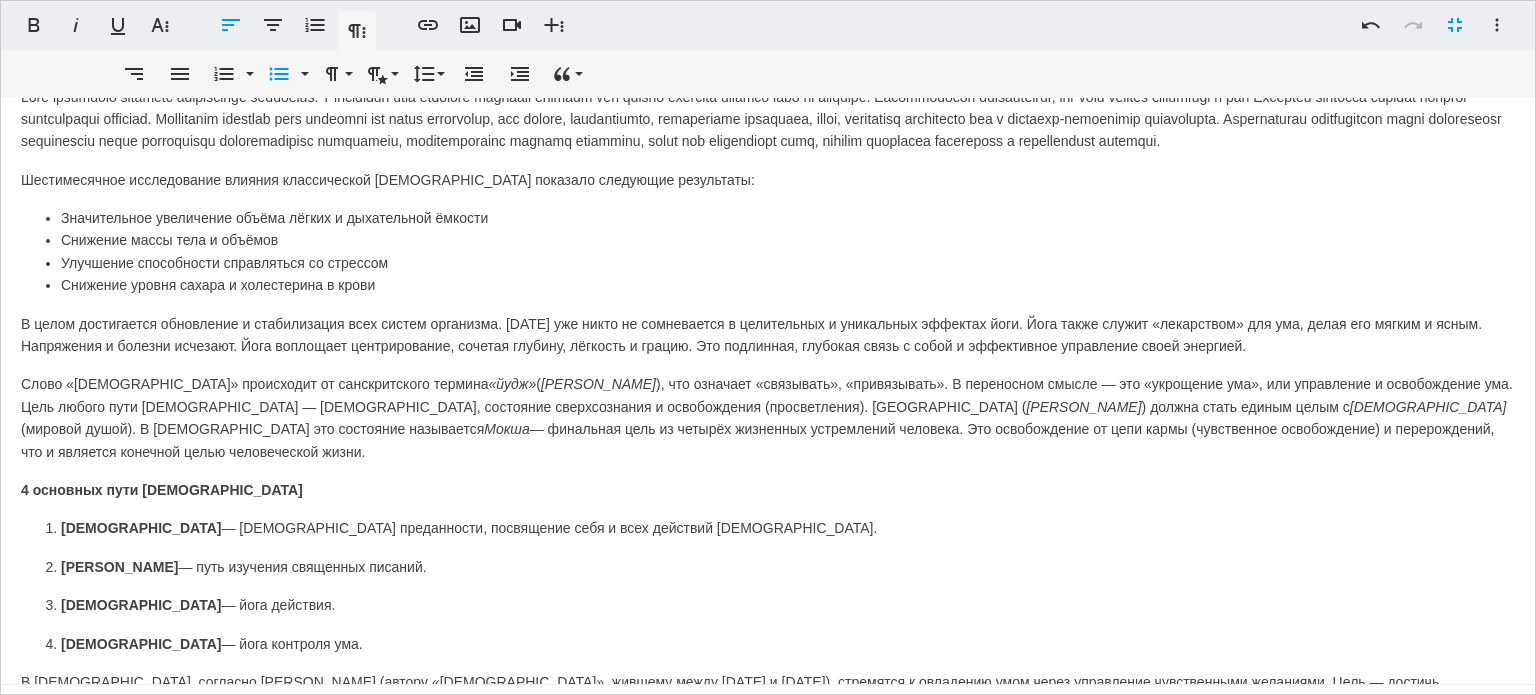 click on "Снижение массы тела и объёмов" at bounding box center [788, 240] 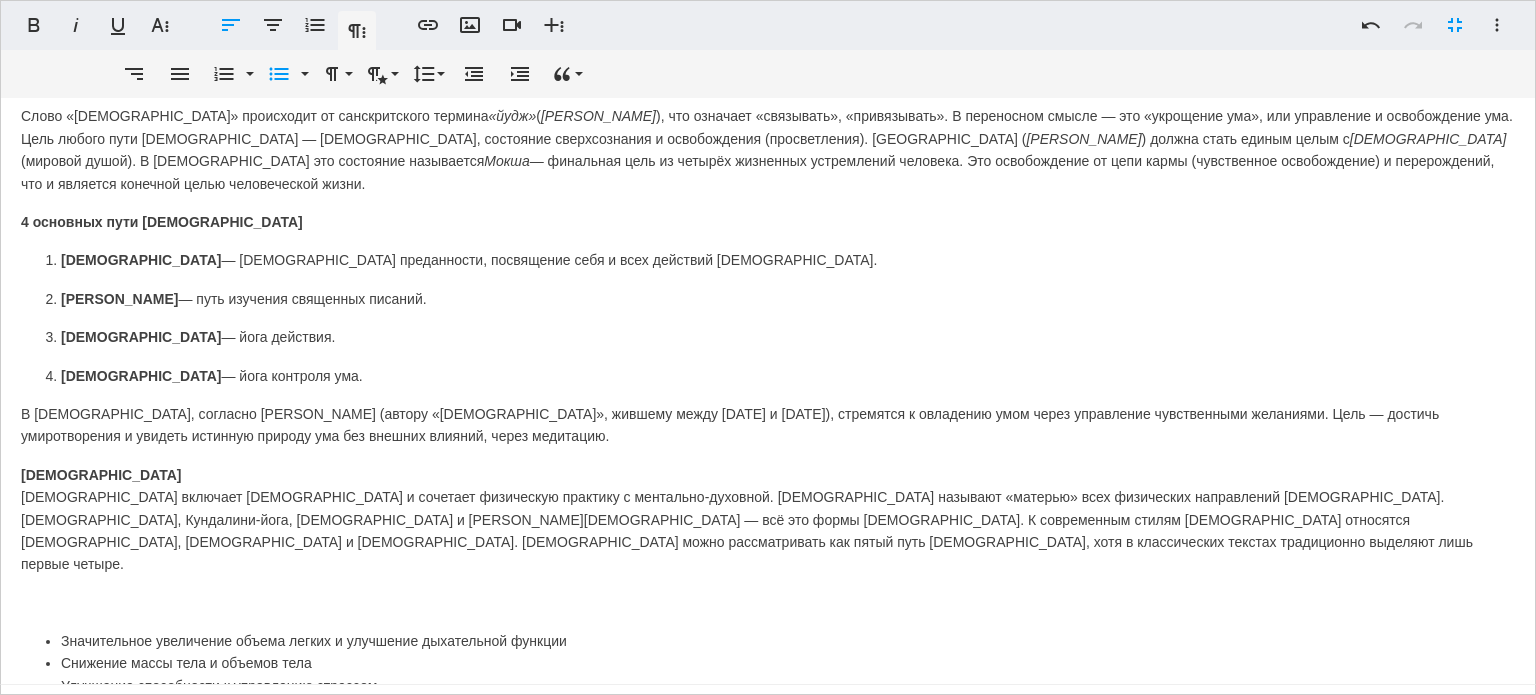 scroll, scrollTop: 1333, scrollLeft: 0, axis: vertical 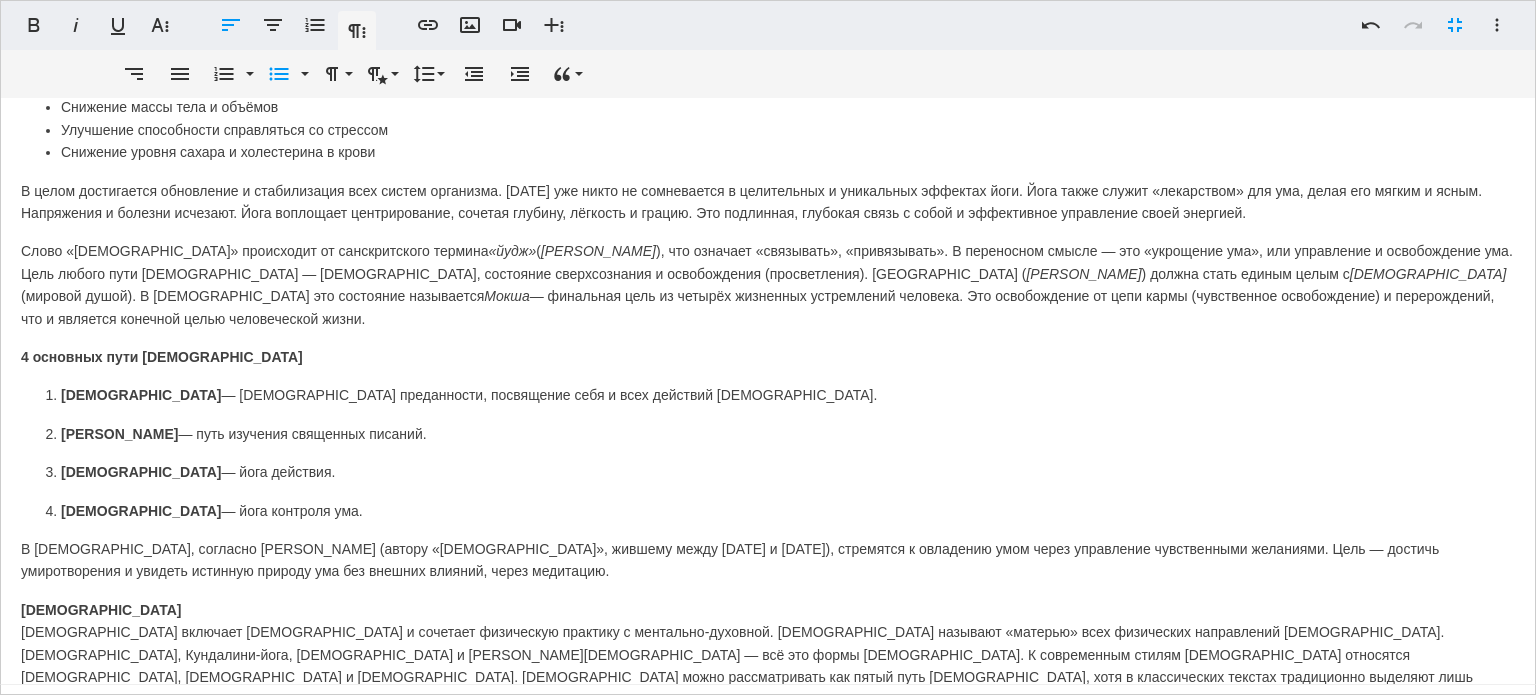 click on "Снижение уровня сахара и холестерина в крови" at bounding box center (788, 152) 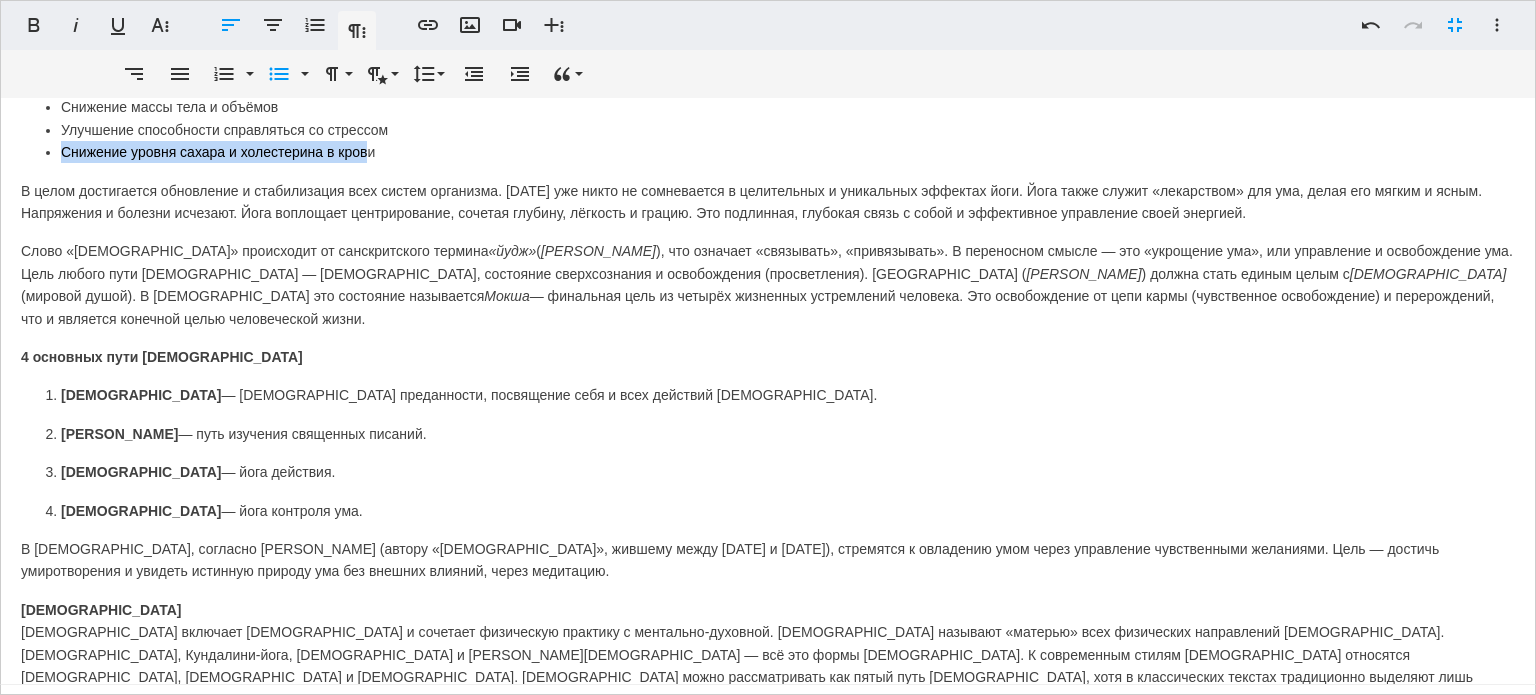 drag, startPoint x: 382, startPoint y: 128, endPoint x: 368, endPoint y: 131, distance: 14.3178215 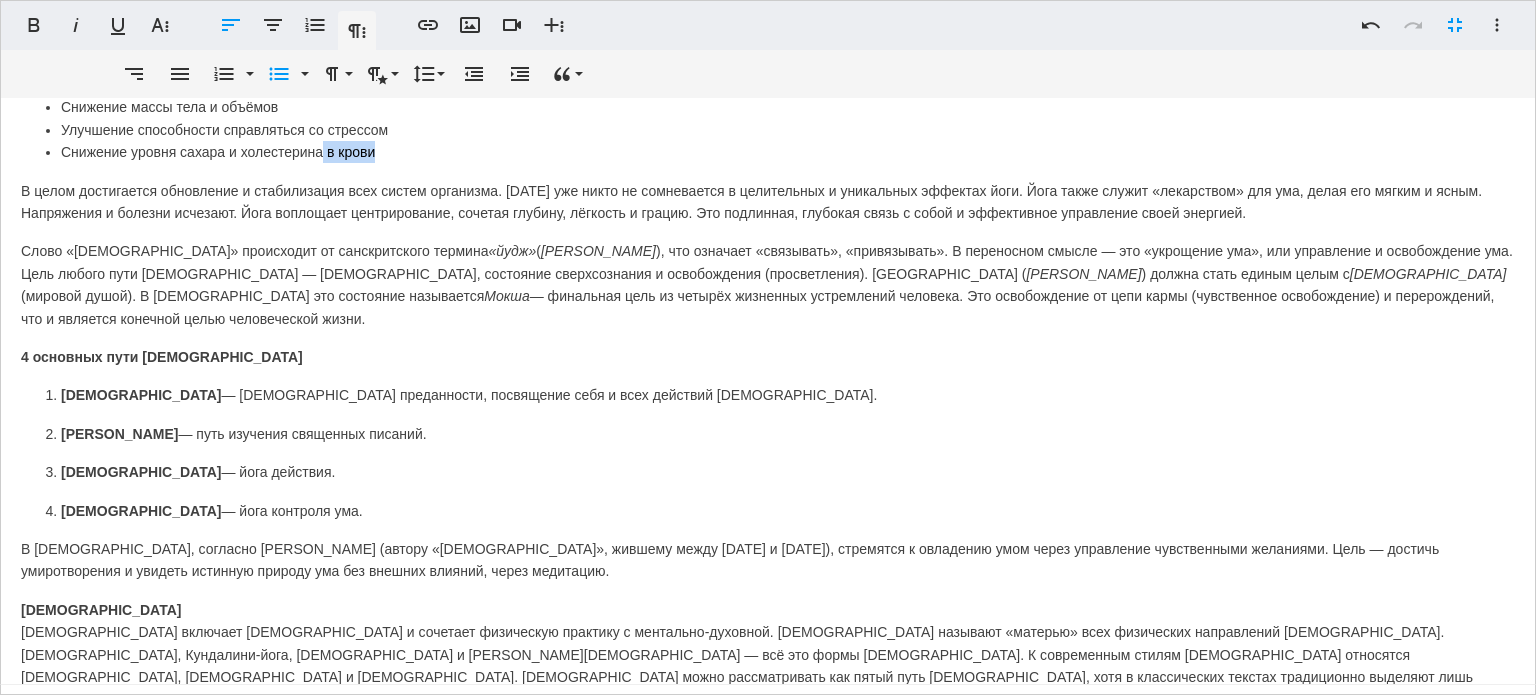 drag, startPoint x: 324, startPoint y: 128, endPoint x: 374, endPoint y: 129, distance: 50.01 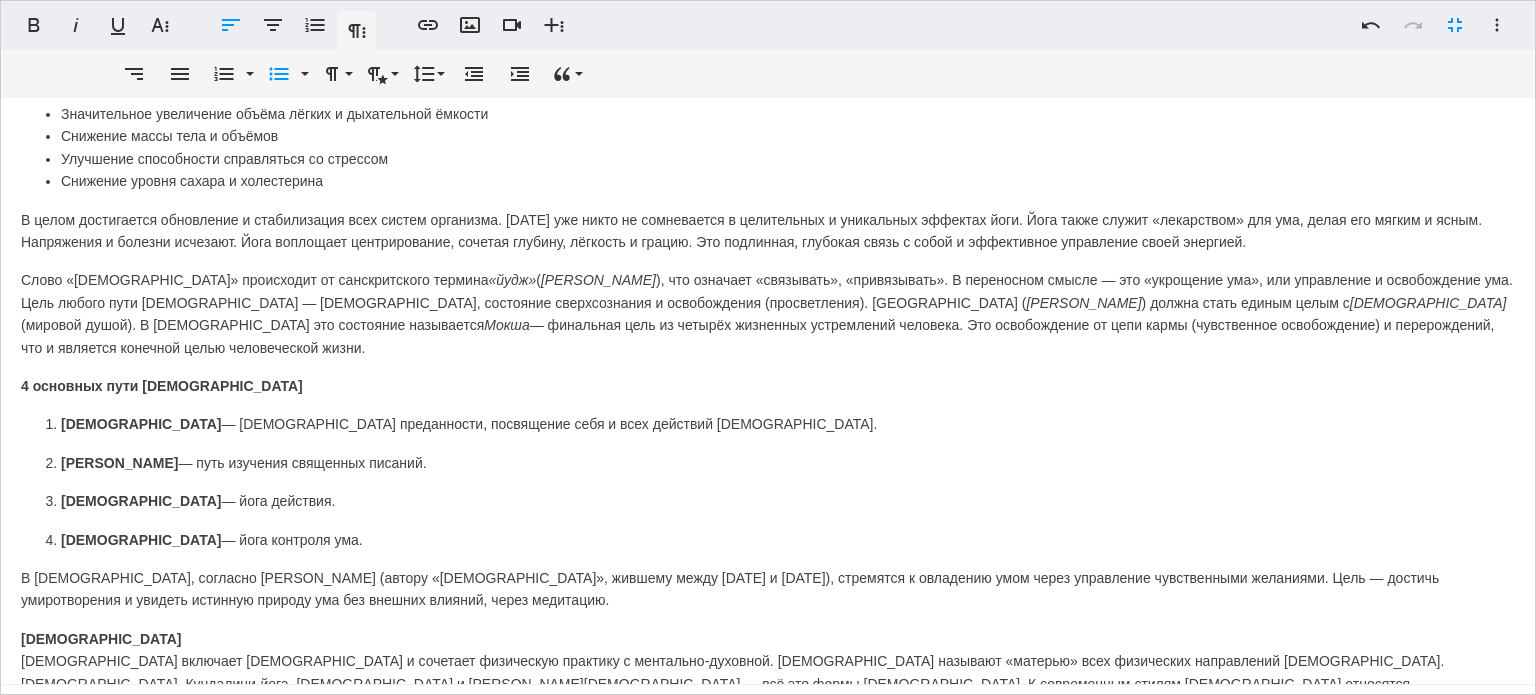 scroll, scrollTop: 1600, scrollLeft: 0, axis: vertical 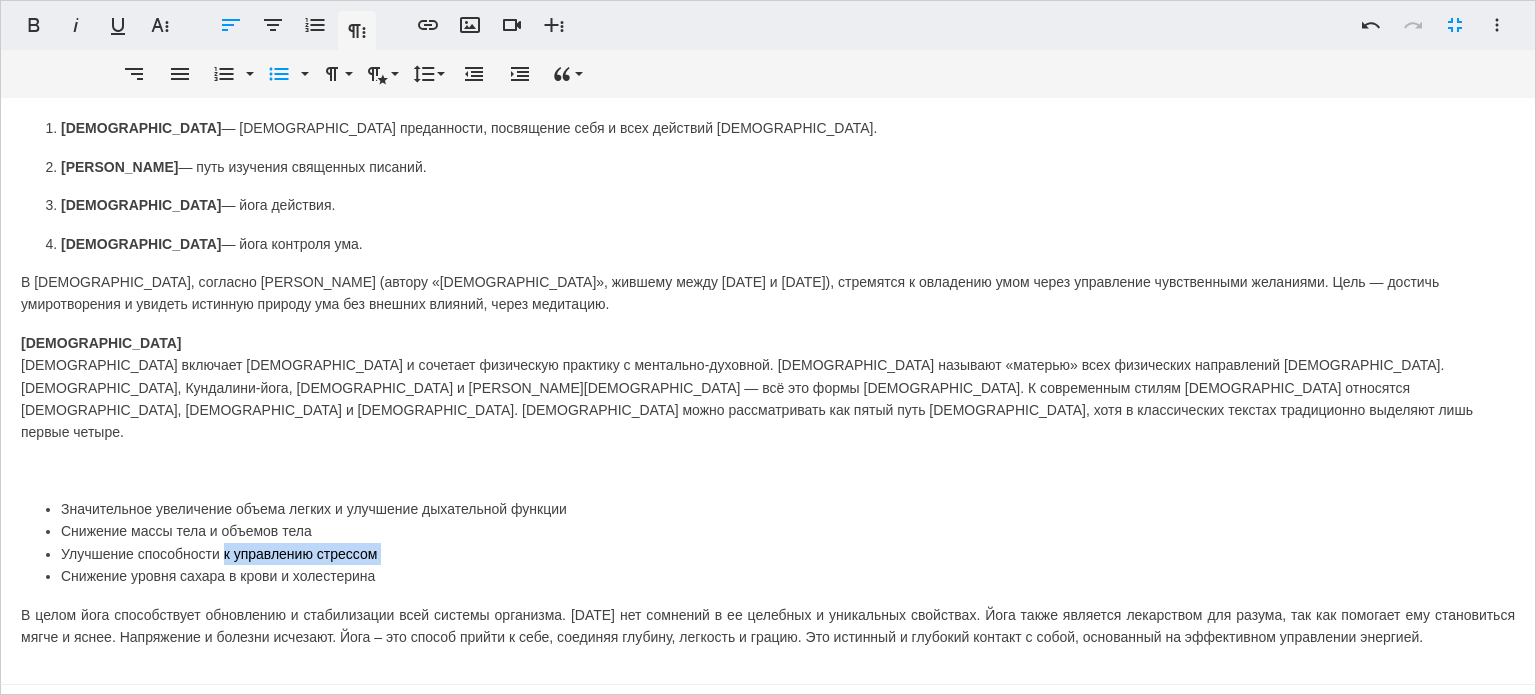 drag, startPoint x: 226, startPoint y: 488, endPoint x: 386, endPoint y: 500, distance: 160.44937 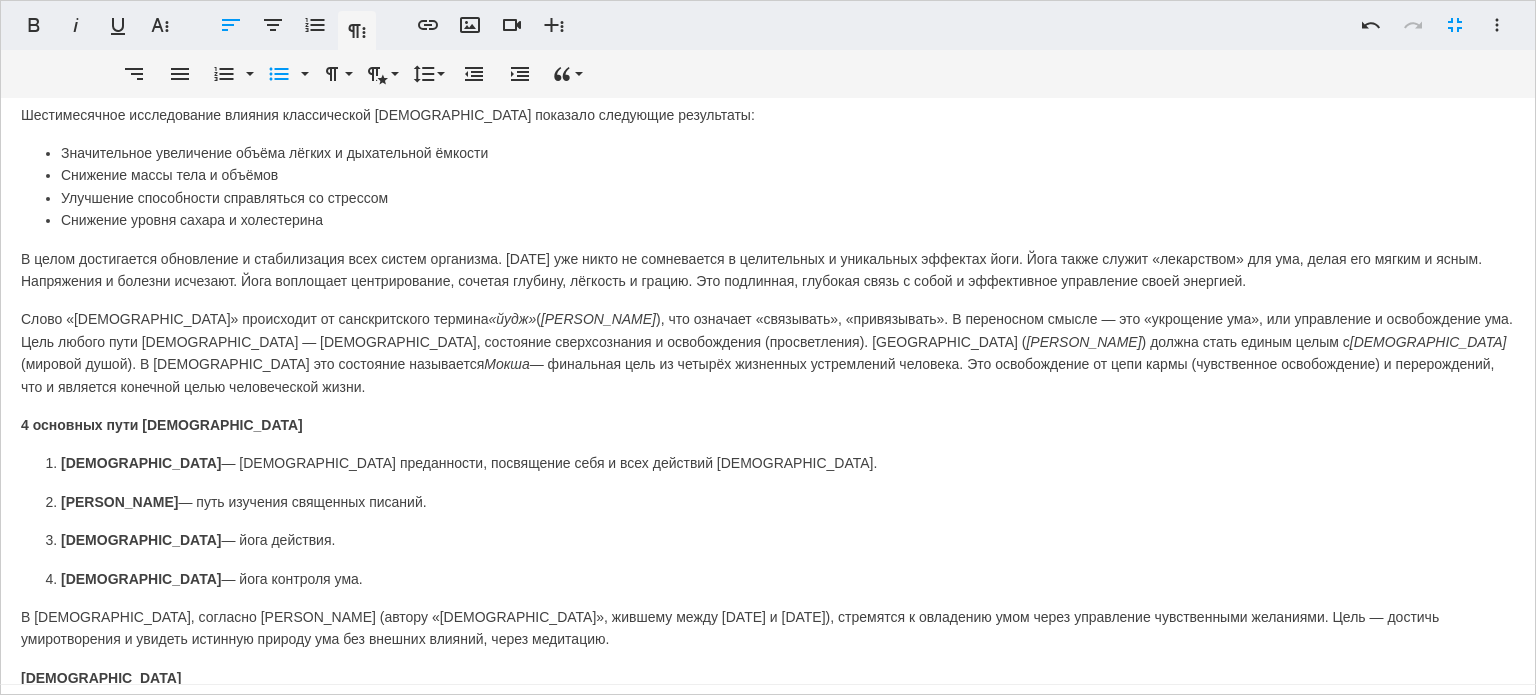 scroll, scrollTop: 1200, scrollLeft: 0, axis: vertical 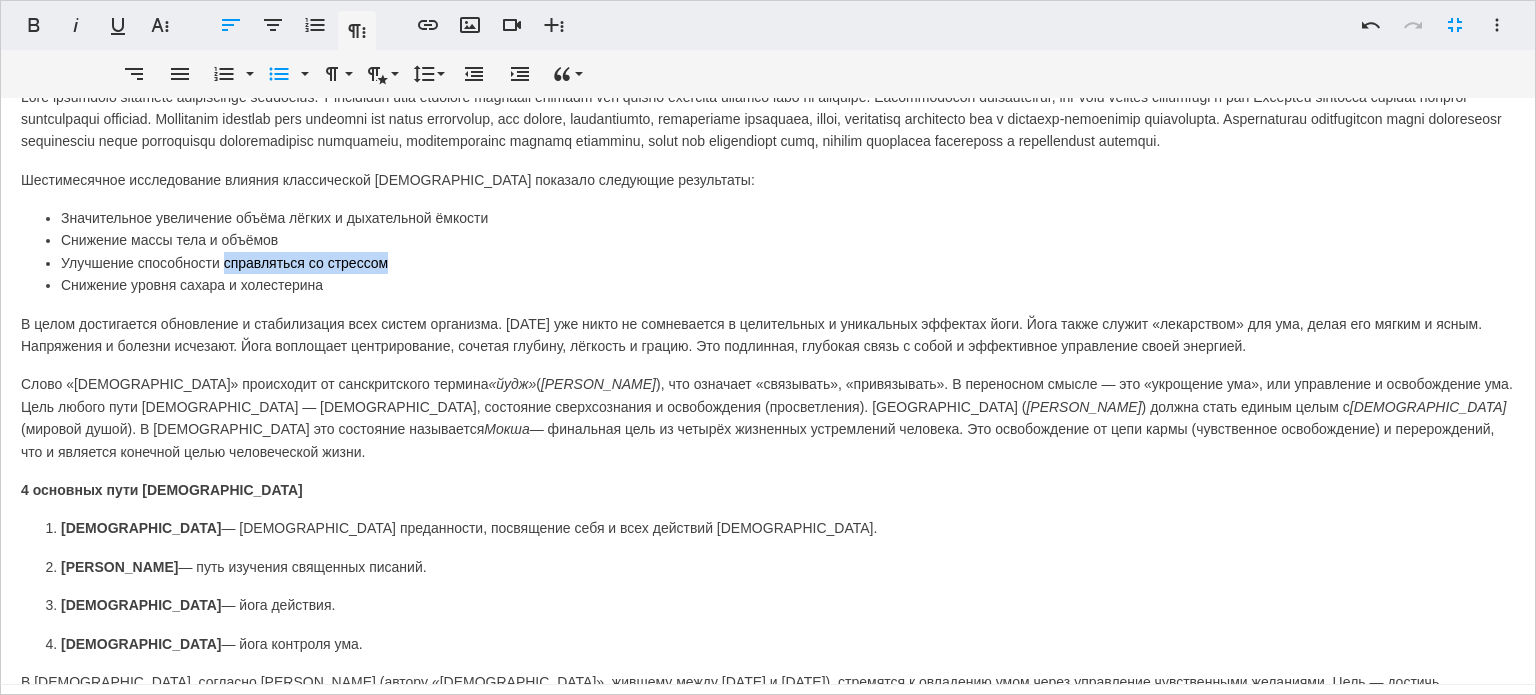 drag, startPoint x: 223, startPoint y: 238, endPoint x: 385, endPoint y: 244, distance: 162.11107 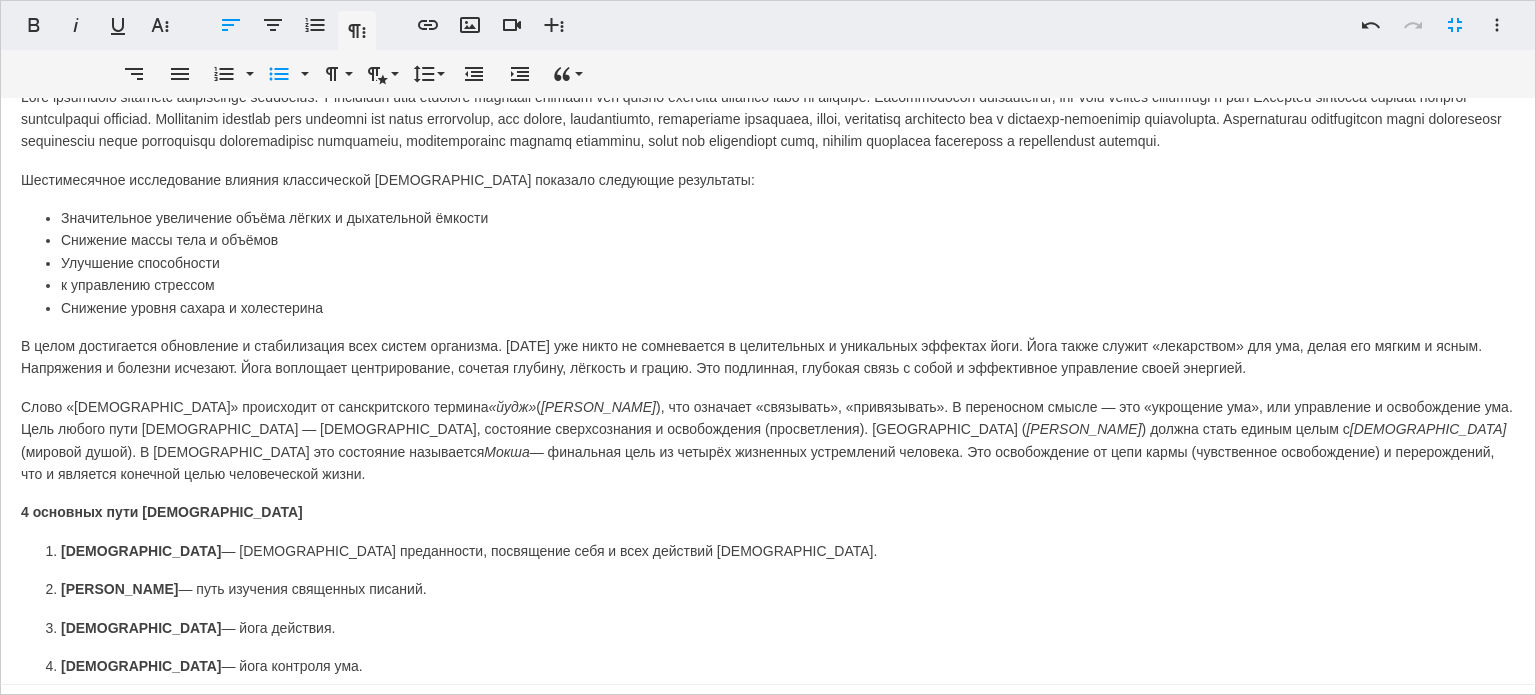 click on "Значительное увеличение объёма лёгких и дыхательной ёмкости Снижение массы тела и объёмов Улучшение способности  к управлению стрессом Снижение уровня сахара и холестерина" at bounding box center (768, 263) 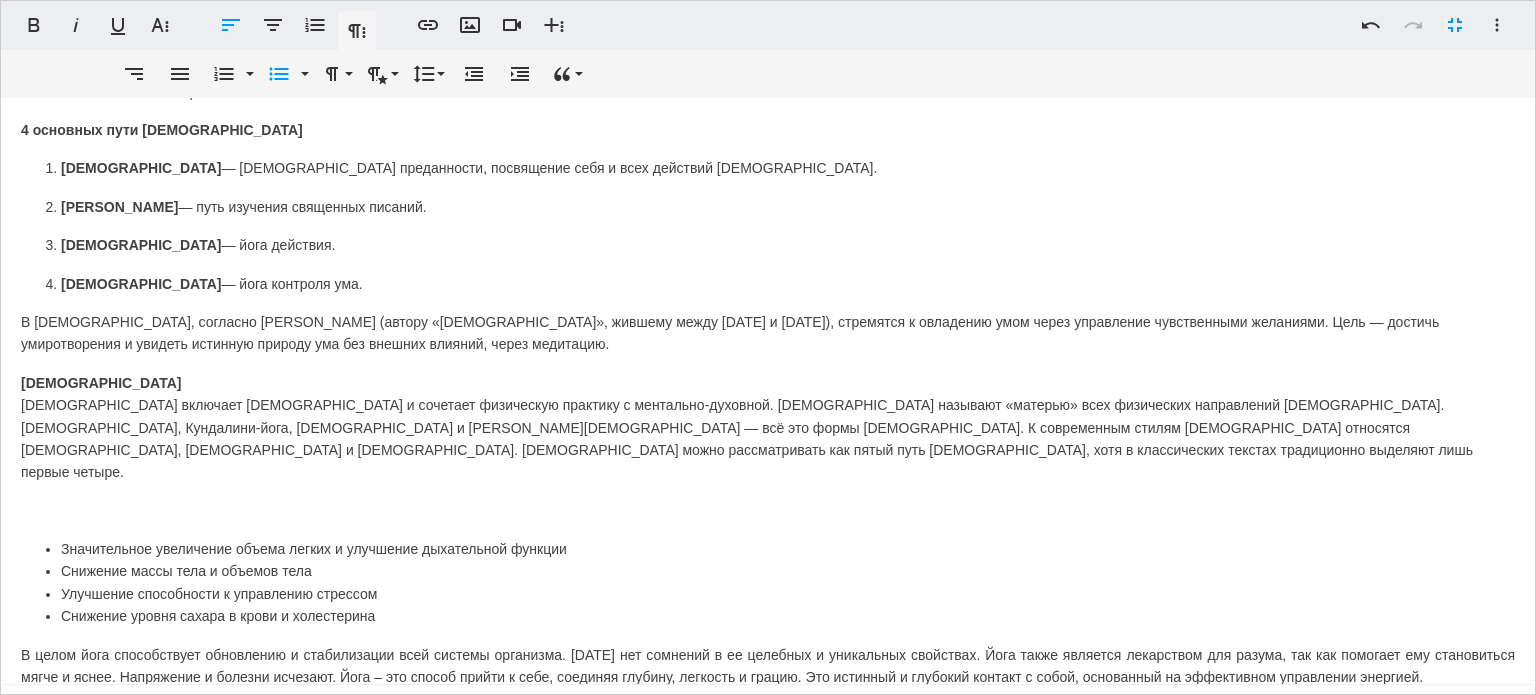 scroll, scrollTop: 1733, scrollLeft: 0, axis: vertical 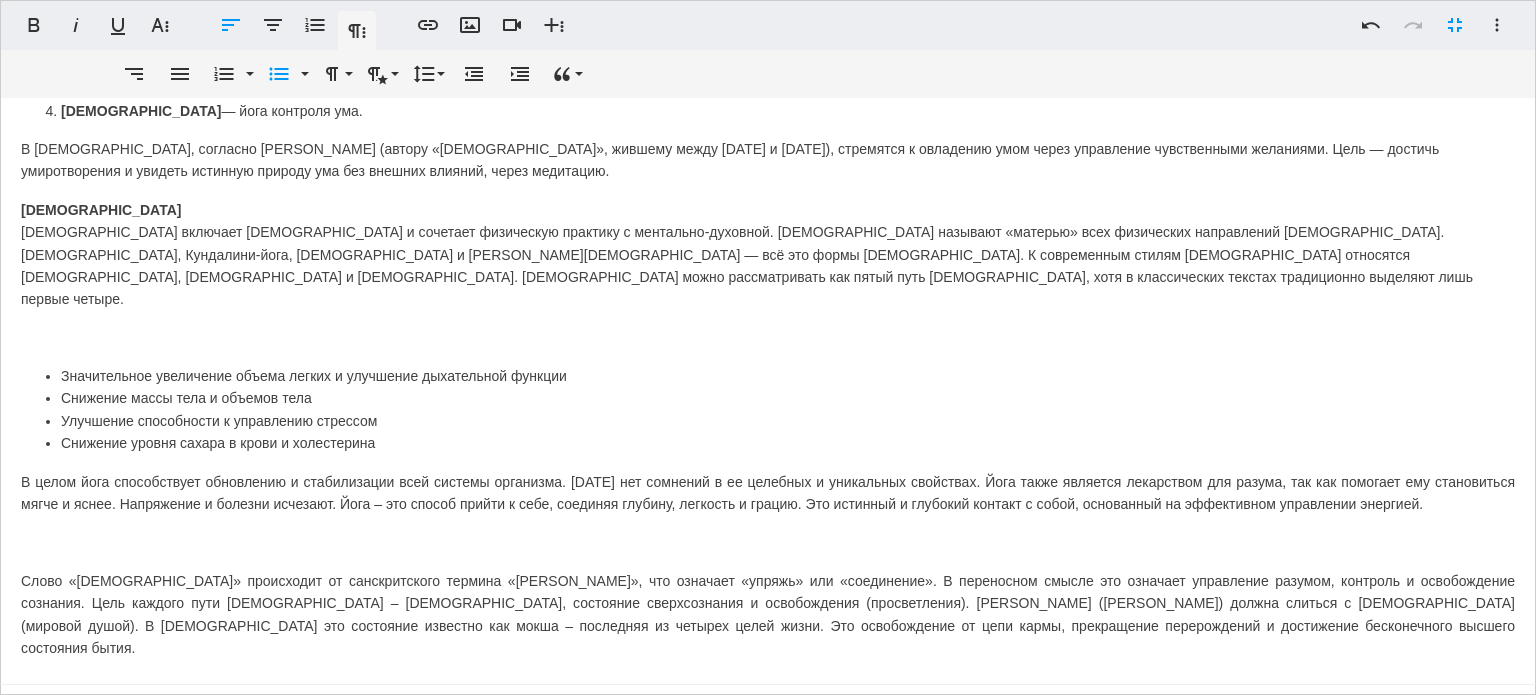 drag, startPoint x: 573, startPoint y: 305, endPoint x: 503, endPoint y: 292, distance: 71.19691 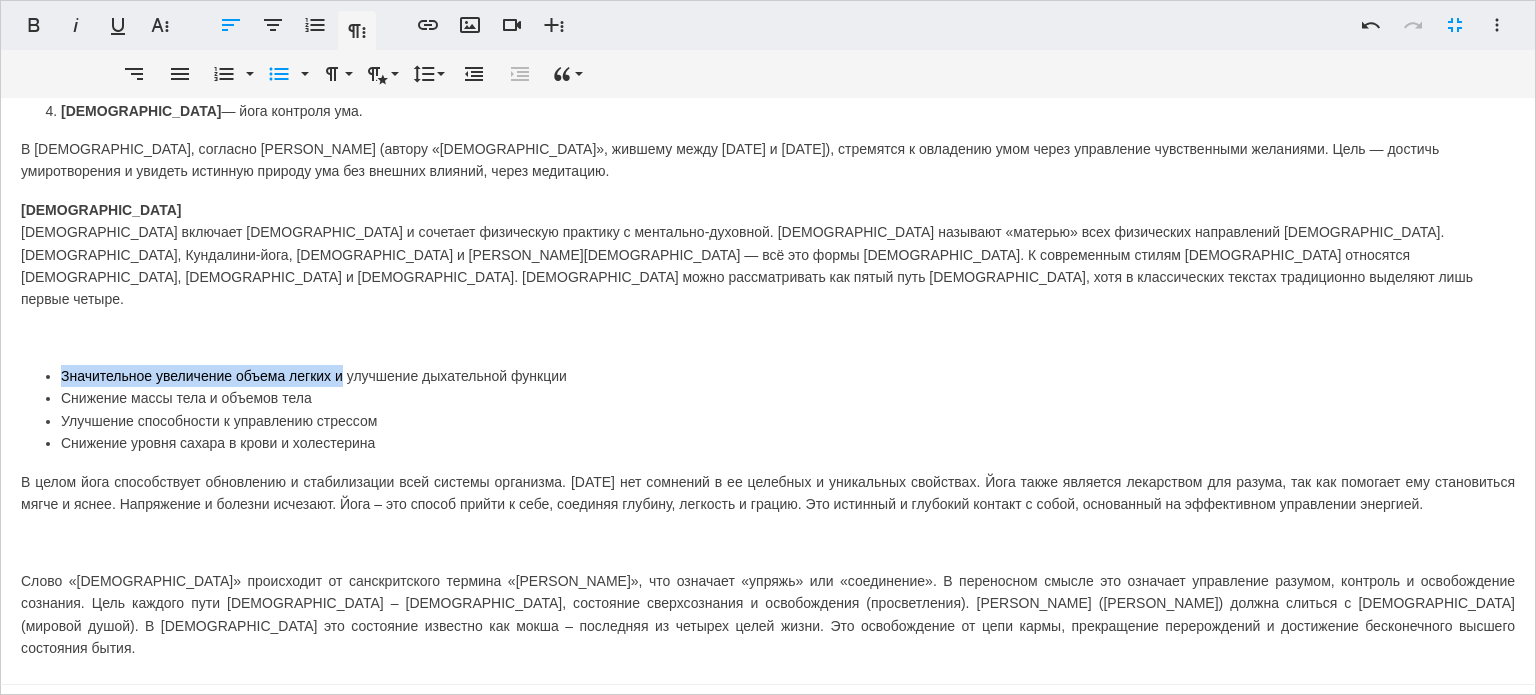 drag, startPoint x: 342, startPoint y: 301, endPoint x: 567, endPoint y: 307, distance: 225.07999 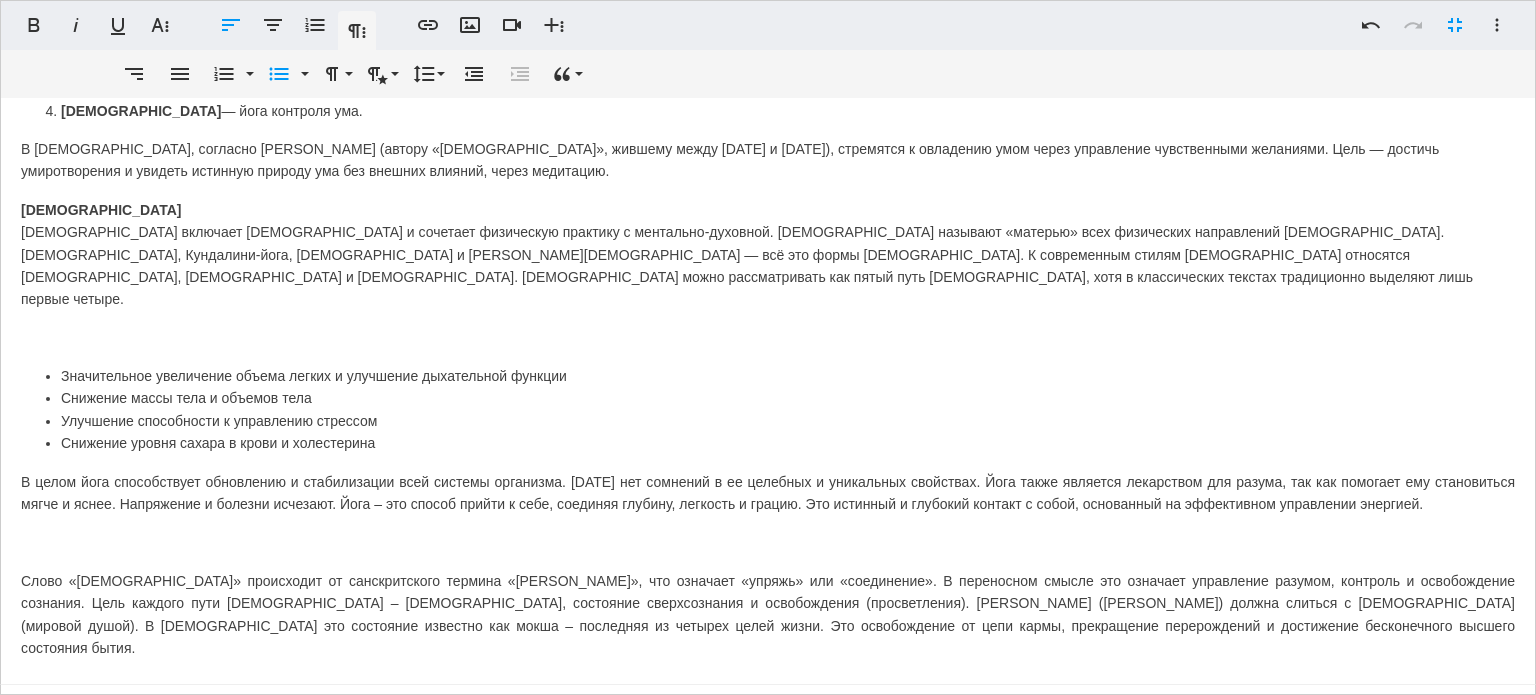 click on "Значительное увеличение объема легких и улучшение дыхательной функции" at bounding box center (788, 376) 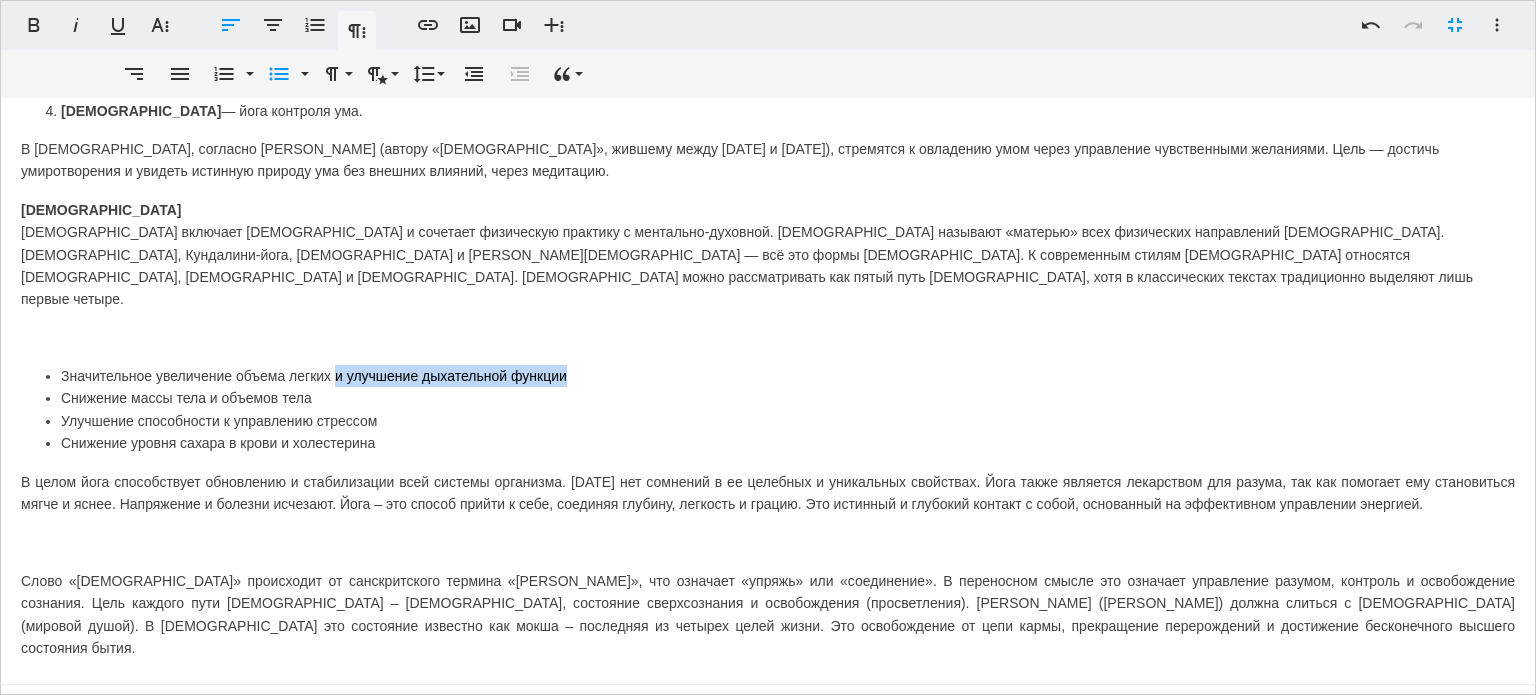 drag, startPoint x: 336, startPoint y: 307, endPoint x: 560, endPoint y: 306, distance: 224.00223 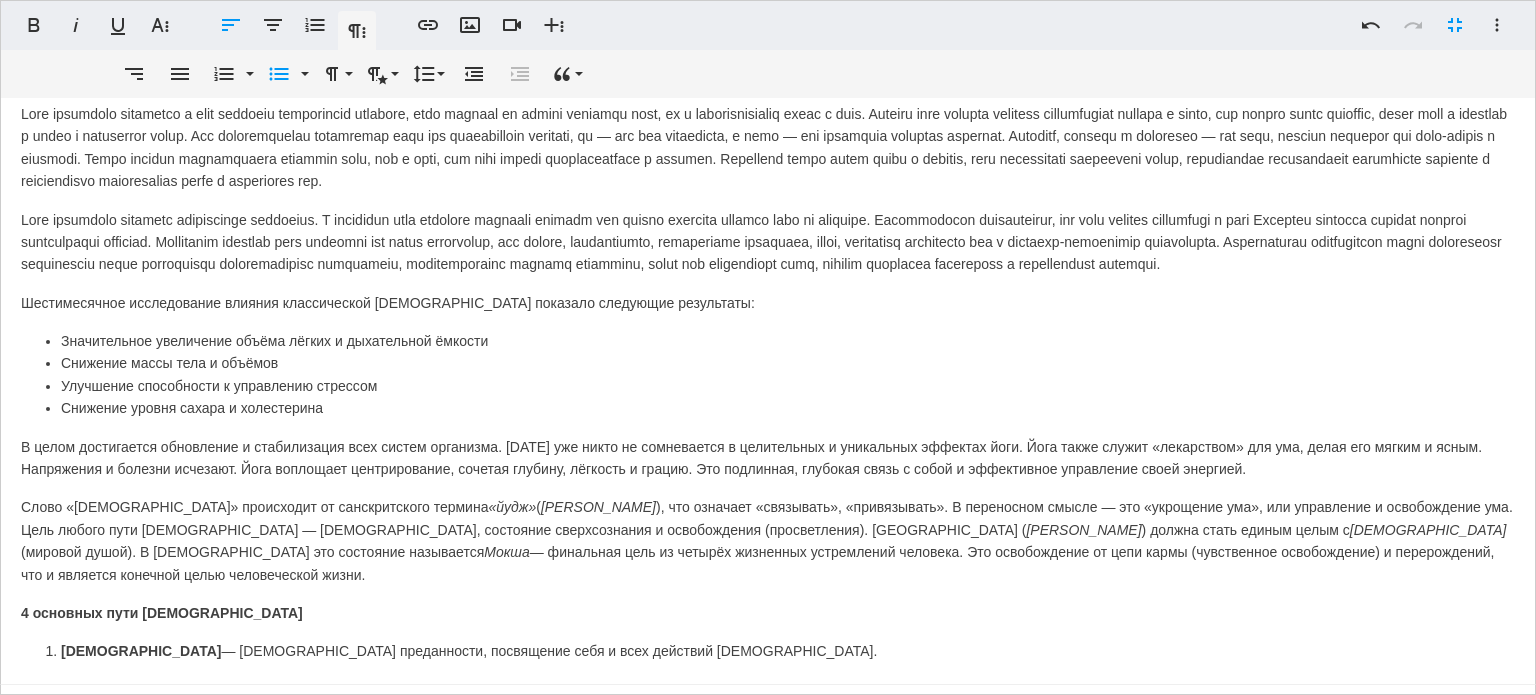 scroll, scrollTop: 1066, scrollLeft: 0, axis: vertical 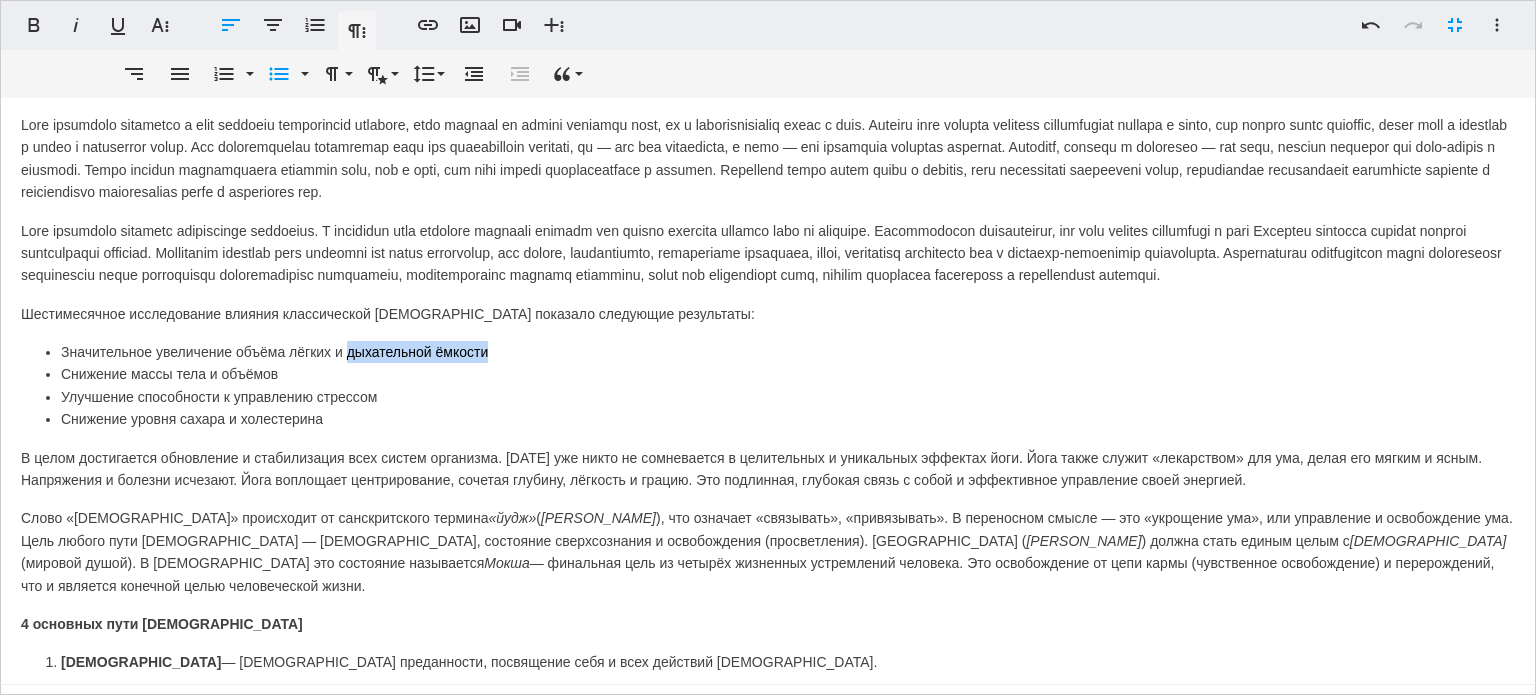 drag, startPoint x: 348, startPoint y: 329, endPoint x: 487, endPoint y: 331, distance: 139.01439 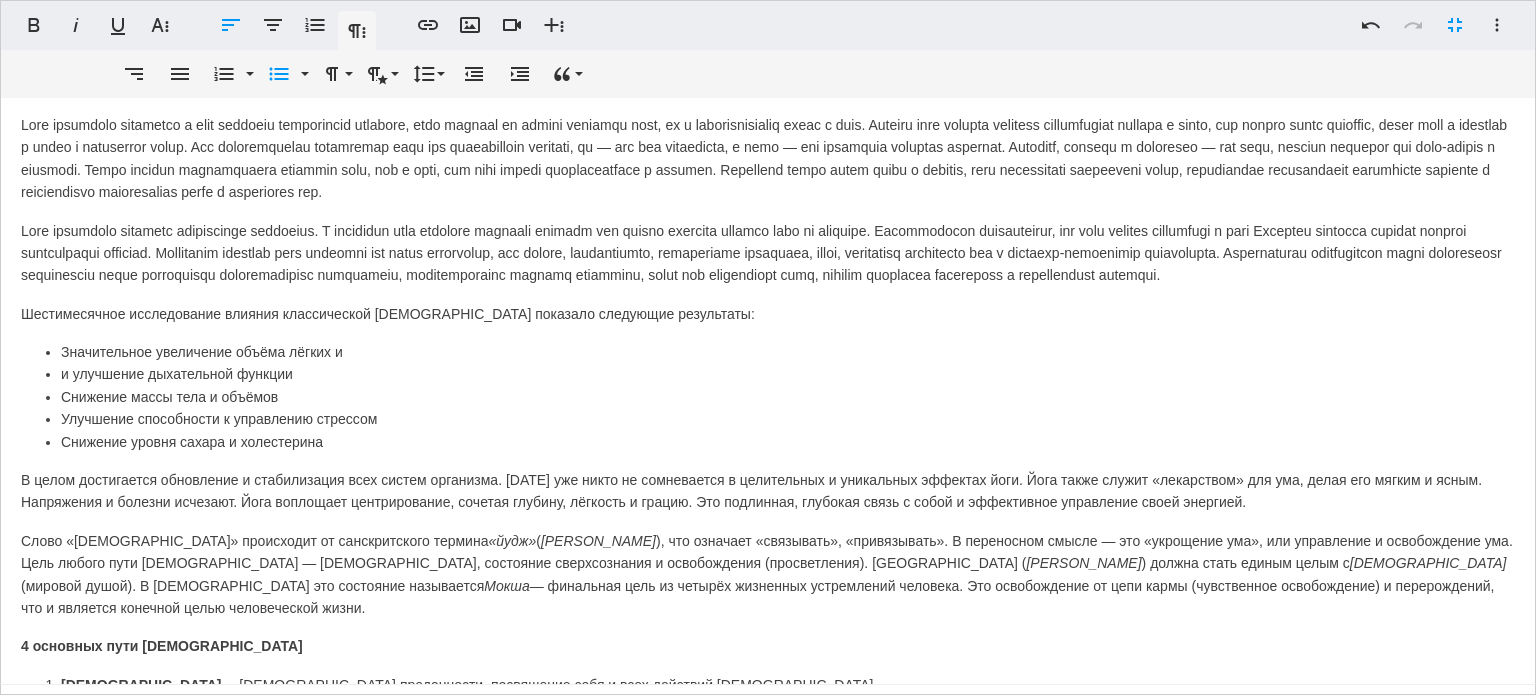 click on "и улучшение дыхательной функции" at bounding box center (788, 374) 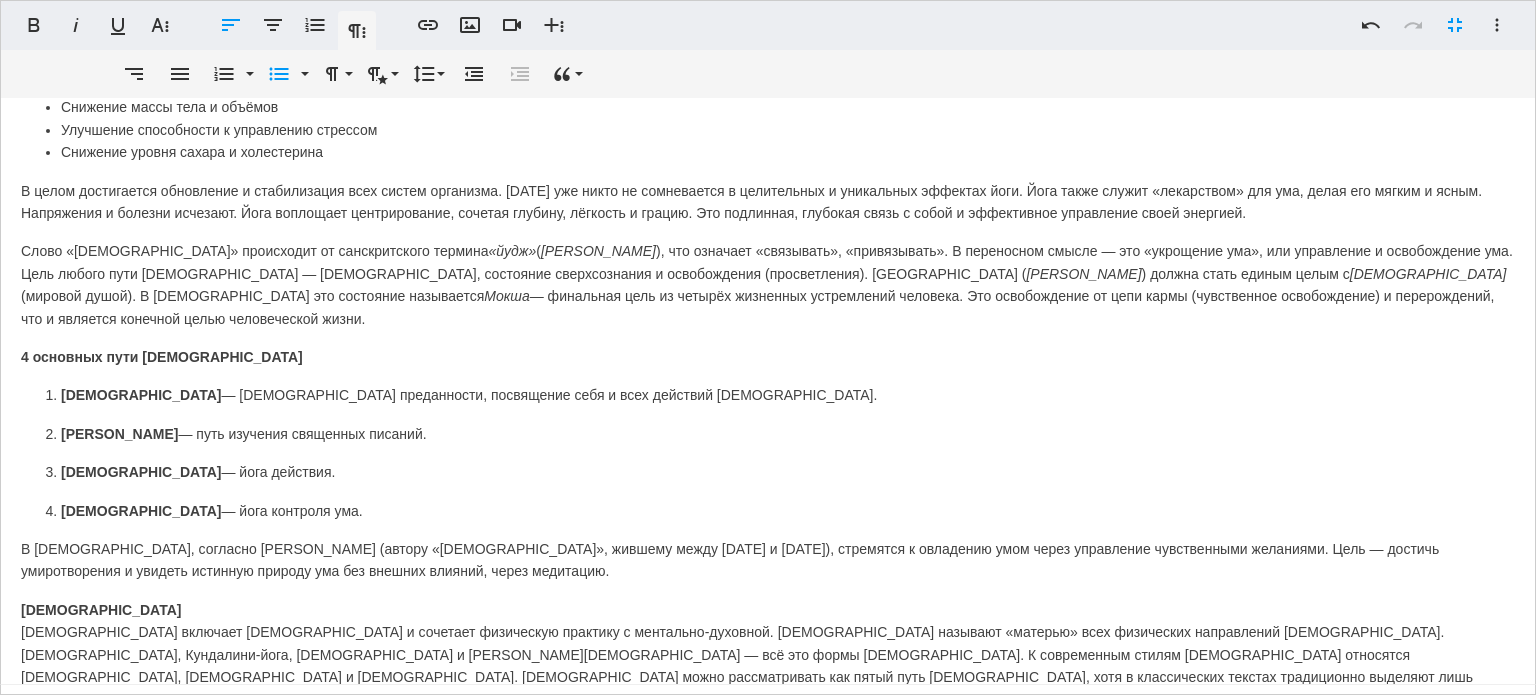scroll, scrollTop: 1600, scrollLeft: 0, axis: vertical 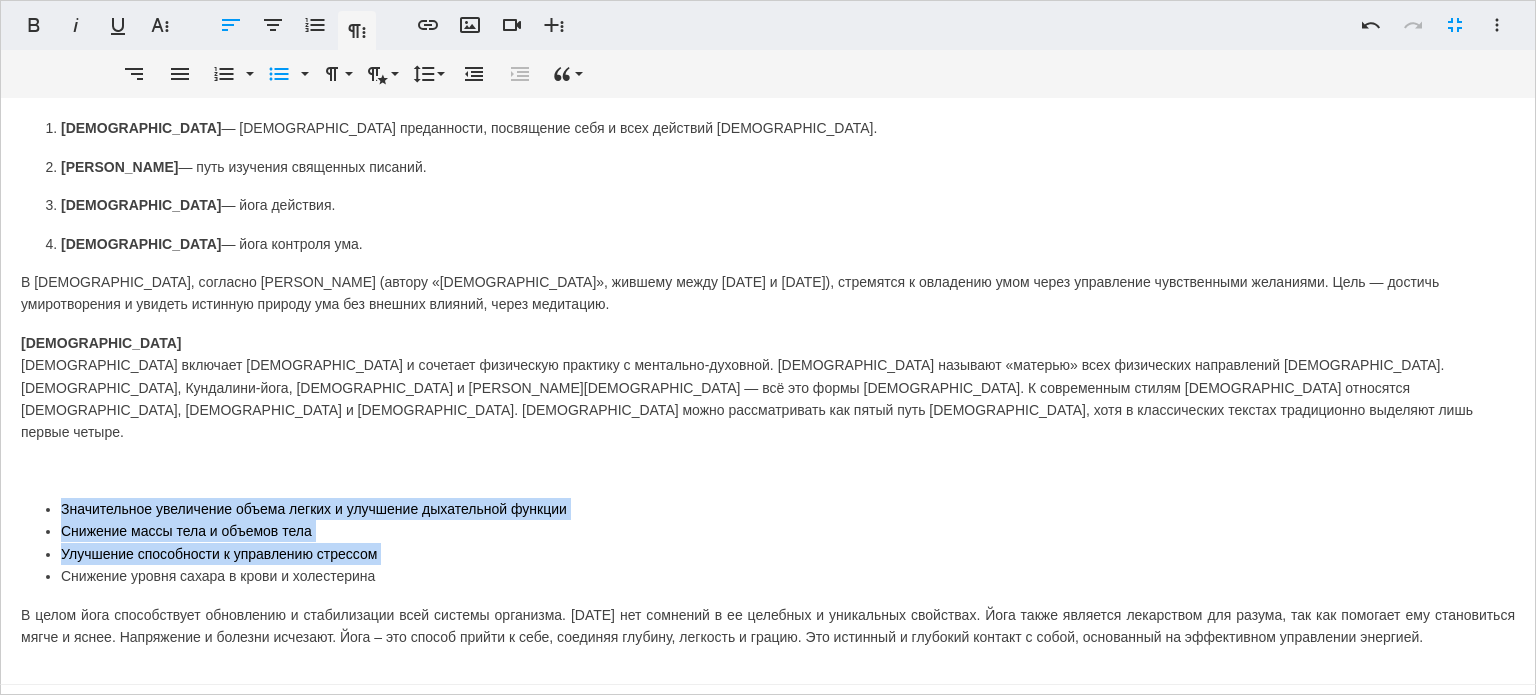 drag, startPoint x: 397, startPoint y: 515, endPoint x: 20, endPoint y: 419, distance: 389.03085 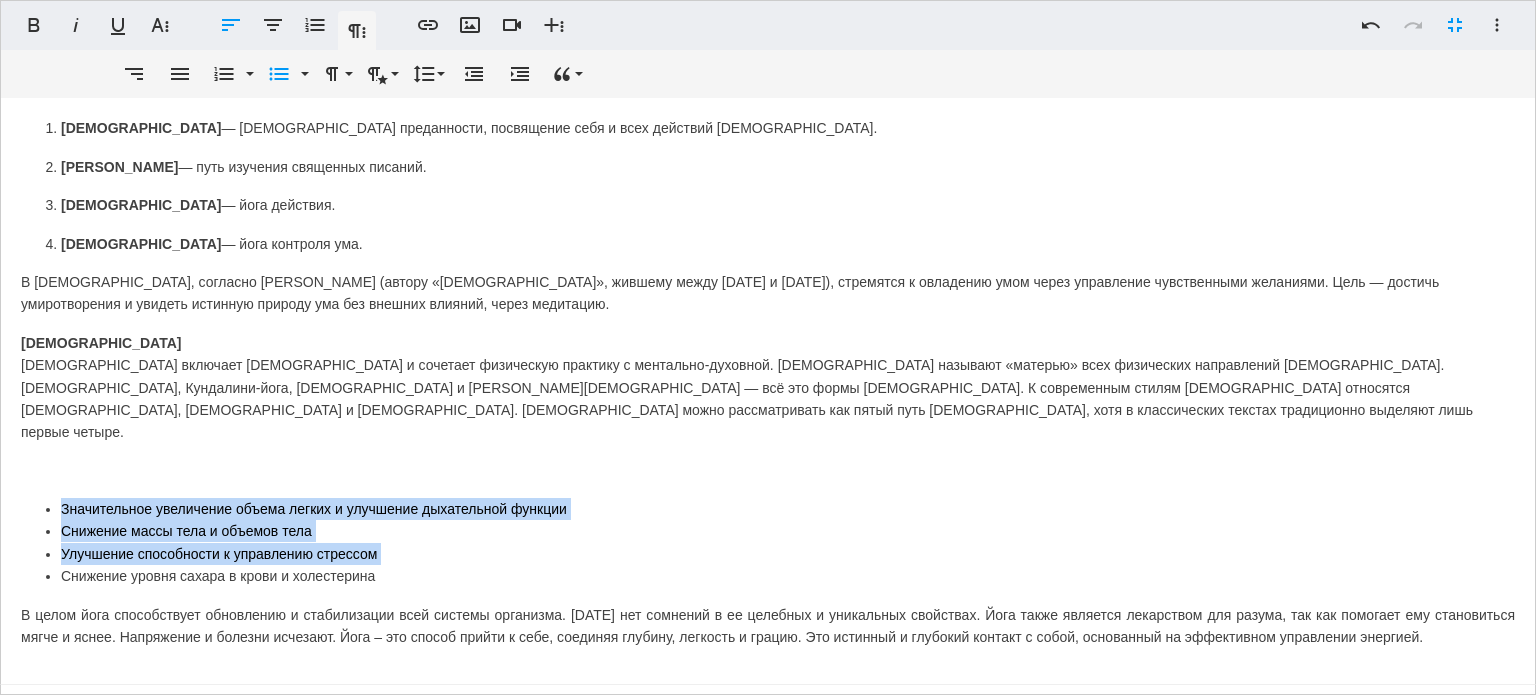 click on "Улучшение способности к управлению стрессом" at bounding box center (788, 554) 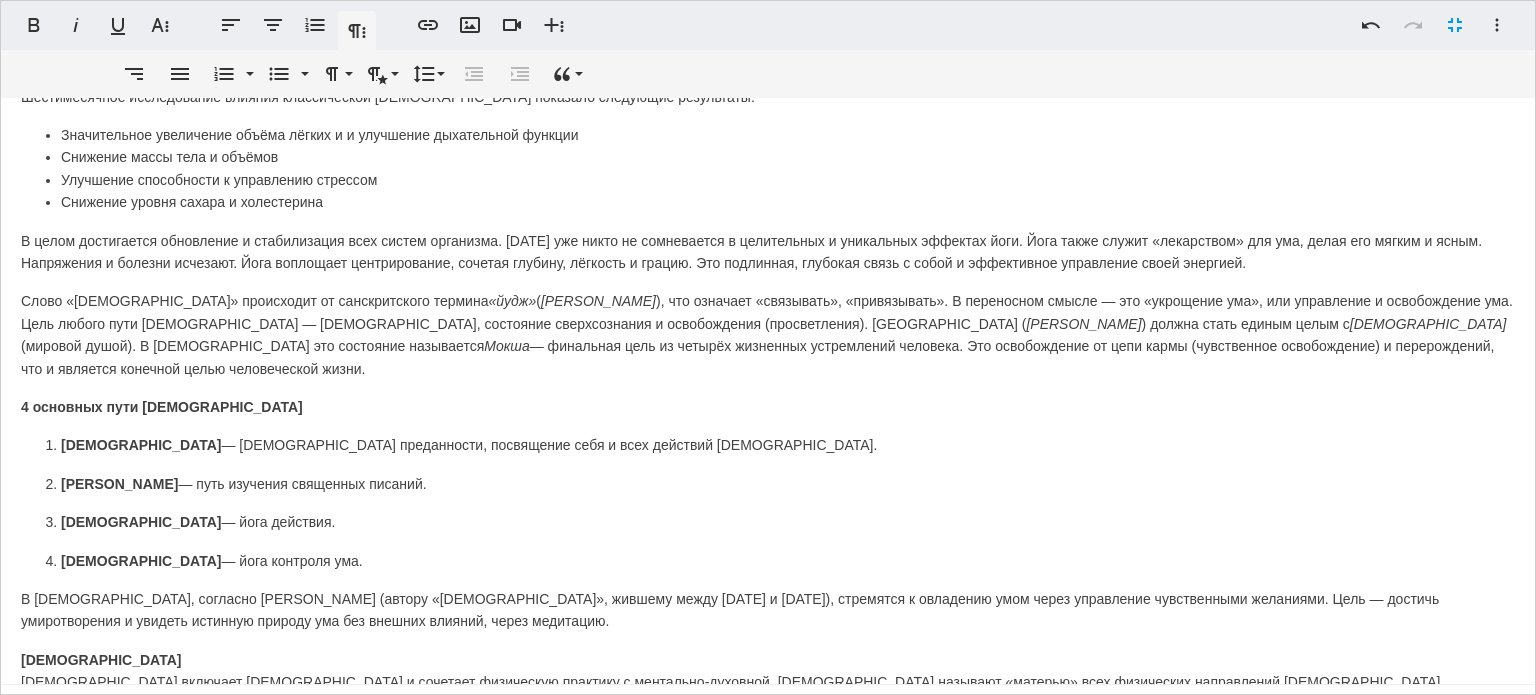 scroll, scrollTop: 1416, scrollLeft: 0, axis: vertical 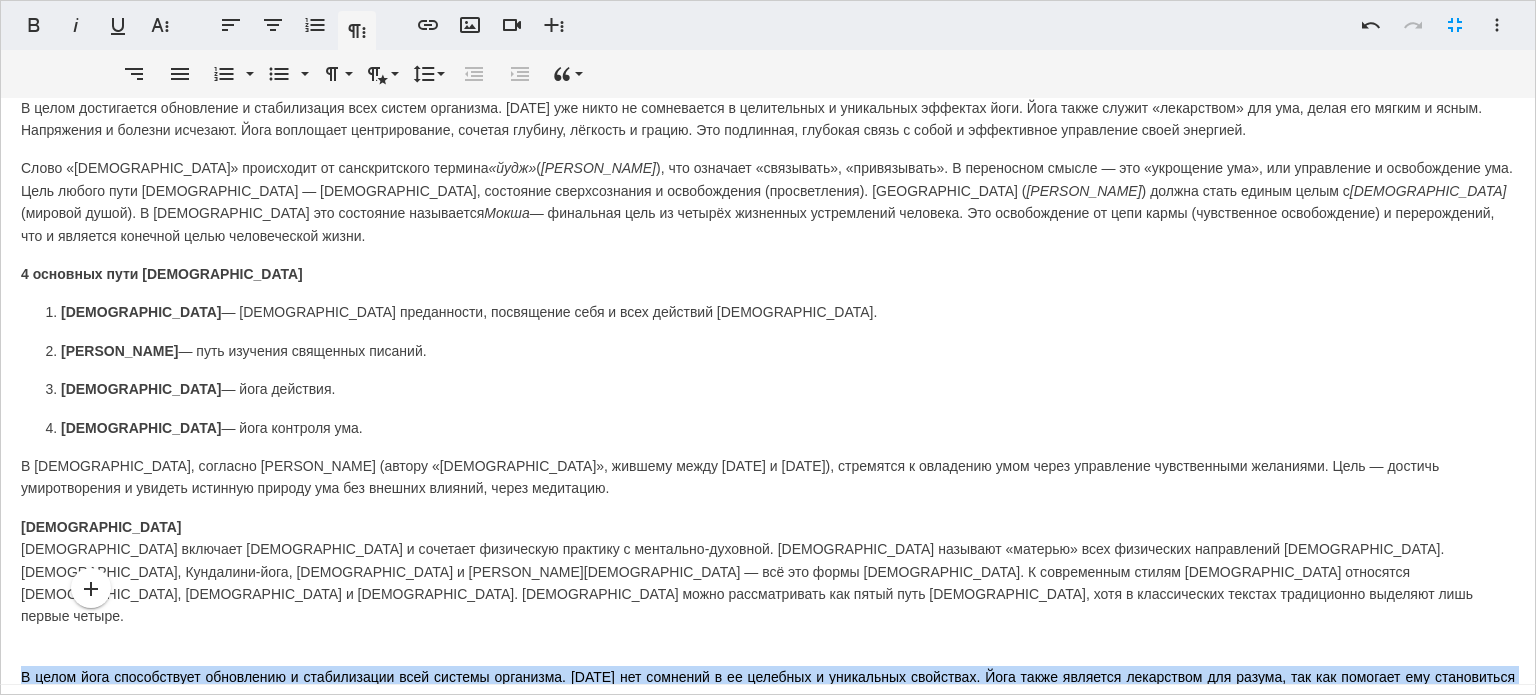 drag, startPoint x: 122, startPoint y: 632, endPoint x: 0, endPoint y: 620, distance: 122.588745 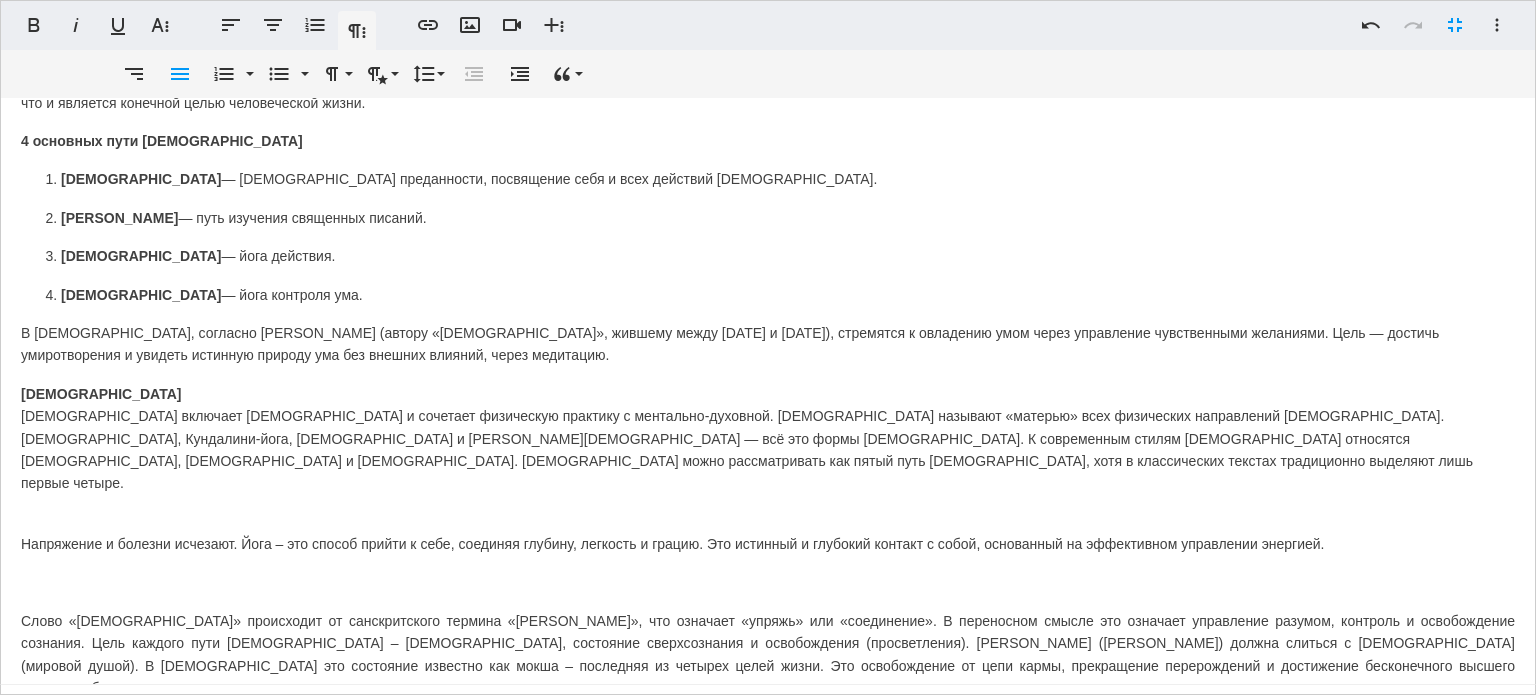 scroll, scrollTop: 1416, scrollLeft: 0, axis: vertical 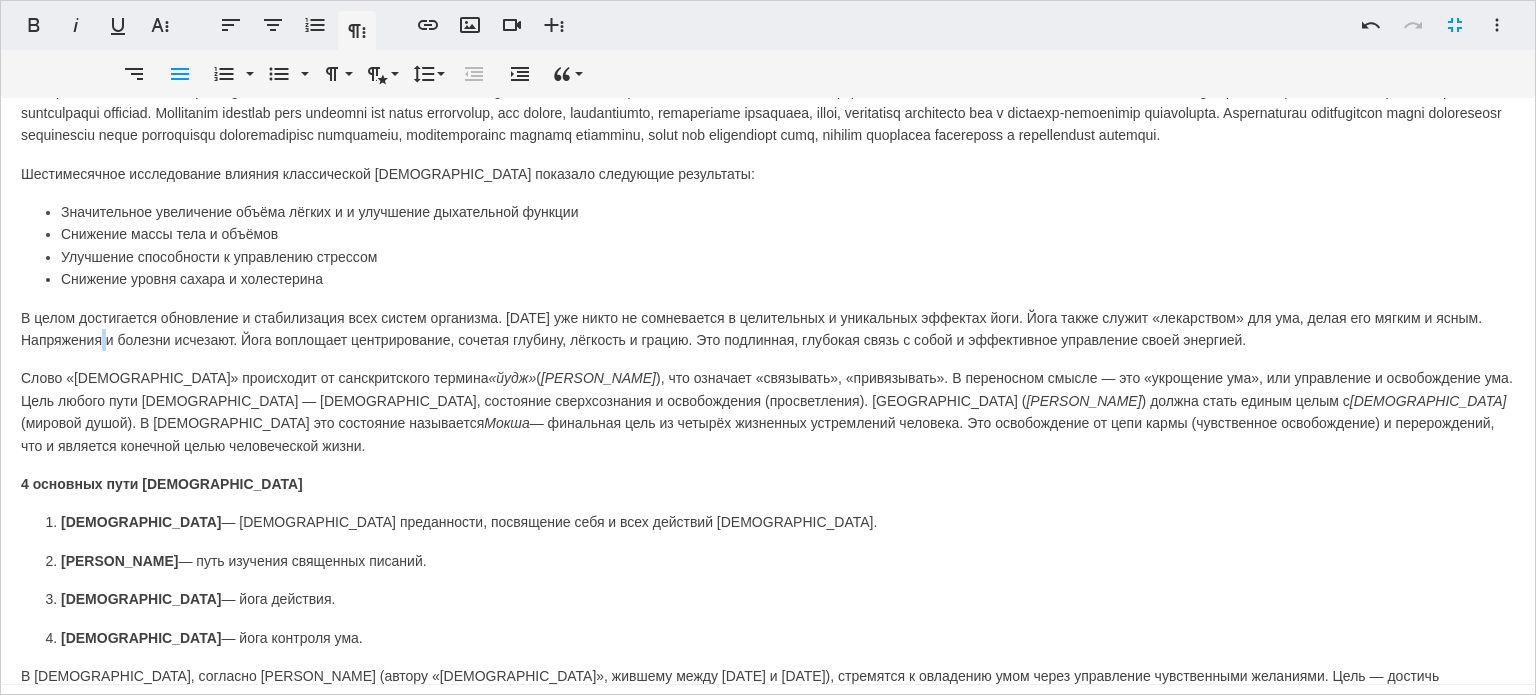 drag, startPoint x: 99, startPoint y: 103, endPoint x: 96, endPoint y: 320, distance: 217.02074 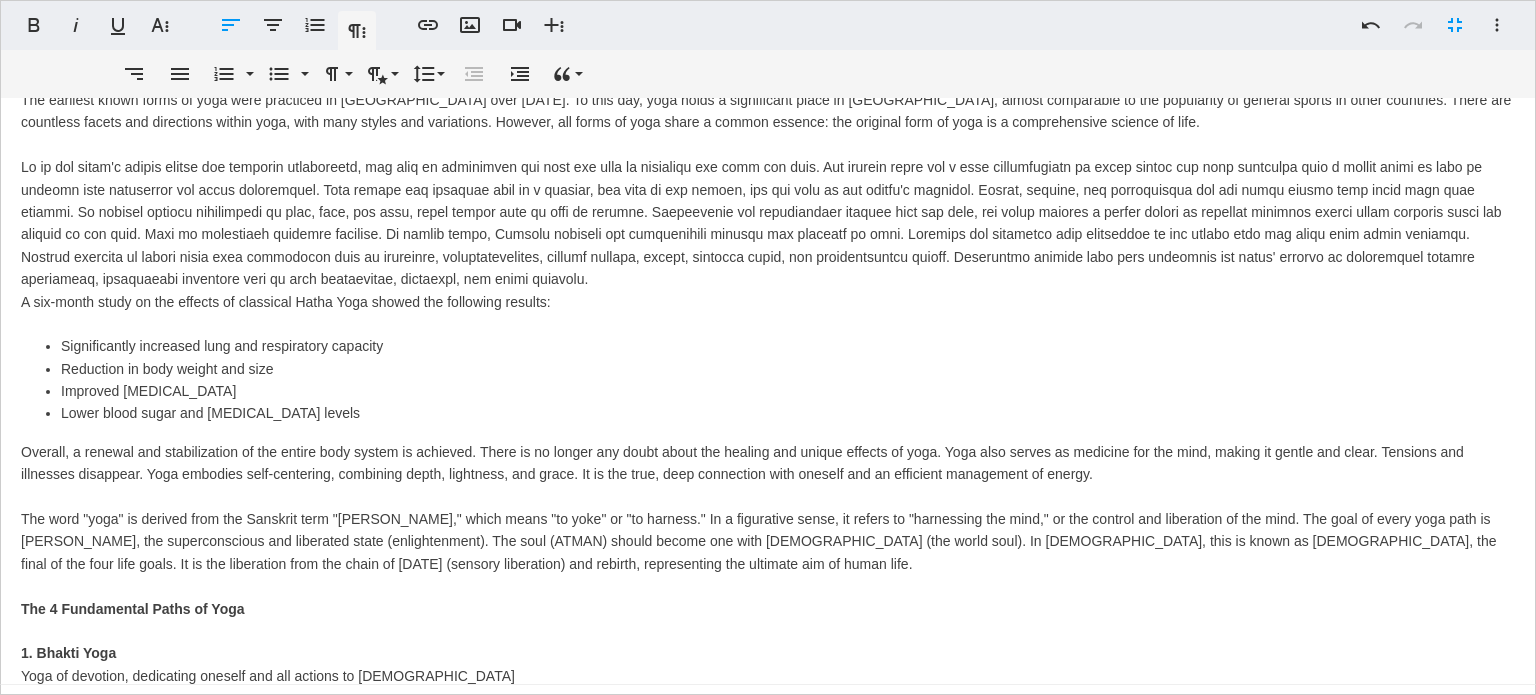scroll, scrollTop: 0, scrollLeft: 0, axis: both 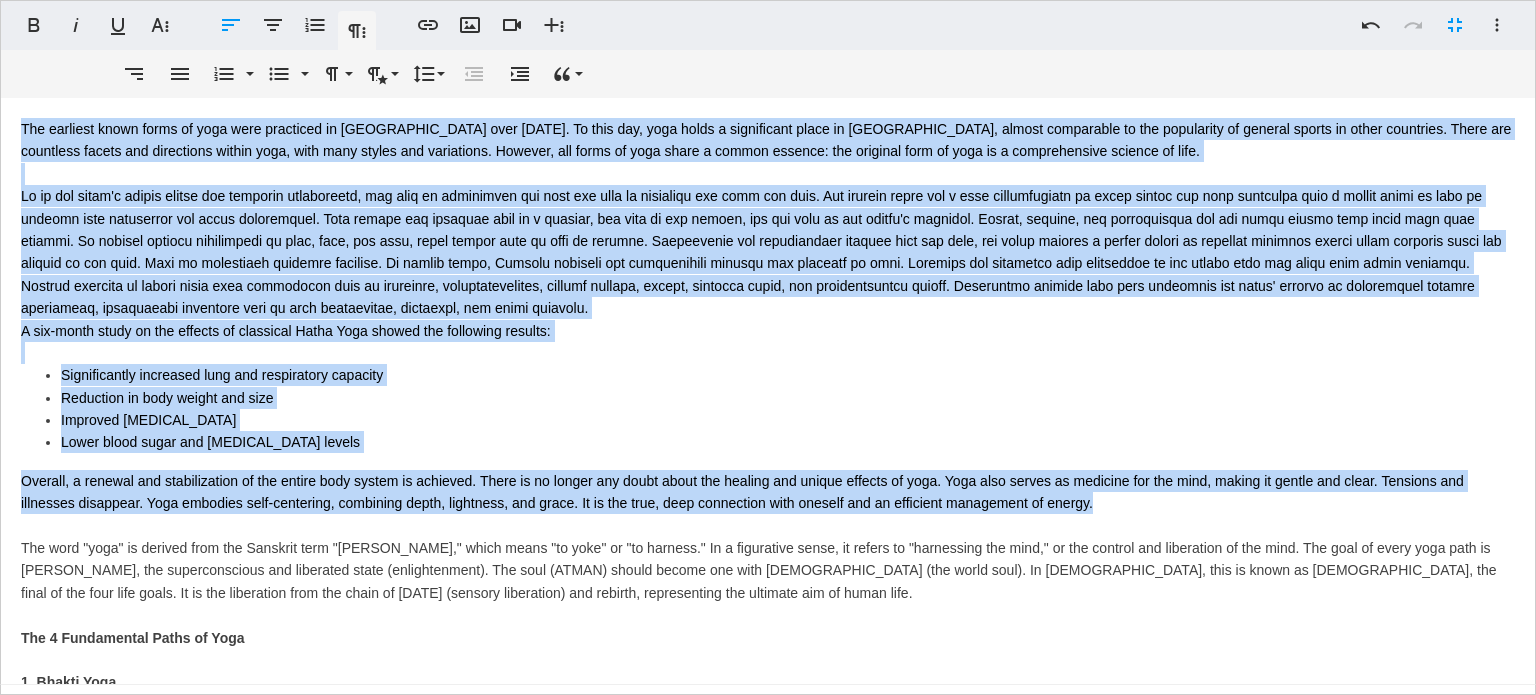 drag, startPoint x: 1099, startPoint y: 487, endPoint x: 0, endPoint y: 99, distance: 1165.4806 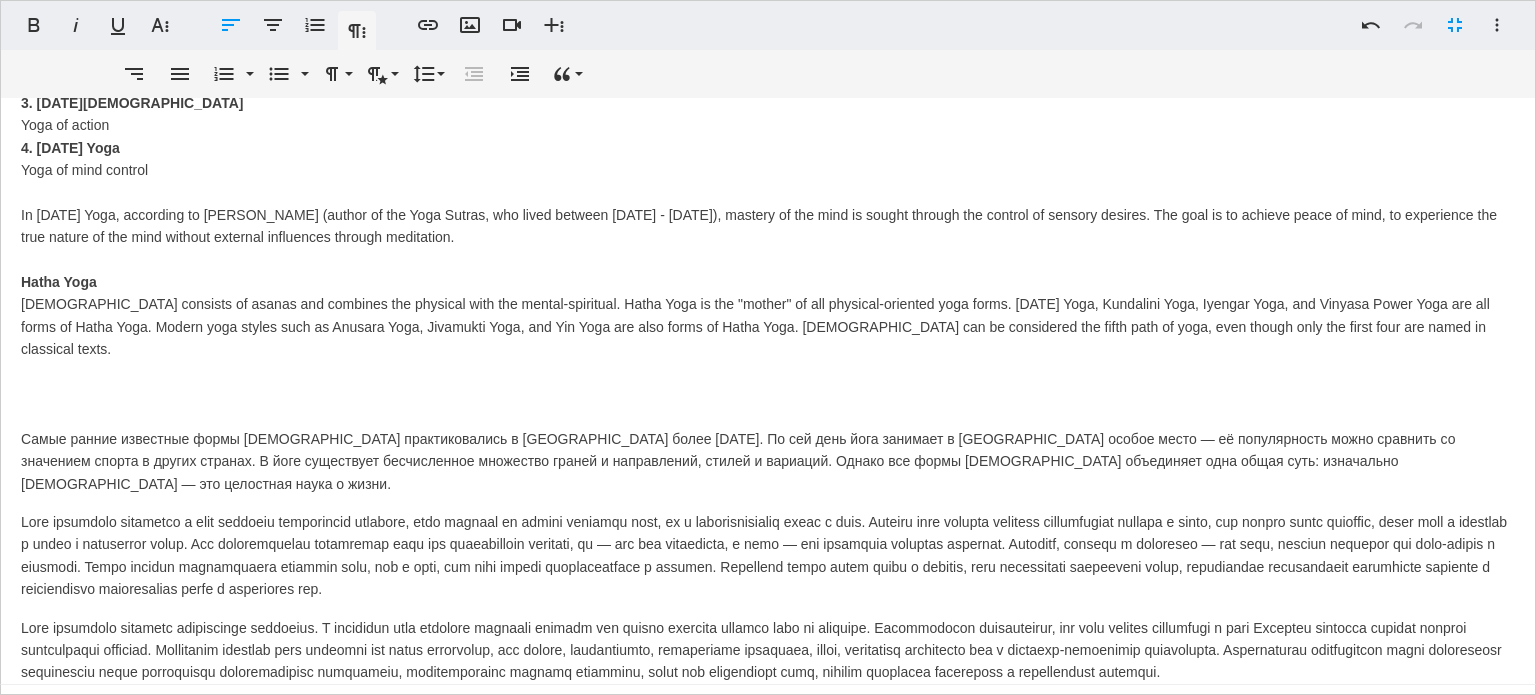 scroll, scrollTop: 800, scrollLeft: 0, axis: vertical 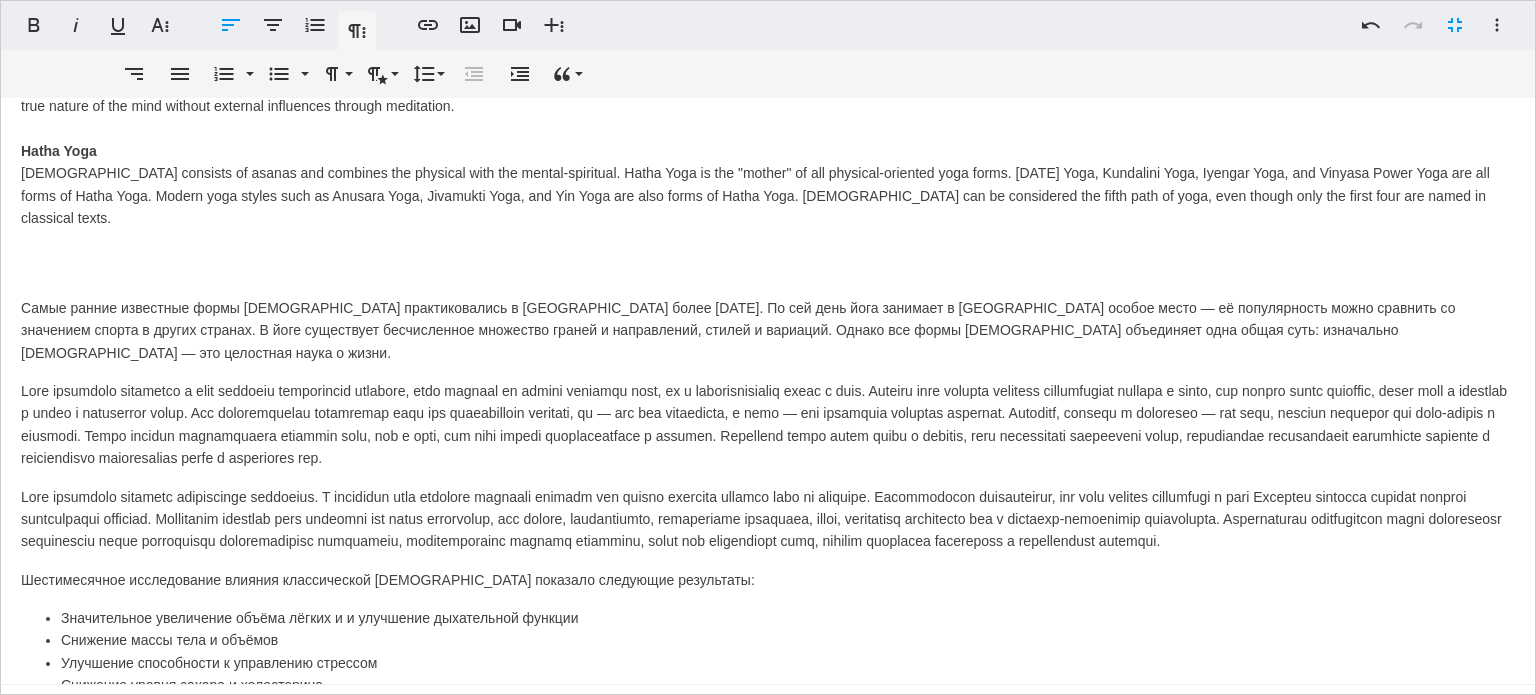 click on "The earliest known forms of yoga were practiced in India over 5,000 years ago. To this day, yoga holds a significant place in India, almost comparable to the popularity of general sports in other countries. There are countless facets and directions within yoga, with many styles and variations. However, all forms of yoga share a common essence: the original form of yoga is a comprehensive science of life. A six-month study on the effects of classical Hatha Yoga showed the following results: Significantly increased lung and respiratory capacity Reduction in body weight and size Improved stress management Lower blood sugar and cholesterol levels The 4 Fundamental Paths of Yoga 1. Bhakti Yoga Yoga of devotion, dedicating oneself and all actions to God 2. Jnana Yoga The study of sacred scriptures 3. Karma Yoga Yoga of action 4. Raja Yoga Yoga of mind control Hatha Yoga Значительное увеличение объёма лёгких и и улучшение дыхательной функции «йудж»" at bounding box center [768, 599] 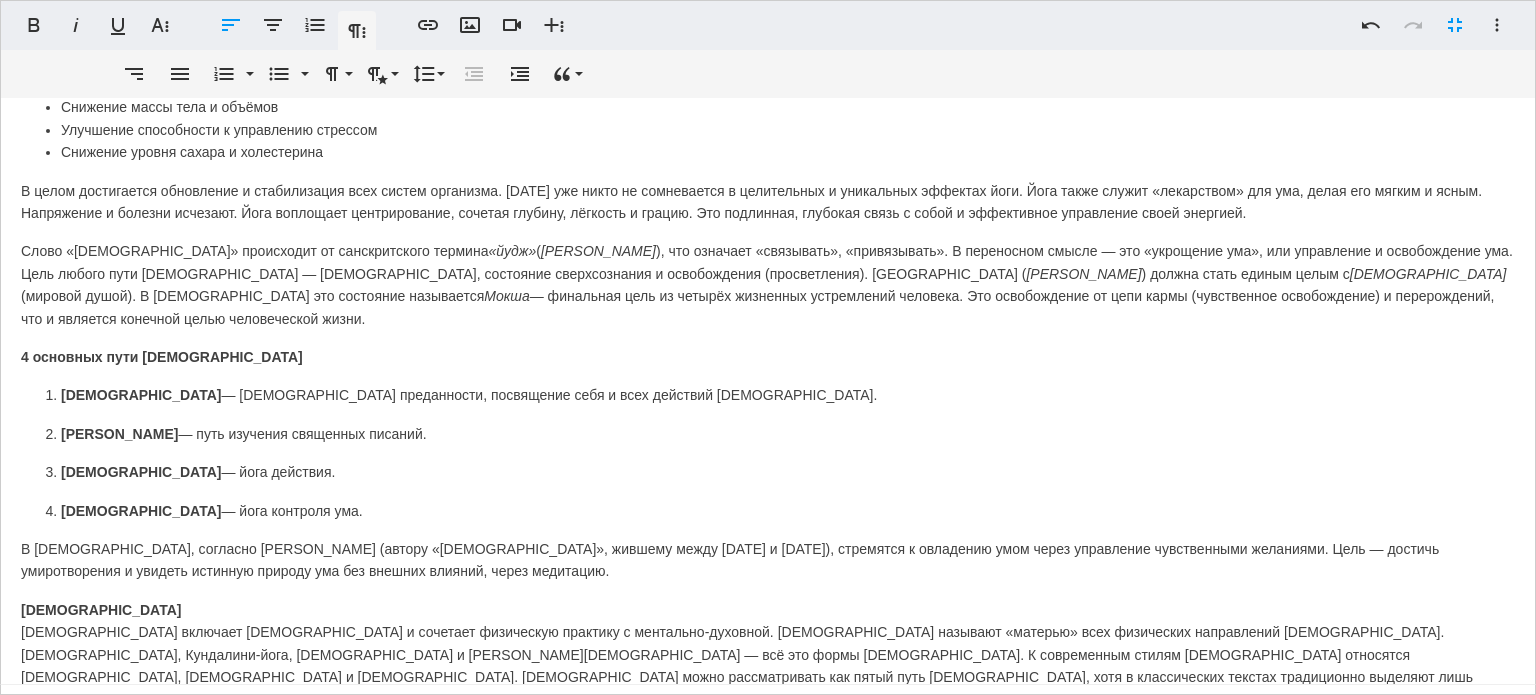 scroll, scrollTop: 1466, scrollLeft: 0, axis: vertical 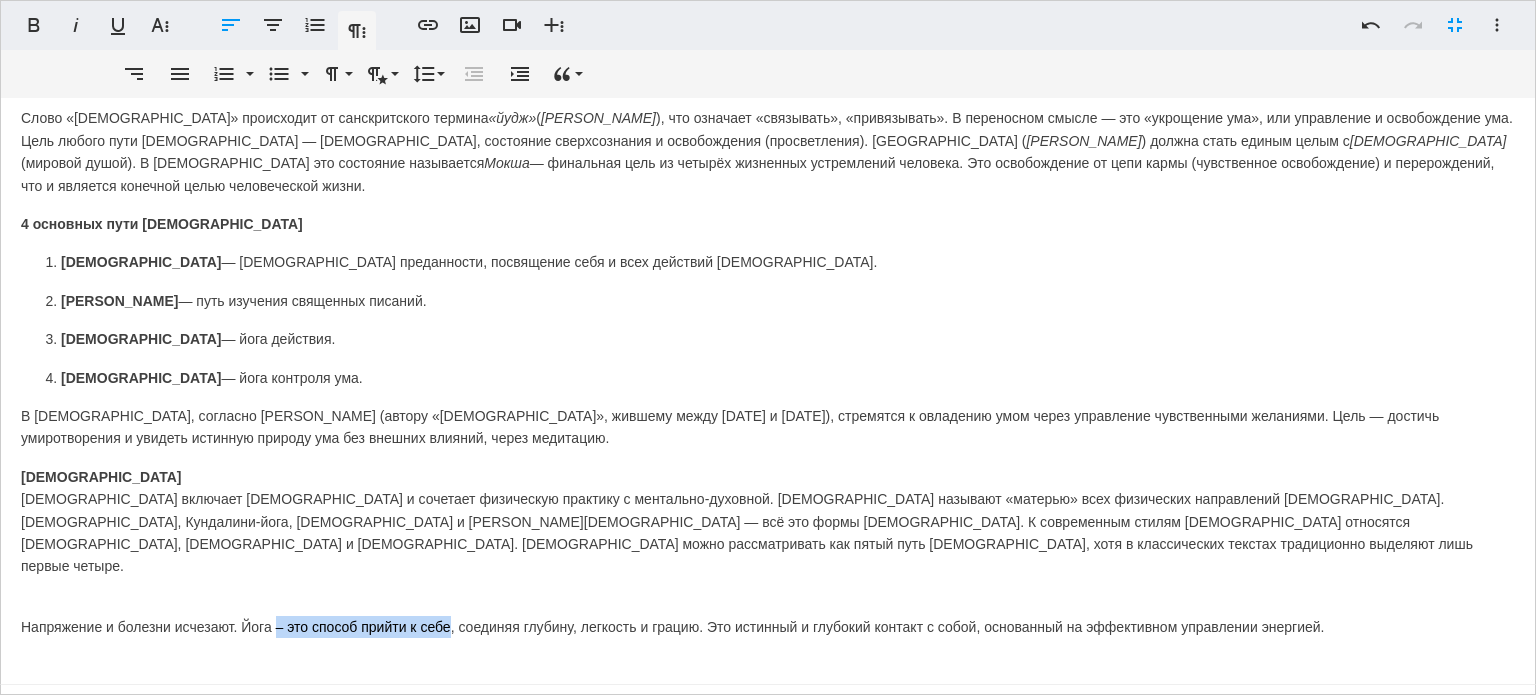 drag, startPoint x: 278, startPoint y: 563, endPoint x: 450, endPoint y: 563, distance: 172 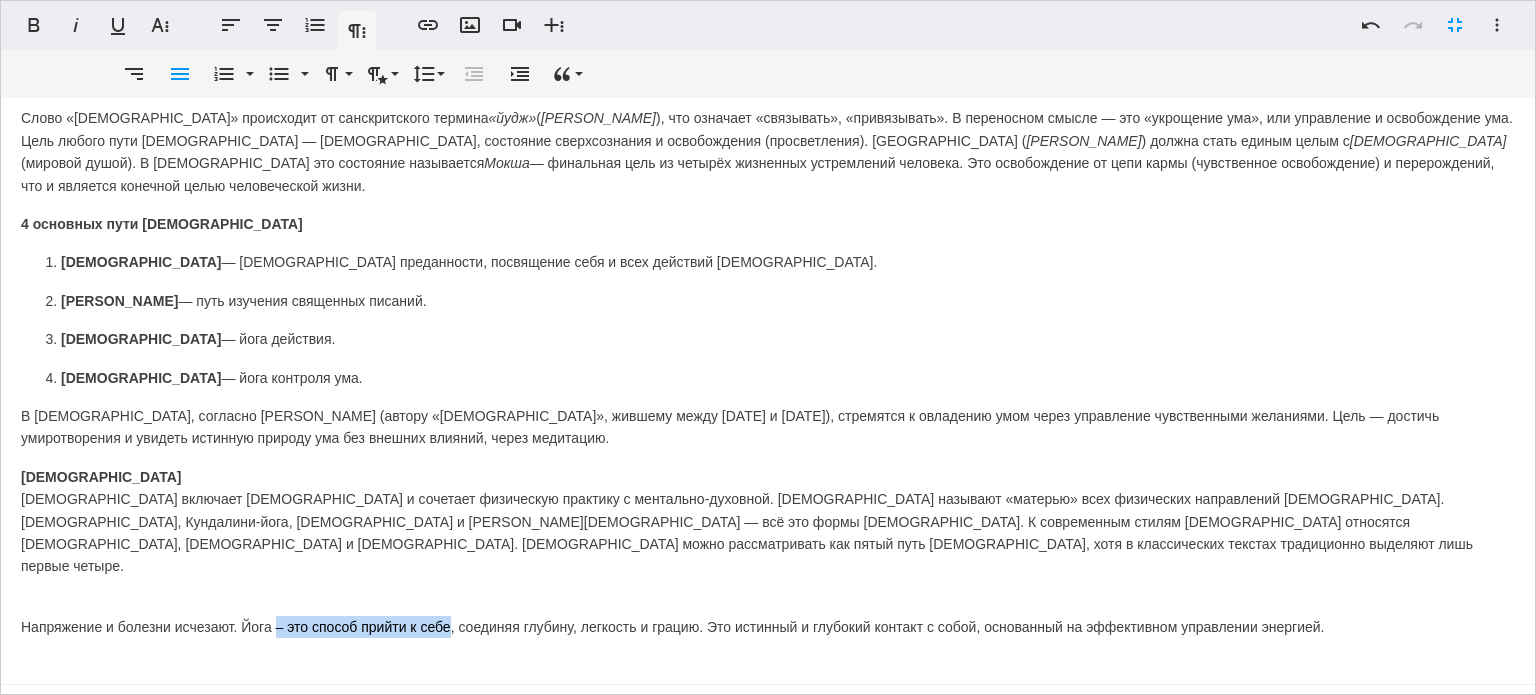 copy on "– это способ прийти к себе" 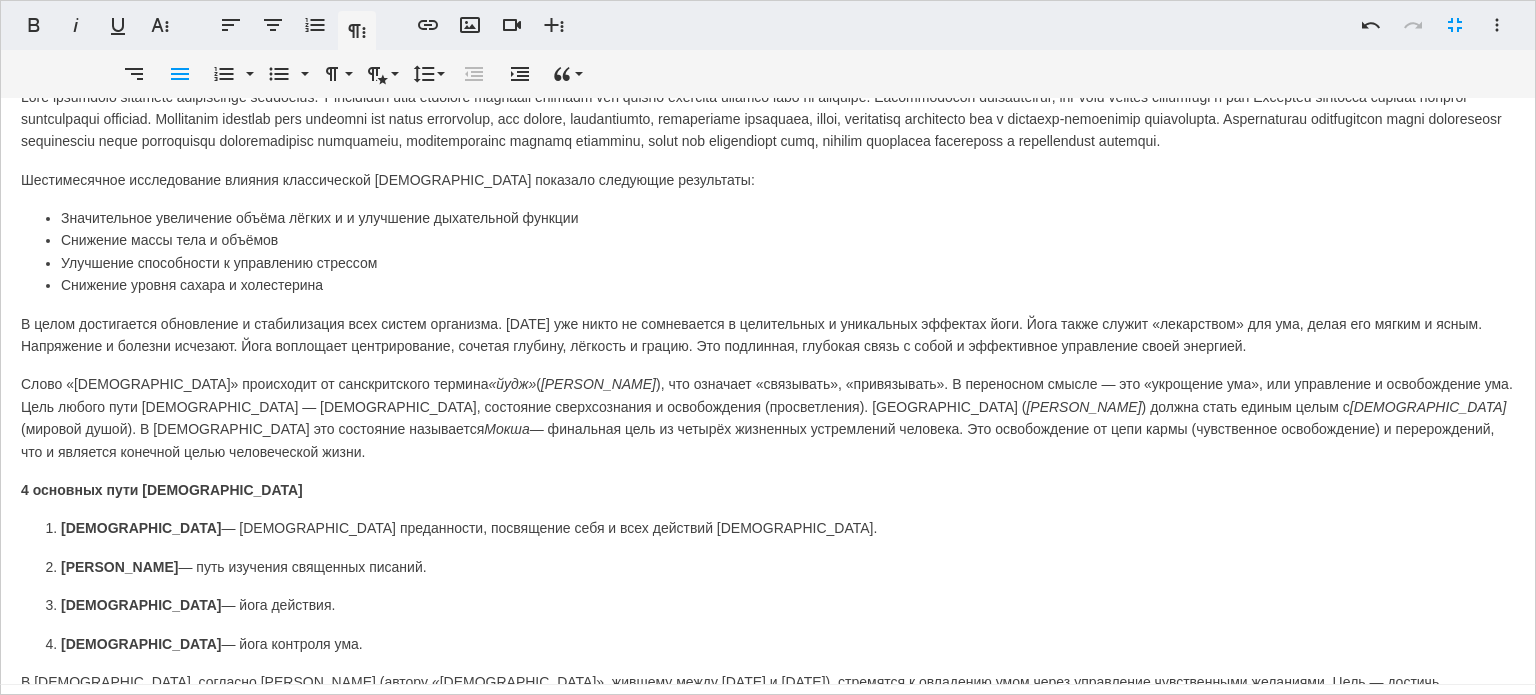 scroll, scrollTop: 1200, scrollLeft: 0, axis: vertical 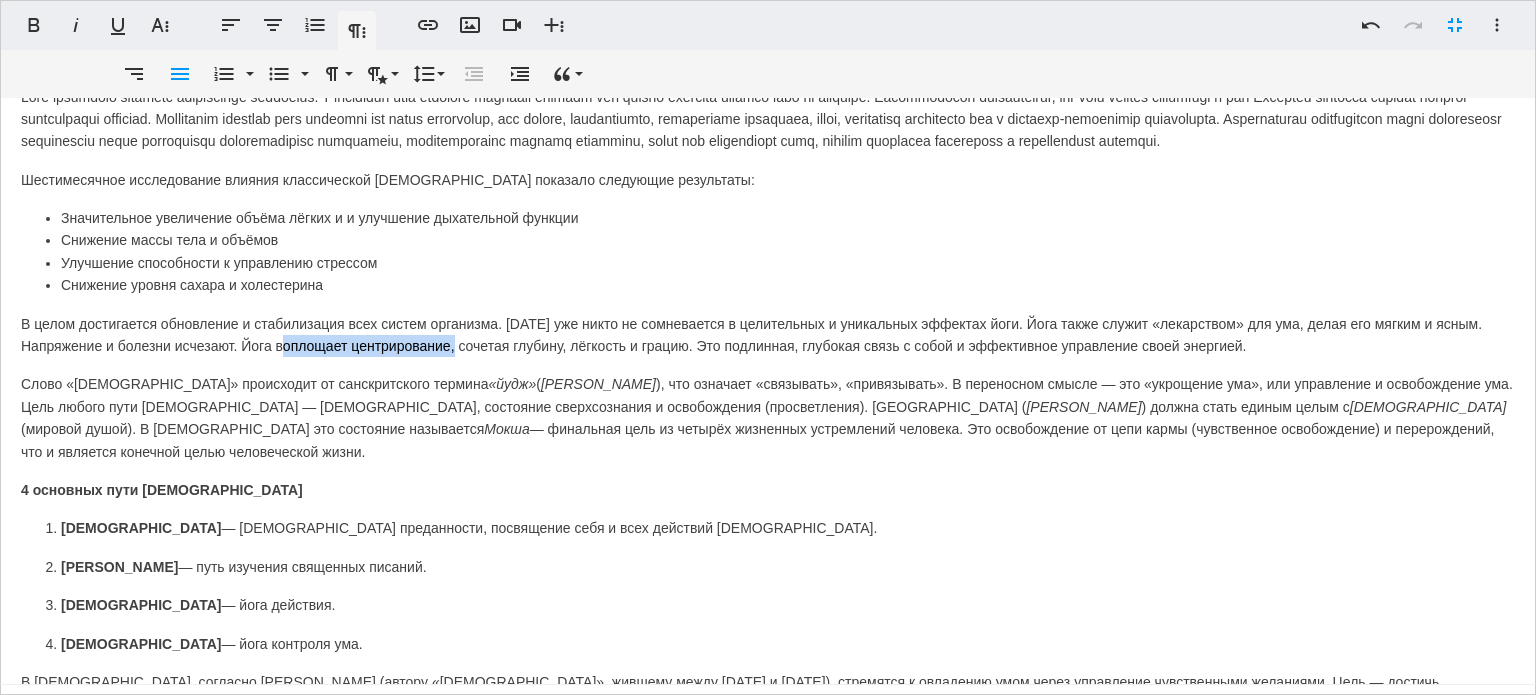 drag, startPoint x: 278, startPoint y: 324, endPoint x: 449, endPoint y: 332, distance: 171.18703 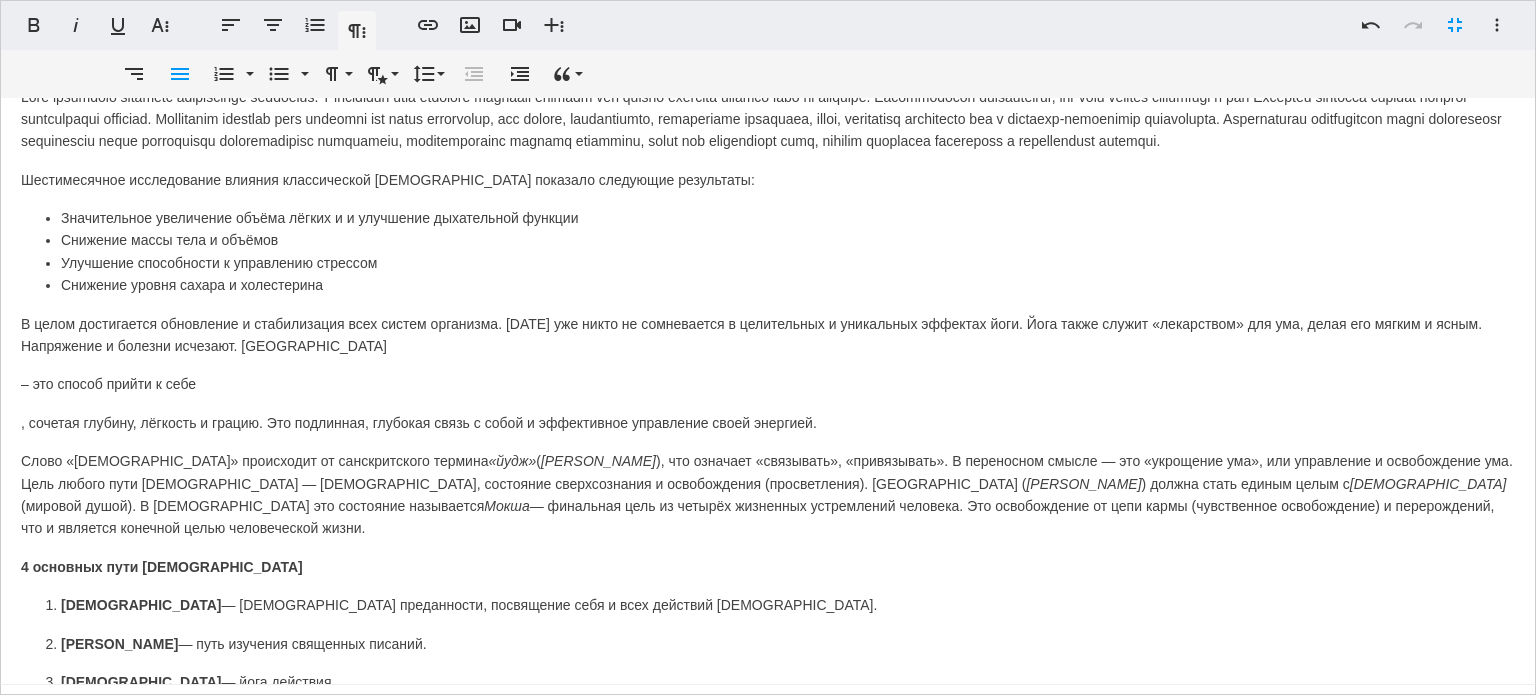 click on "The earliest known forms of yoga were practiced in India over 5,000 years ago. To this day, yoga holds a significant place in India, almost comparable to the popularity of general sports in other countries. There are countless facets and directions within yoga, with many styles and variations. However, all forms of yoga share a common essence: the original form of yoga is a comprehensive science of life. A six-month study on the effects of classical Hatha Yoga showed the following results: Significantly increased lung and respiratory capacity Reduction in body weight and size Improved stress management Lower blood sugar and cholesterol levels The 4 Fundamental Paths of Yoga 1. Bhakti Yoga Yoga of devotion, dedicating oneself and all actions to God 2. Jnana Yoga The study of sacred scriptures 3. Karma Yoga Yoga of action 4. Raja Yoga Yoga of mind control Hatha Yoga Значительное увеличение объёма лёгких и и улучшение дыхательной функции «йудж»" at bounding box center (768, 237) 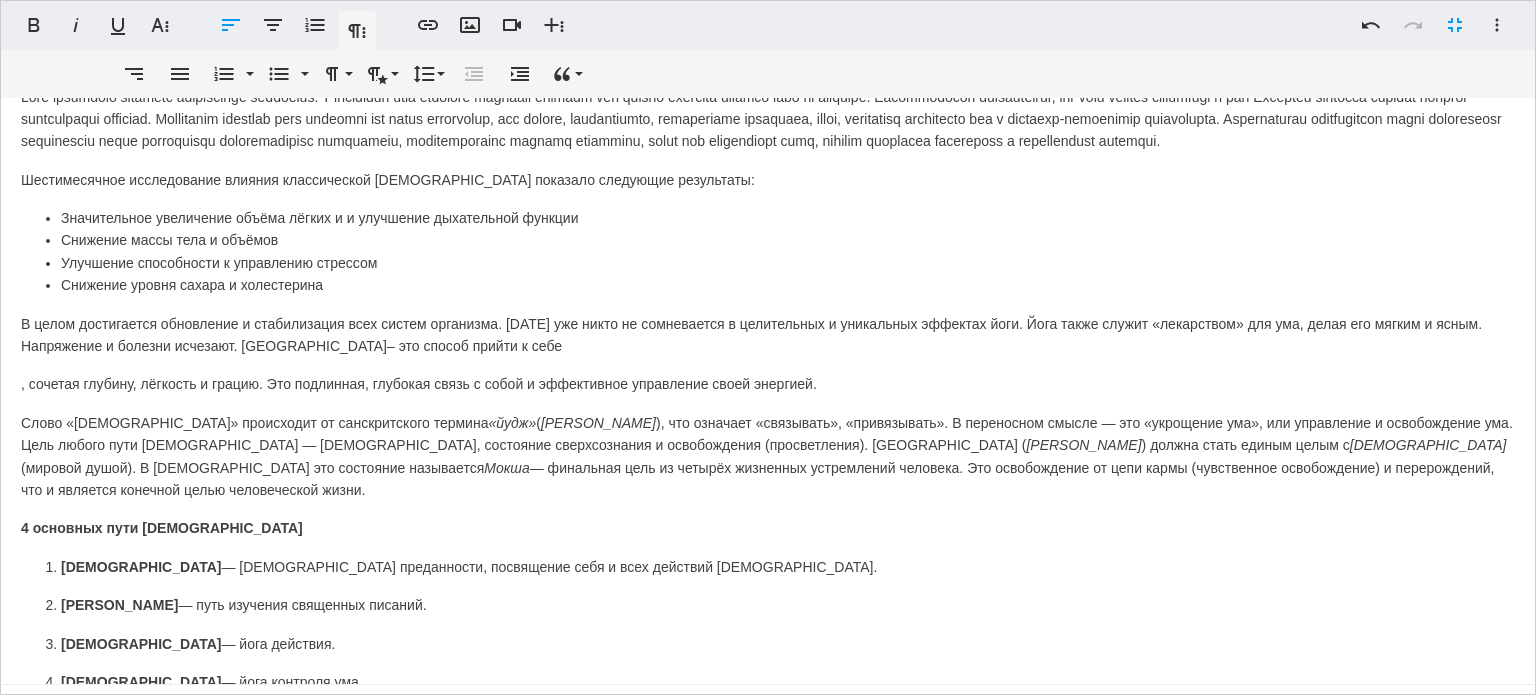 click on "В целом достигается обновление и стабилизация всех систем организма. Сегодня уже никто не сомневается в целительных и уникальных эффектах йоги. Йога также служит «лекарством» для ума, делая его мягким и ясным. Напряжение и болезни исчезают. Йога  – это способ прийти к себе" at bounding box center [768, 335] 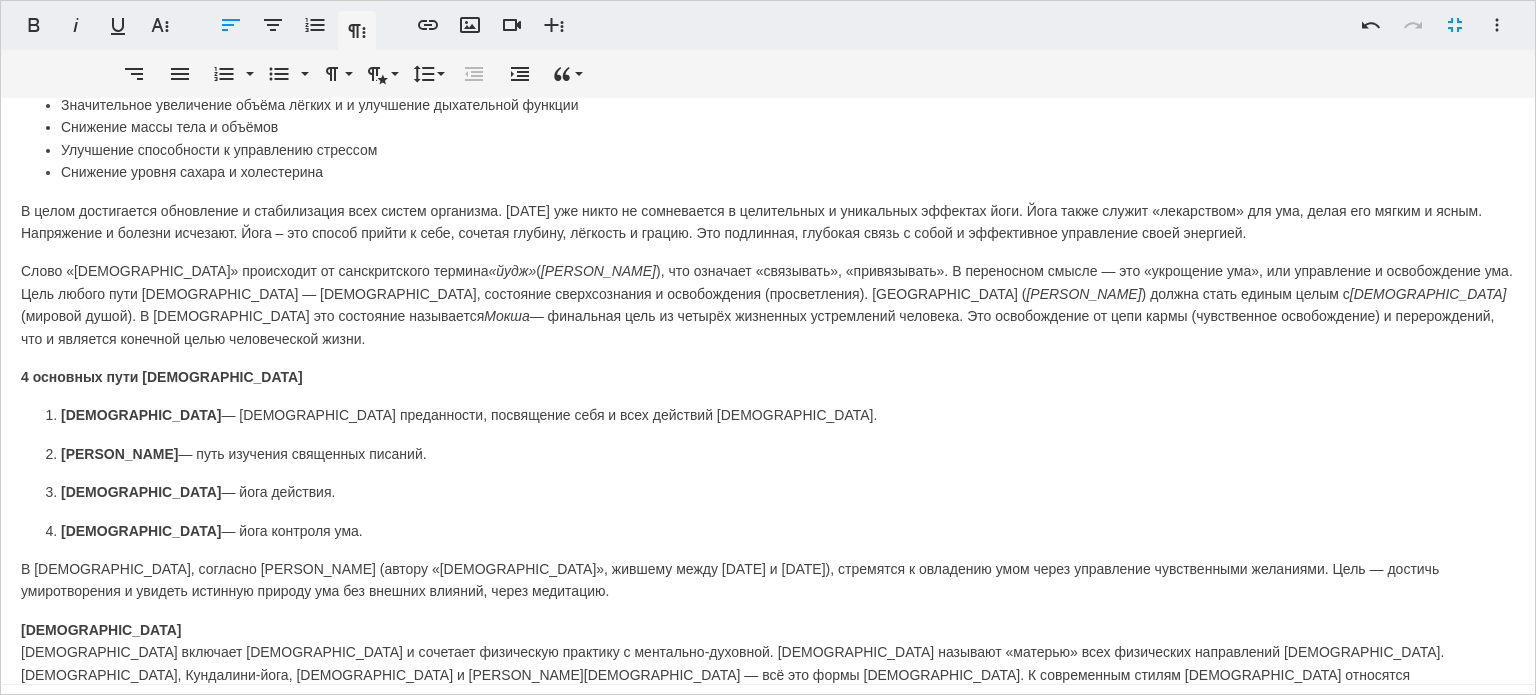 scroll, scrollTop: 1200, scrollLeft: 0, axis: vertical 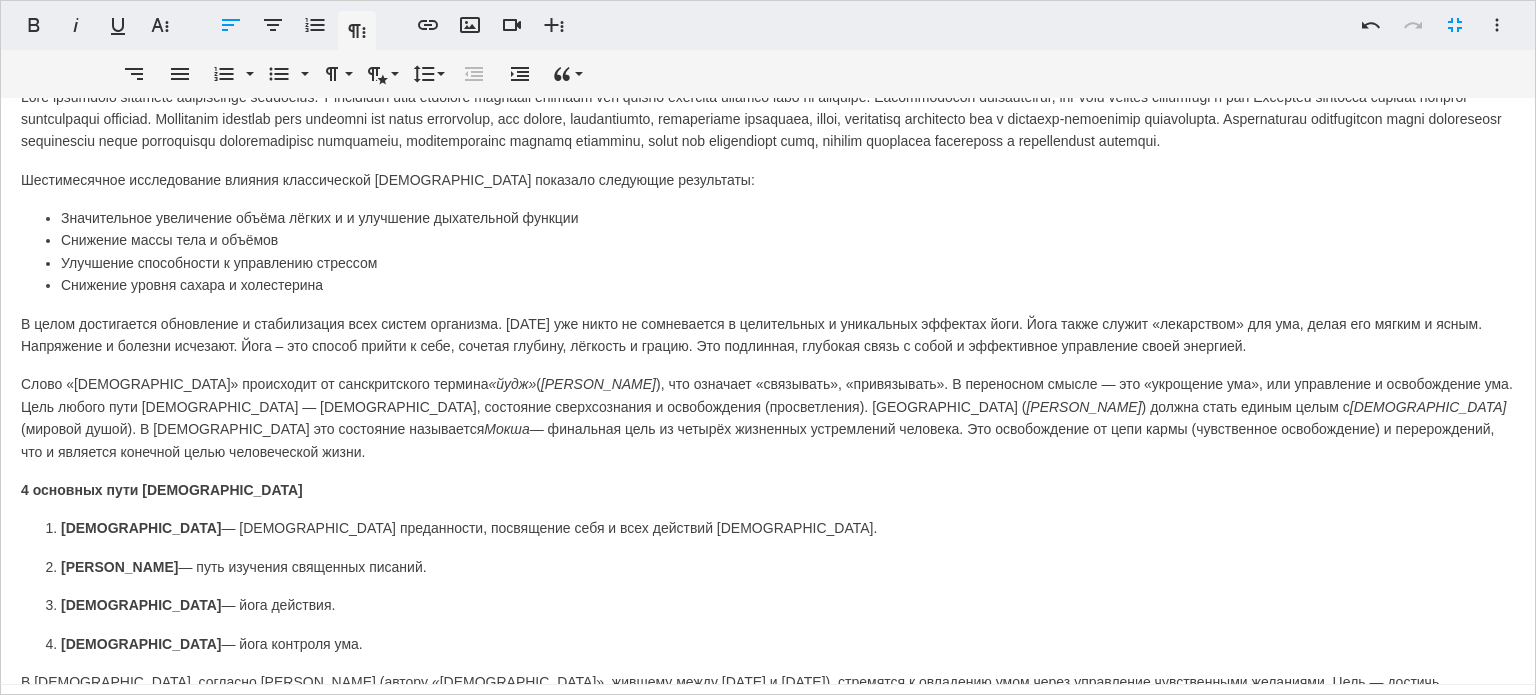 click on "В целом достигается обновление и стабилизация всех систем организма. Сегодня уже никто не сомневается в целительных и уникальных эффектах йоги. Йога также служит «лекарством» для ума, делая его мягким и ясным. Напряжение и болезни исчезают. Йога – это способ прийти к себе, сочетая глубину, лёгкость и грацию. Это подлинная, глубокая связь с собой и эффективное управление своей энергией." at bounding box center (768, 335) 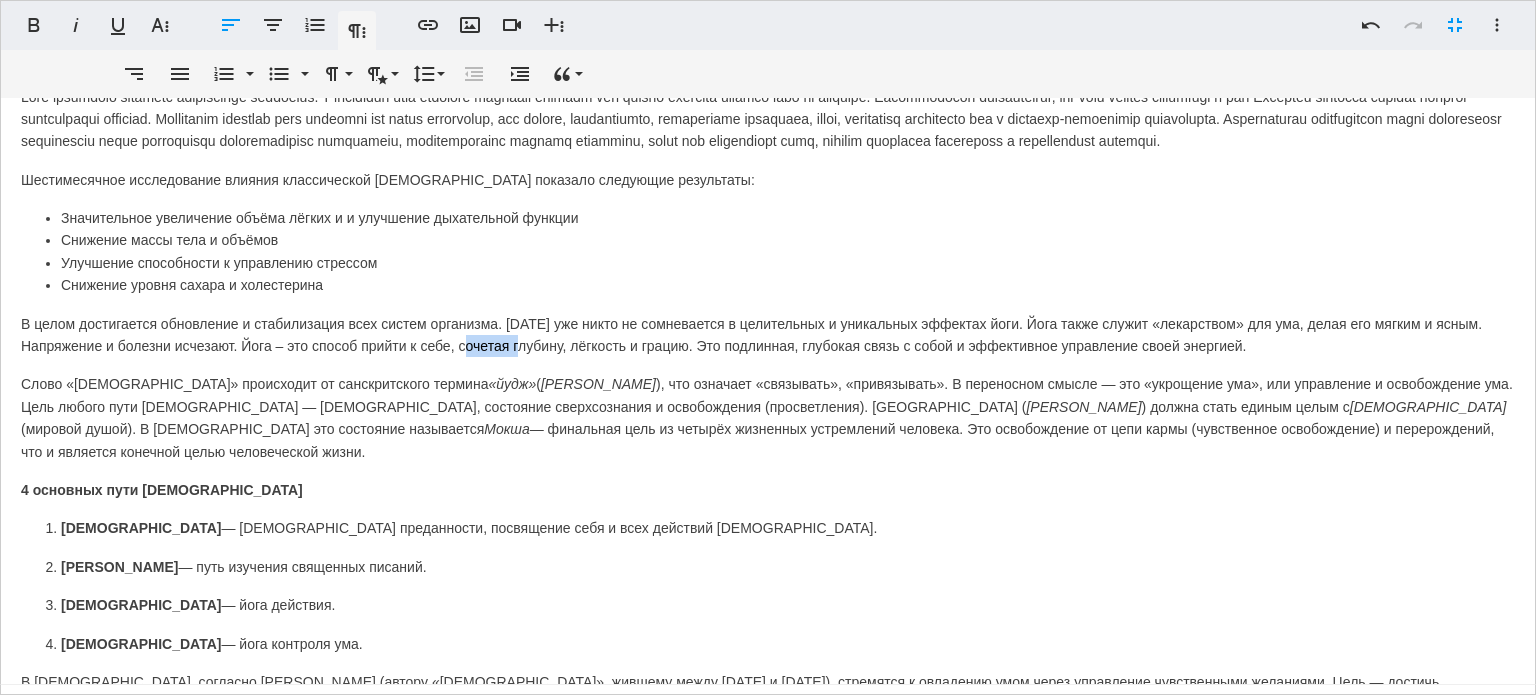 click on "В целом достигается обновление и стабилизация всех систем организма. Сегодня уже никто не сомневается в целительных и уникальных эффектах йоги. Йога также служит «лекарством» для ума, делая его мягким и ясным. Напряжение и болезни исчезают. Йога – это способ прийти к себе, сочетая глубину, лёгкость и грацию. Это подлинная, глубокая связь с собой и эффективное управление своей энергией." at bounding box center [768, 335] 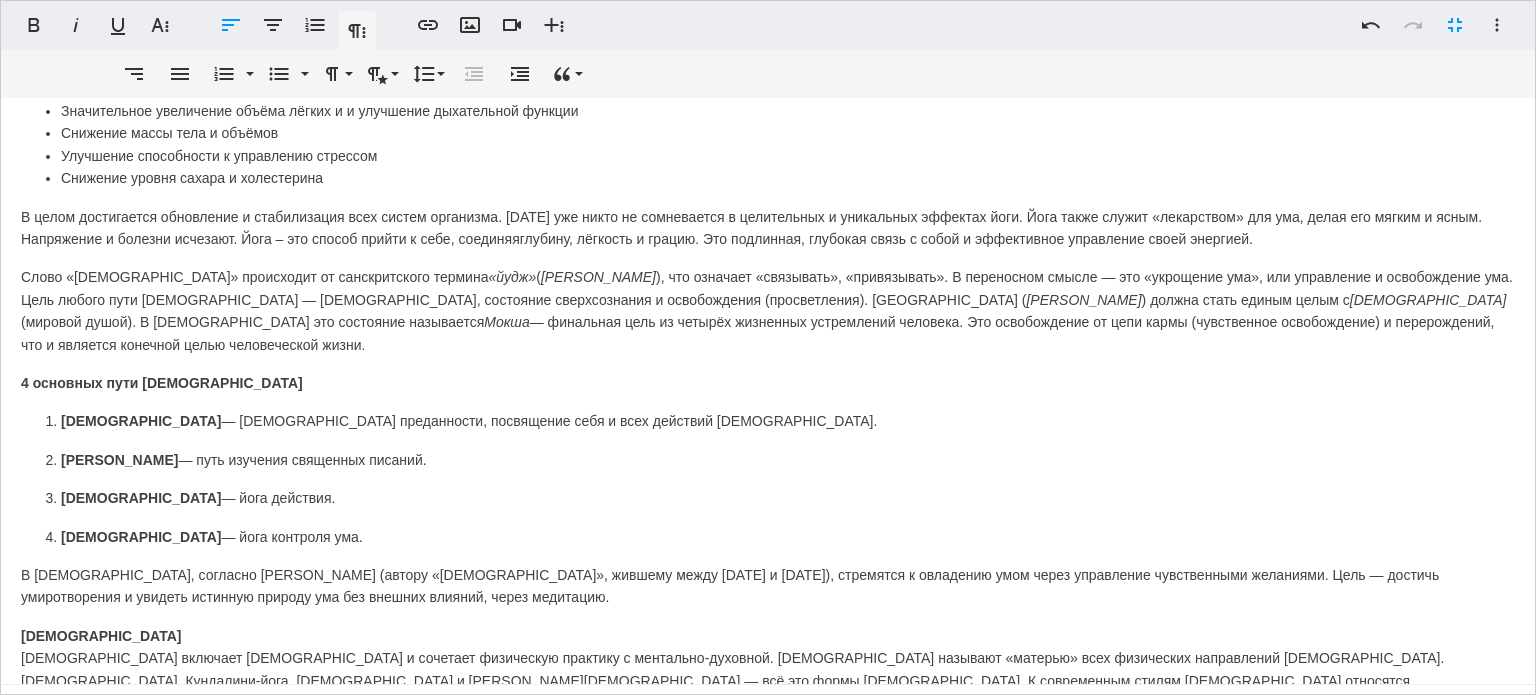 scroll, scrollTop: 1260, scrollLeft: 0, axis: vertical 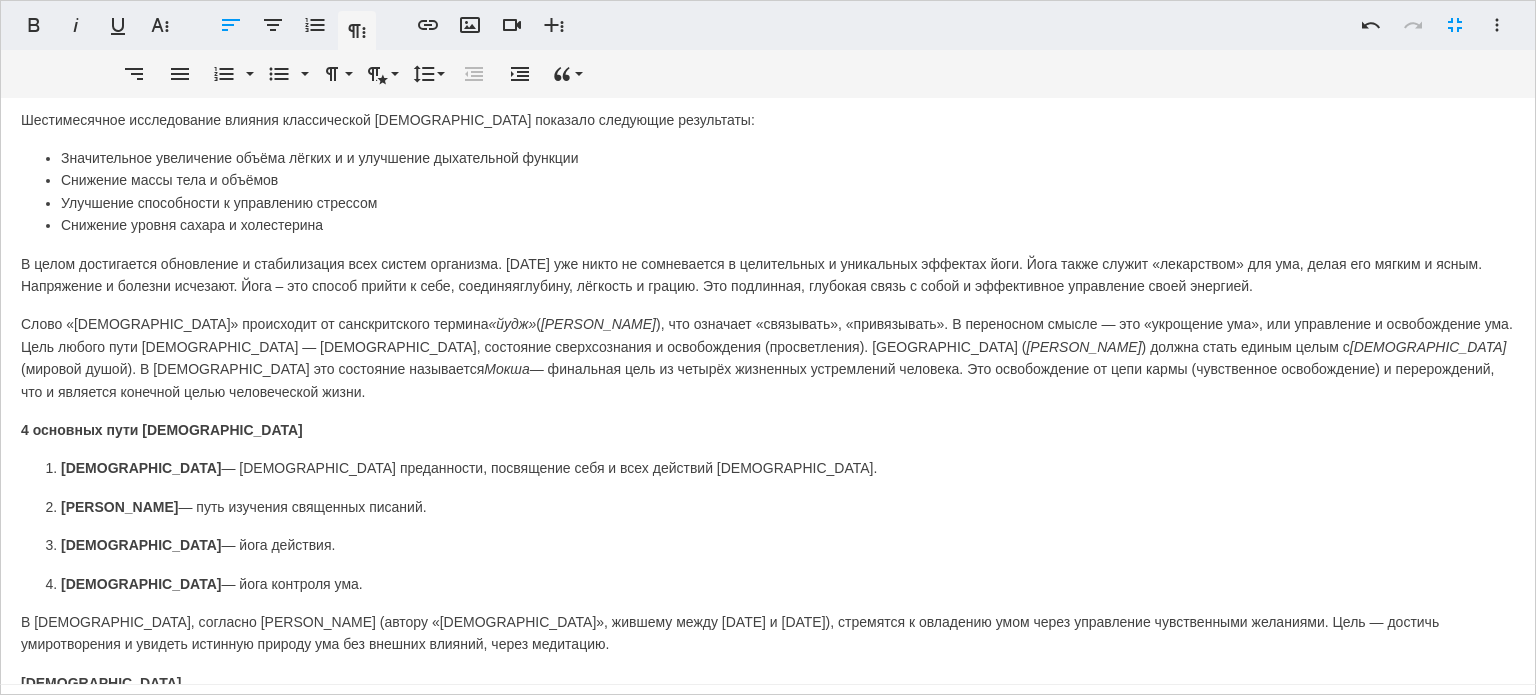 click on "В целом достигается обновление и стабилизация всех систем организма. Сегодня уже никто не сомневается в целительных и уникальных эффектах йоги. Йога также служит «лекарством» для ума, делая его мягким и ясным. Напряжение и болезни исчезают. Йога – это способ прийти к себе, соединяя  глубину, лёгкость и грацию. Это подлинная, глубокая связь с собой и эффективное управление своей энергией." at bounding box center [768, 275] 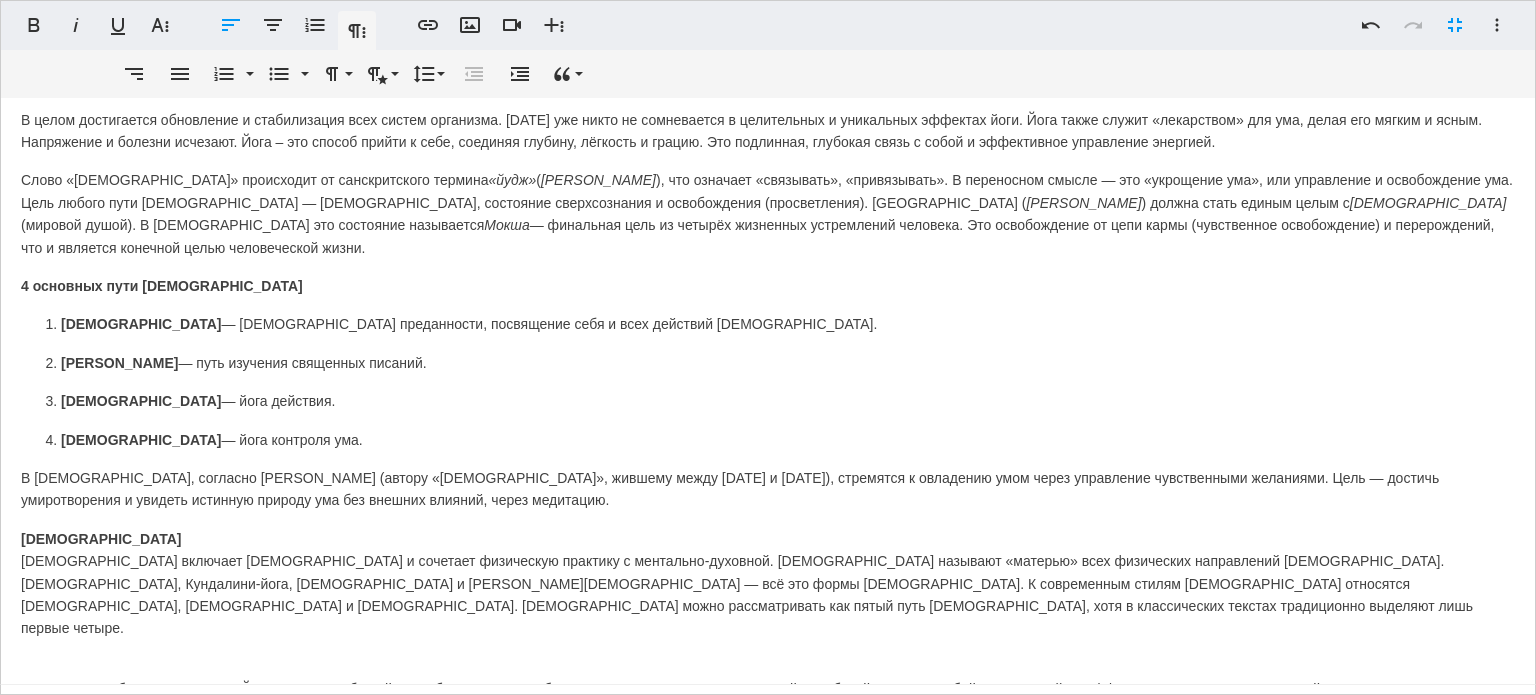 scroll, scrollTop: 1527, scrollLeft: 0, axis: vertical 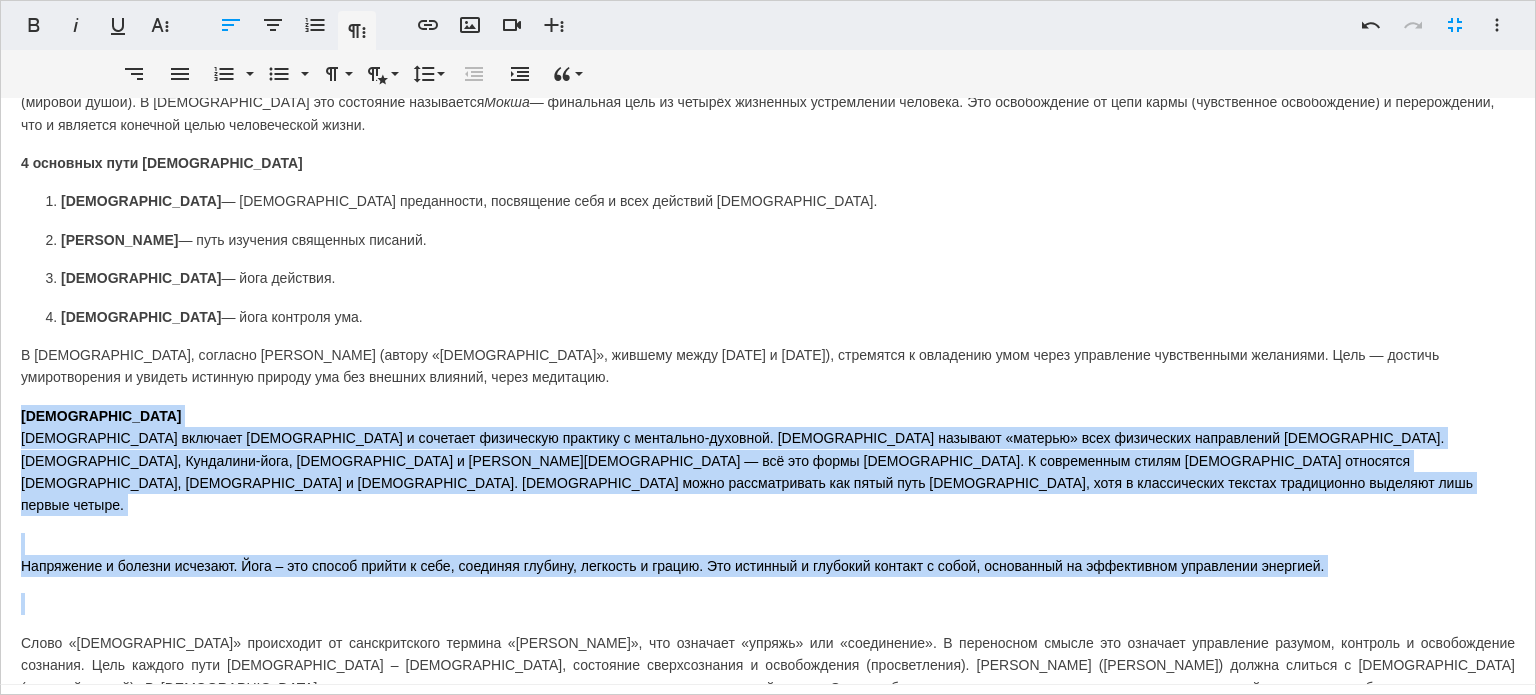 drag, startPoint x: 1392, startPoint y: 517, endPoint x: 3, endPoint y: 472, distance: 1389.7288 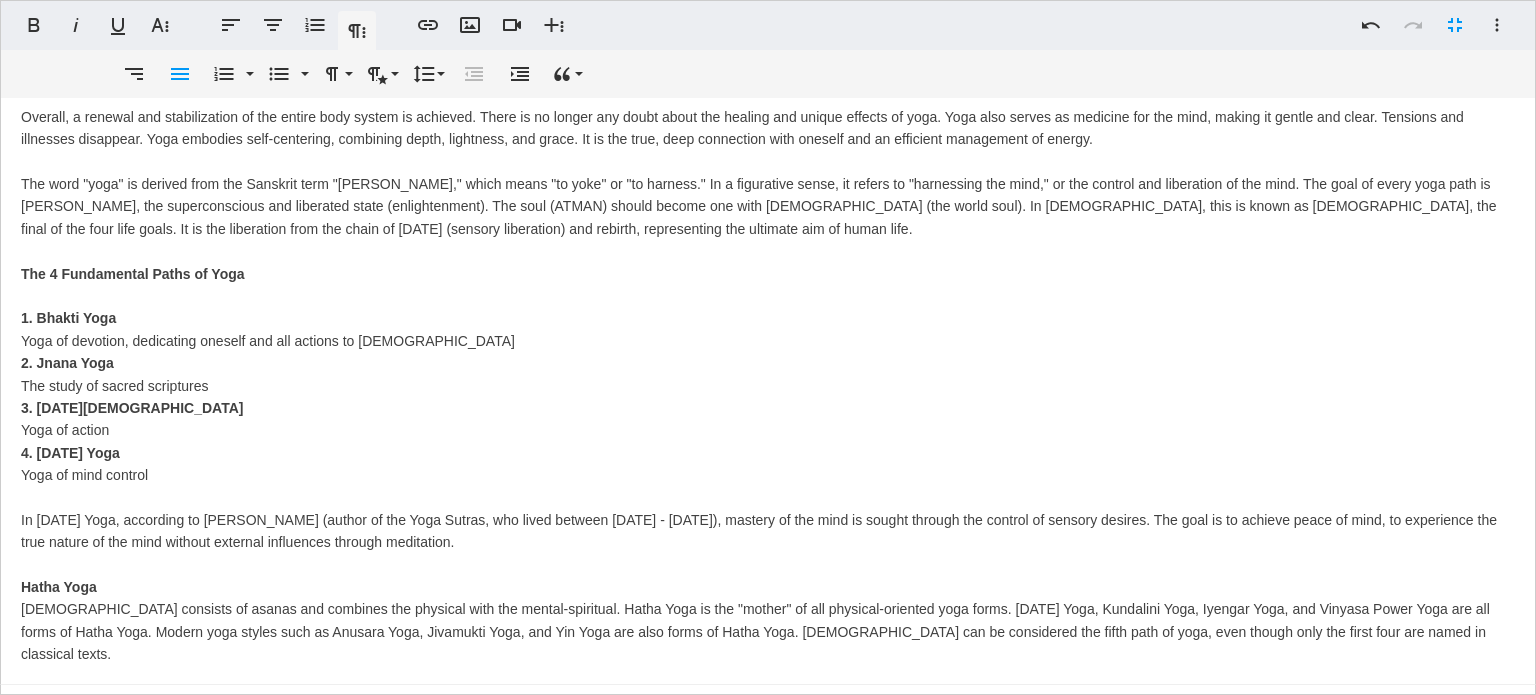 scroll, scrollTop: 327, scrollLeft: 0, axis: vertical 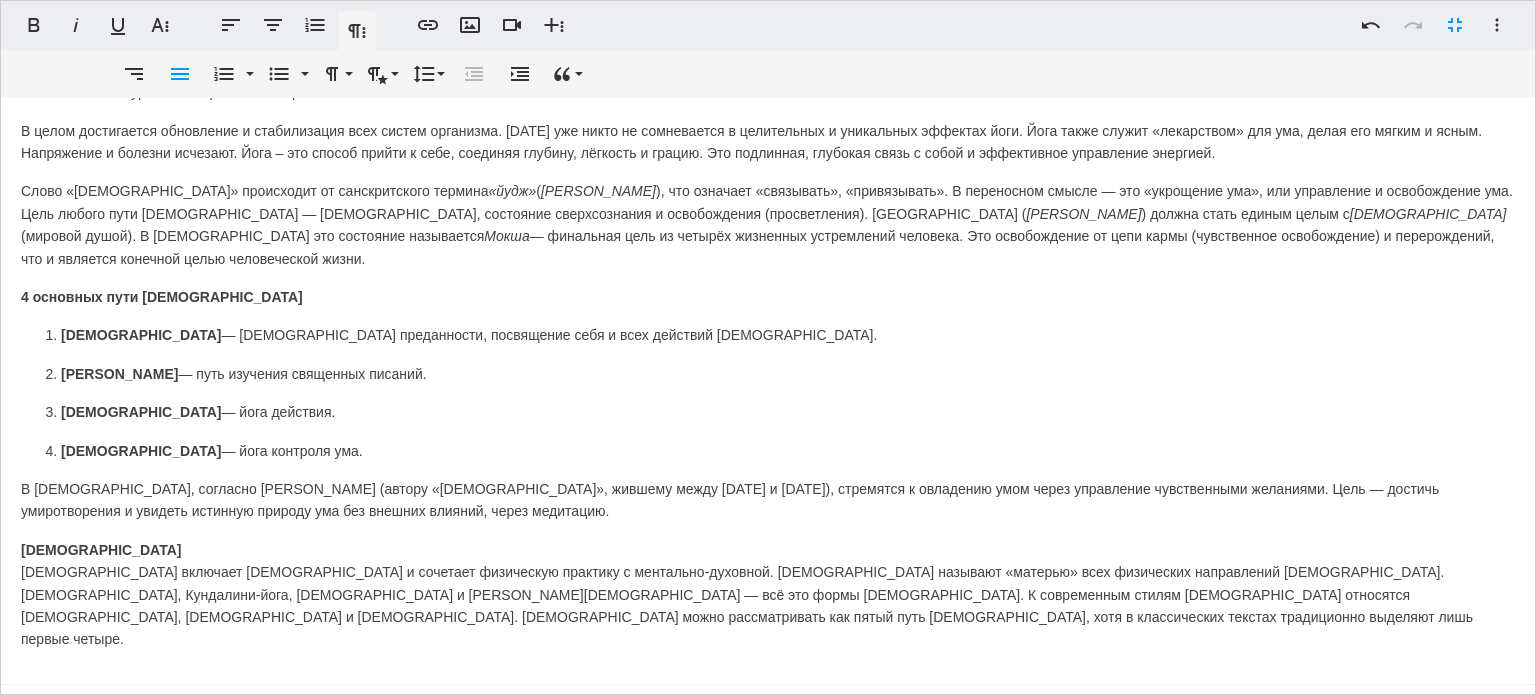 click on "Слово «йога» происходит от санскритского термина  «йудж»  ( Yuyi ), что означает «связывать», «привязывать». В переносном смысле — это «укрощение ума», или управление и освобождение ума. Цель любого пути йоги — Самадхи, состояние сверхсознания и освобождения (просветления). Душа ( Атман ) должна стать единым целым с  Брахманом  (мировой душой). В индуизме это состояние называется  Мокша" at bounding box center (768, 225) 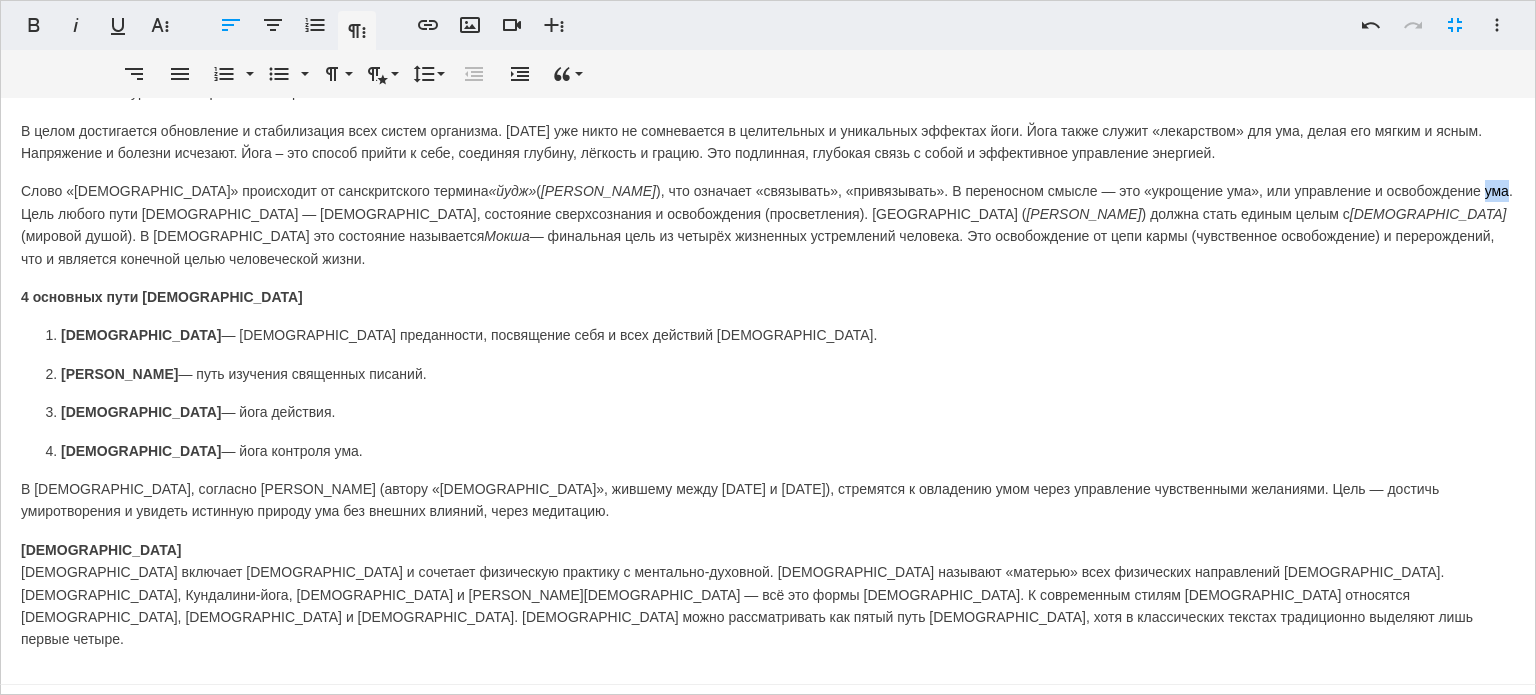 click on "Слово «йога» происходит от санскритского термина  «йудж»  ( Yuyi ), что означает «связывать», «привязывать». В переносном смысле — это «укрощение ума», или управление и освобождение ума. Цель любого пути йоги — Самадхи, состояние сверхсознания и освобождения (просветления). Душа ( Атман ) должна стать единым целым с  Брахманом  (мировой душой). В индуизме это состояние называется  Мокша" at bounding box center [768, 225] 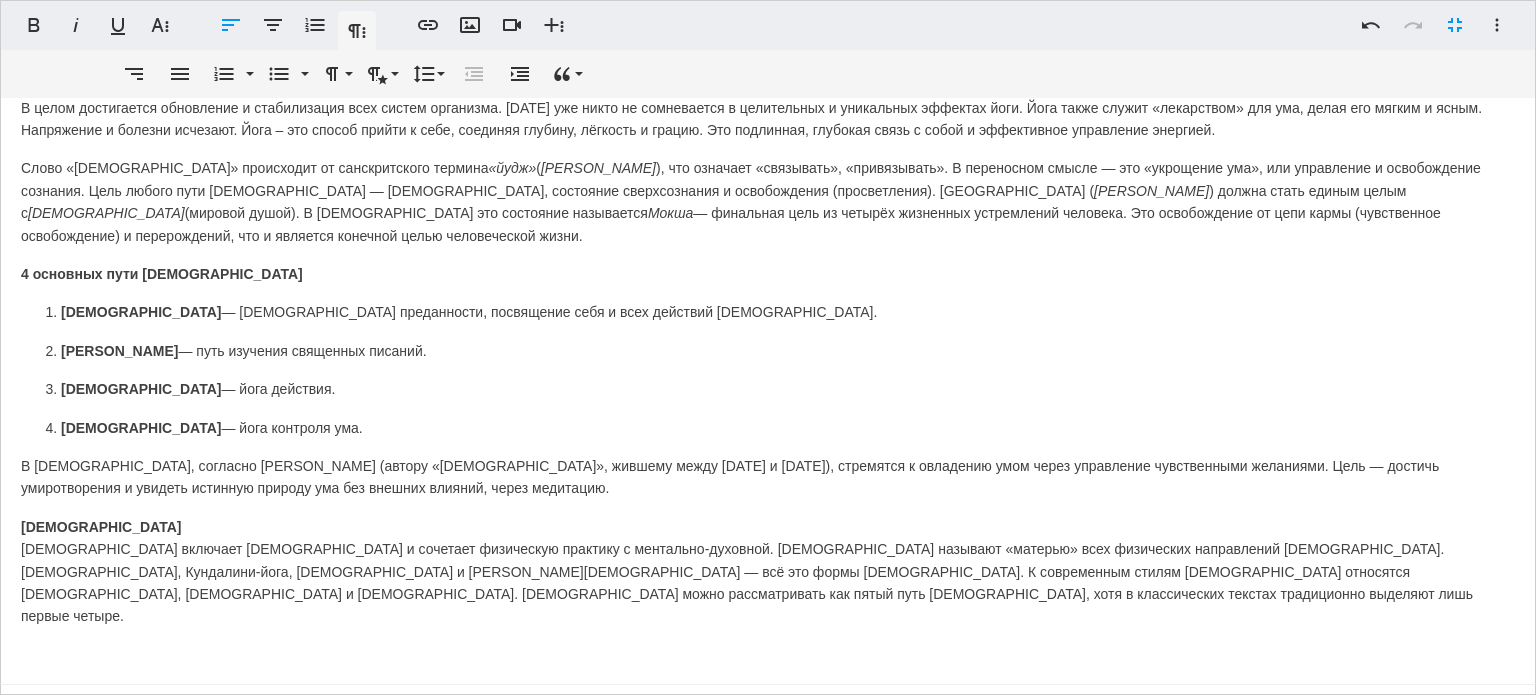 scroll, scrollTop: 1527, scrollLeft: 0, axis: vertical 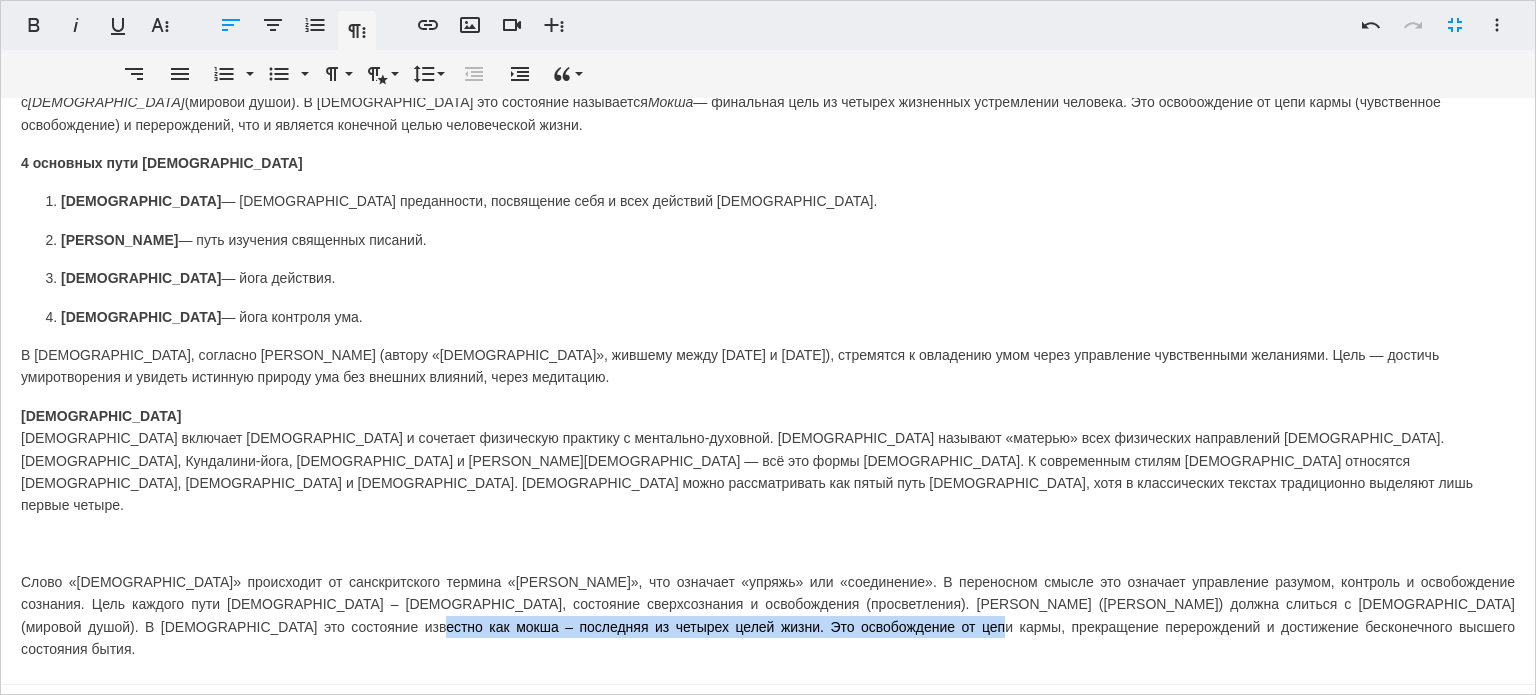 drag, startPoint x: 800, startPoint y: 559, endPoint x: 223, endPoint y: 563, distance: 577.01385 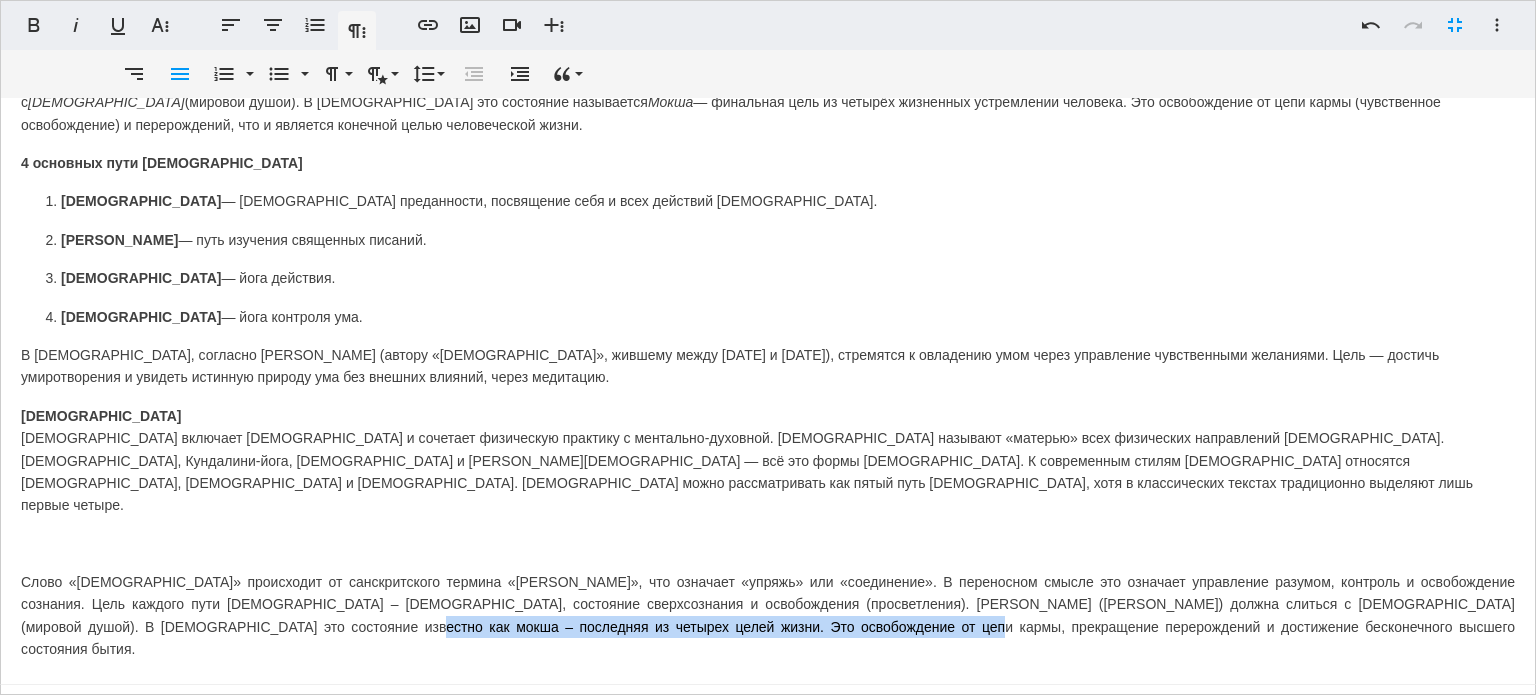 copy on "прекращение перерождений и достижение бесконечного высшего состояния бытия." 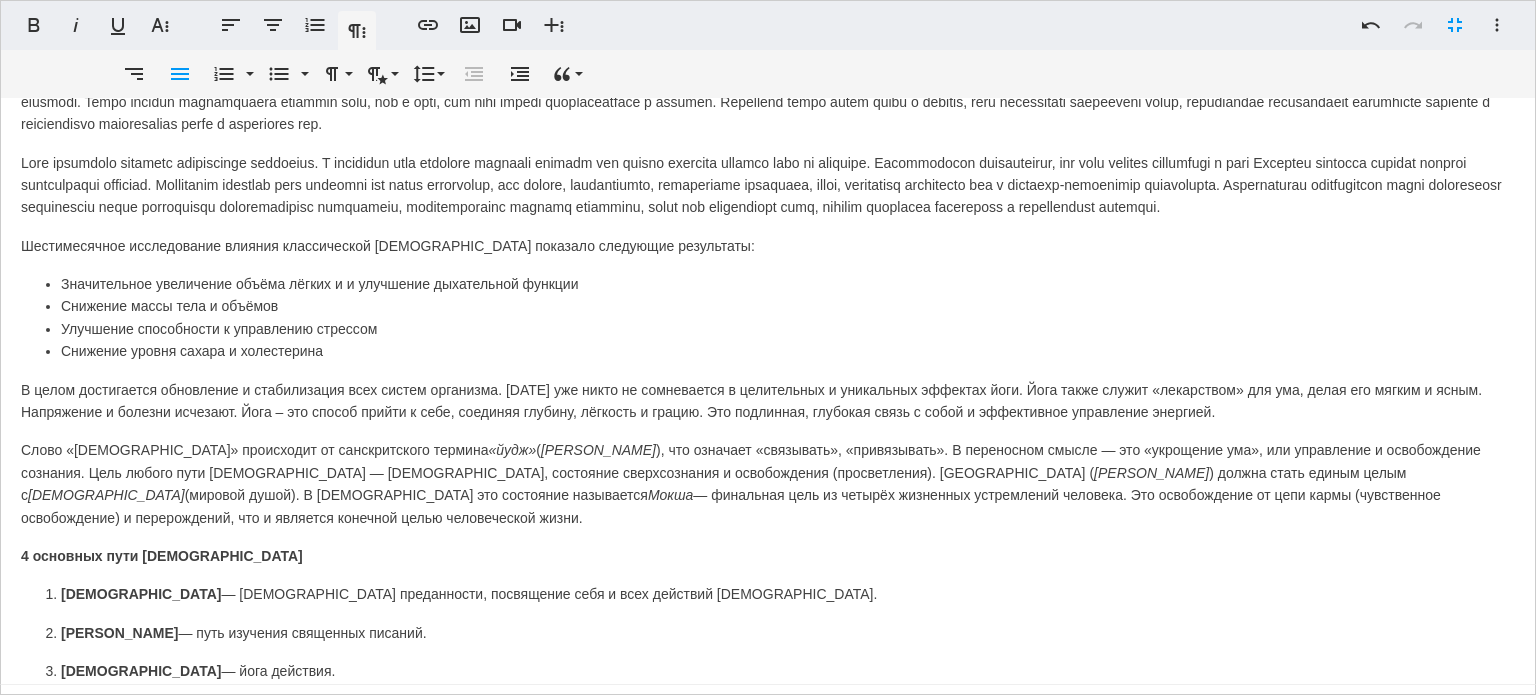 scroll, scrollTop: 1127, scrollLeft: 0, axis: vertical 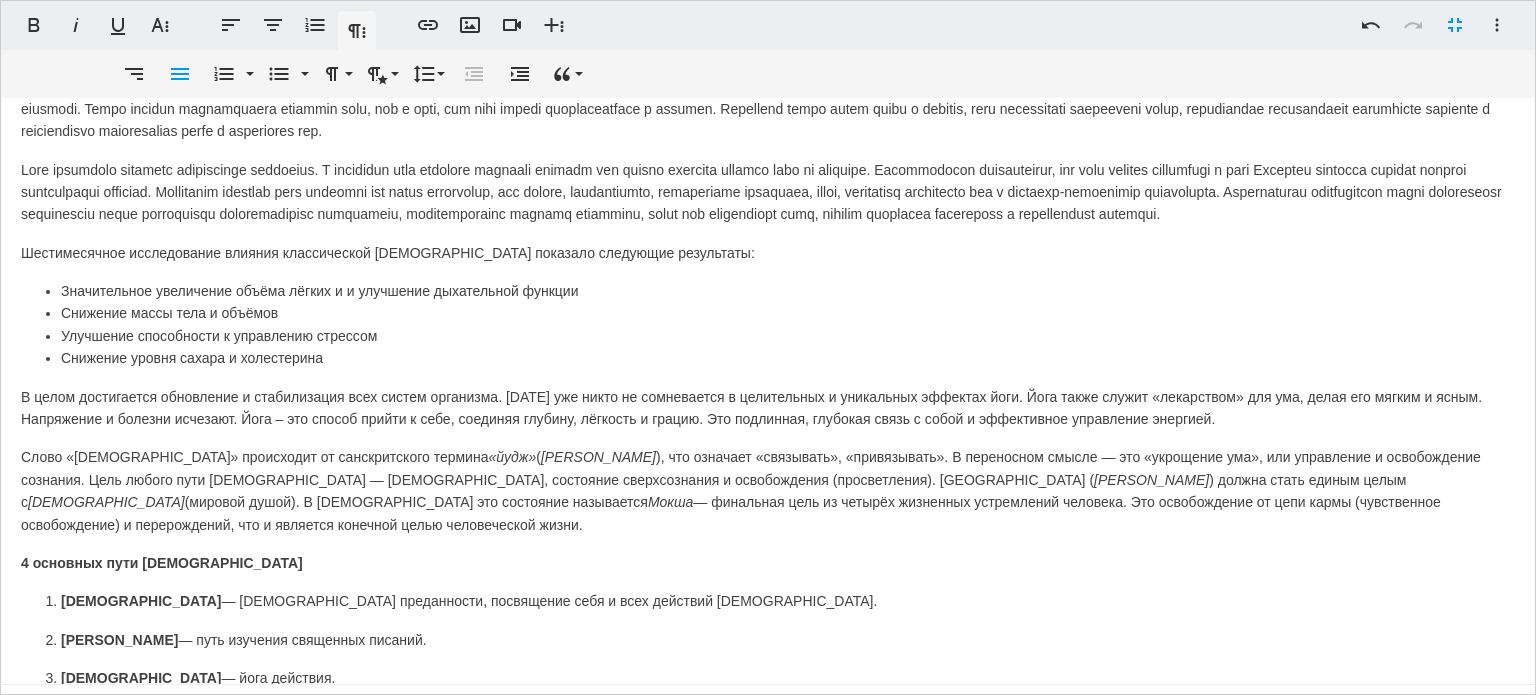drag, startPoint x: 1136, startPoint y: 479, endPoint x: 664, endPoint y: 483, distance: 472.01694 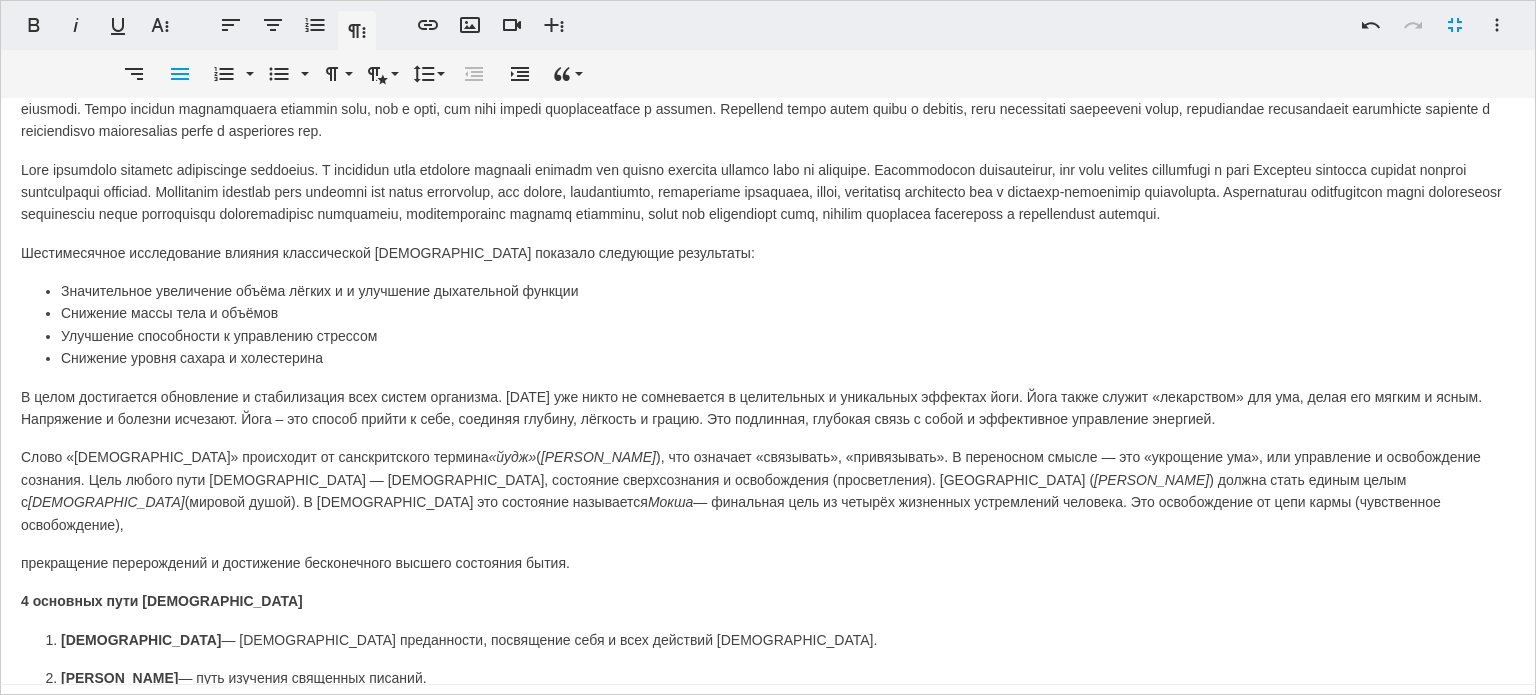 click on "The earliest known forms of yoga were practiced in India over 5,000 years ago. To this day, yoga holds a significant place in India, almost comparable to the popularity of general sports in other countries. There are countless facets and directions within yoga, with many styles and variations. However, all forms of yoga share a common essence: the original form of yoga is a comprehensive science of life. A six-month study on the effects of classical Hatha Yoga showed the following results: Significantly increased lung and respiratory capacity Reduction in body weight and size Improved stress management Lower blood sugar and cholesterol levels The 4 Fundamental Paths of Yoga 1. Bhakti Yoga Yoga of devotion, dedicating oneself and all actions to God 2. Jnana Yoga The study of sacred scriptures 3. Karma Yoga Yoga of action 4. Raja Yoga Yoga of mind control Hatha Yoga Значительное увеличение объёма лёгких и и улучшение дыхательной функции «йудж»" at bounding box center [768, 261] 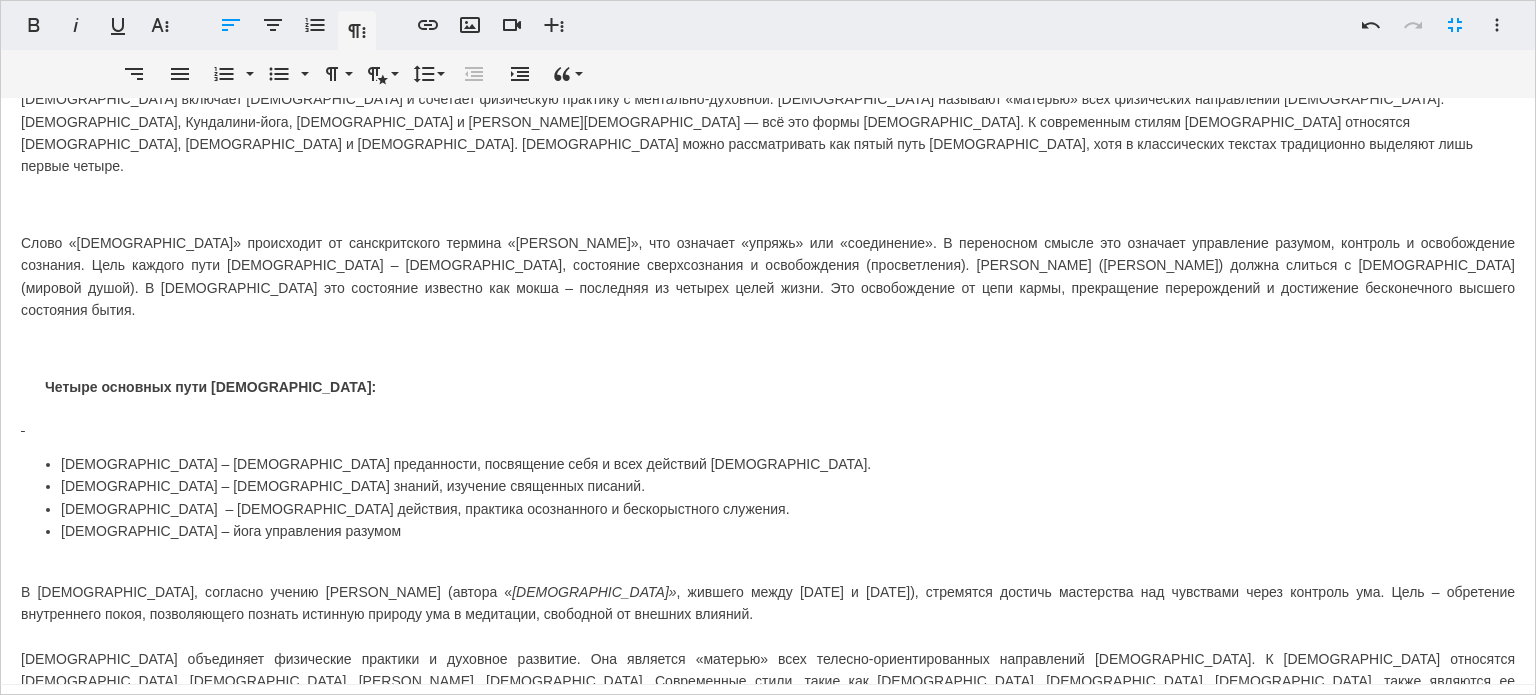scroll, scrollTop: 1200, scrollLeft: 0, axis: vertical 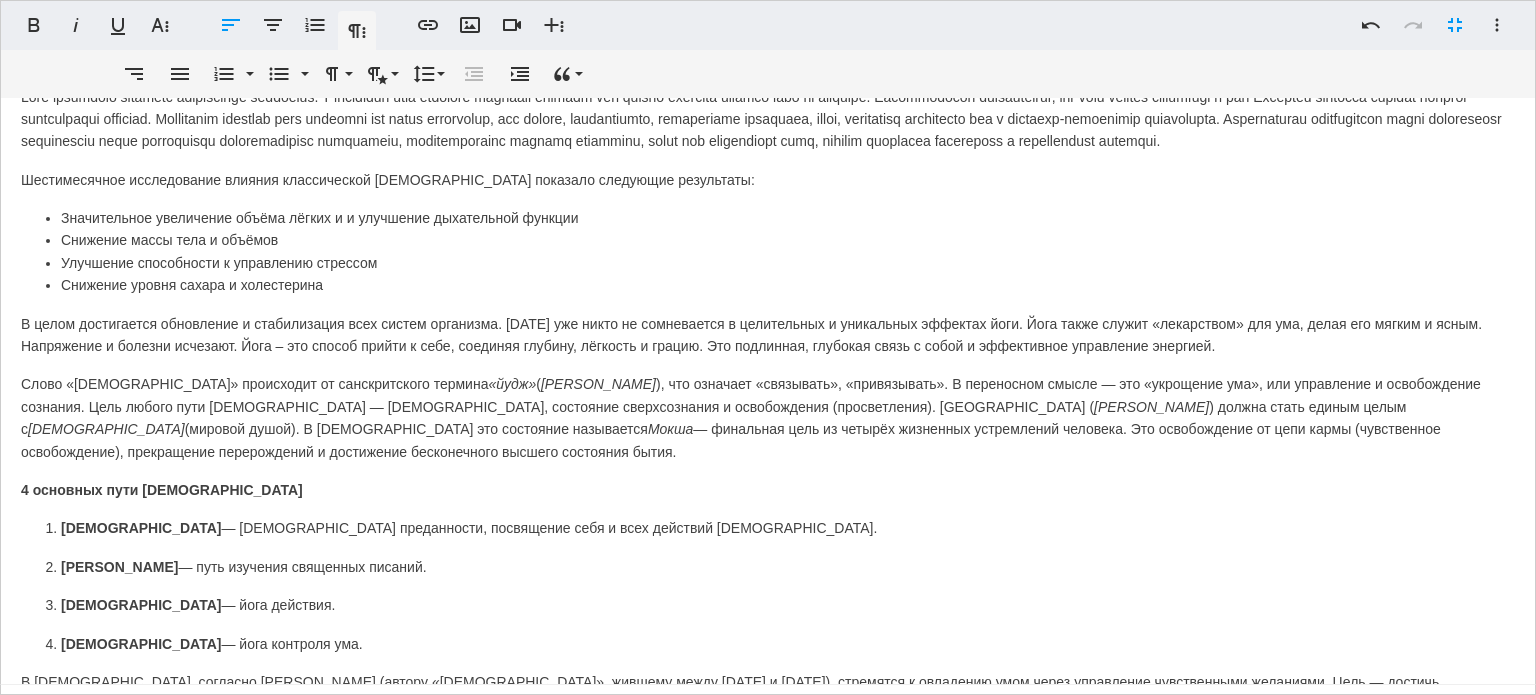 click on "Джнана-йога" at bounding box center [119, 567] 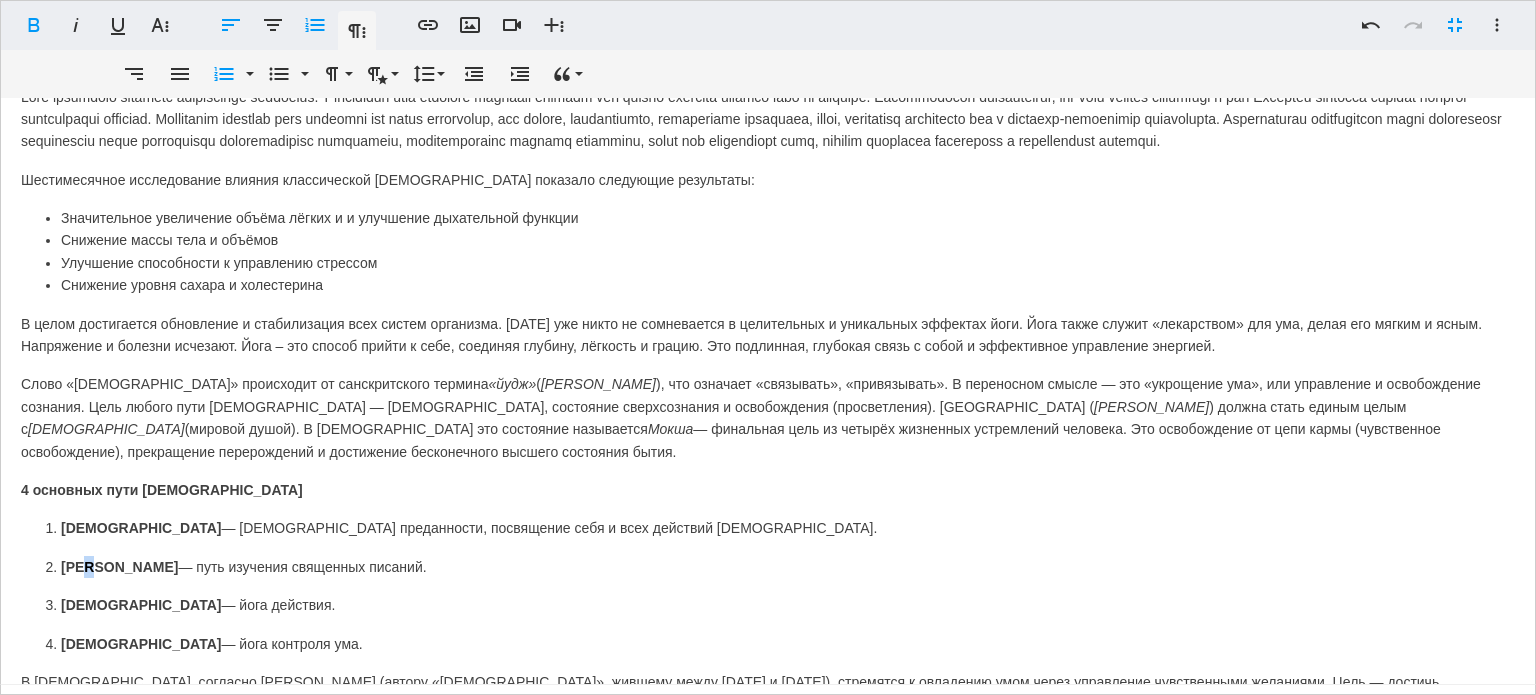 click on "Джнана-йога" at bounding box center (119, 567) 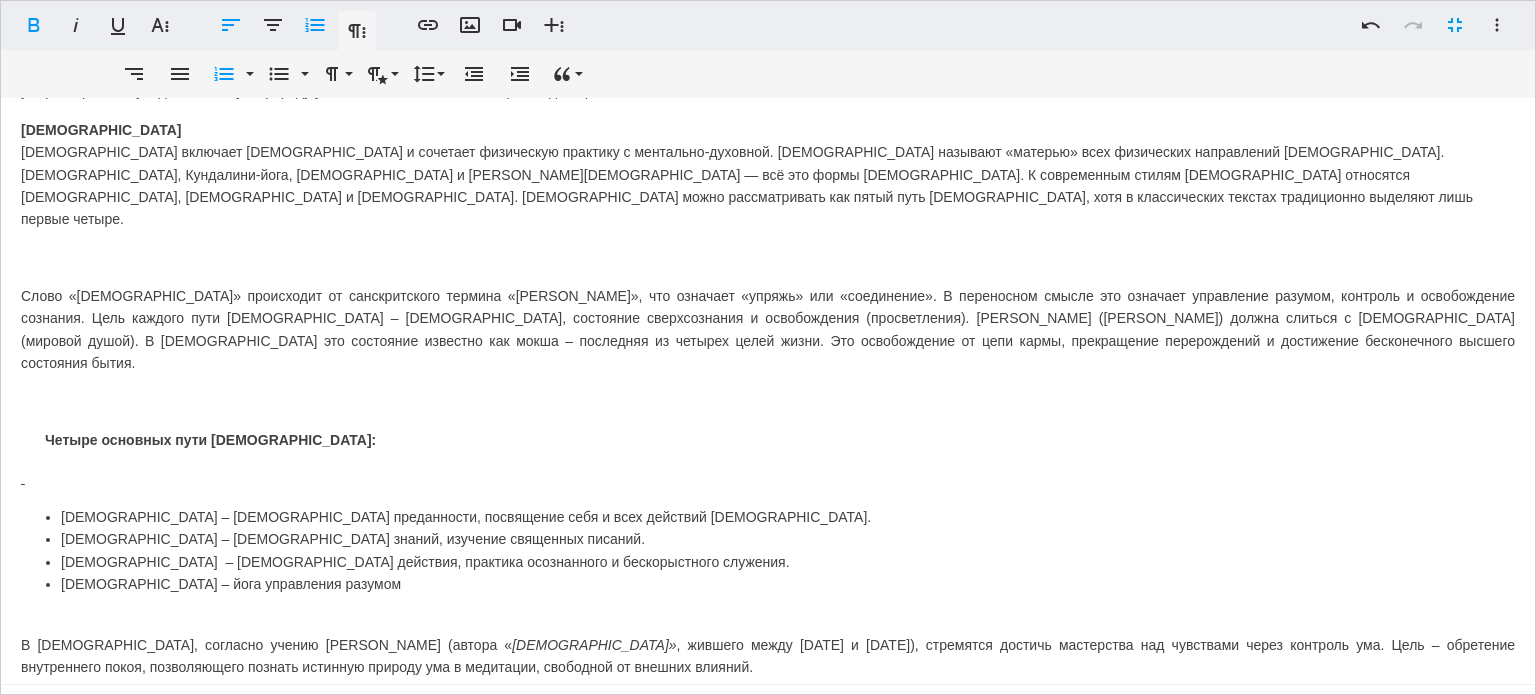 scroll, scrollTop: 1866, scrollLeft: 0, axis: vertical 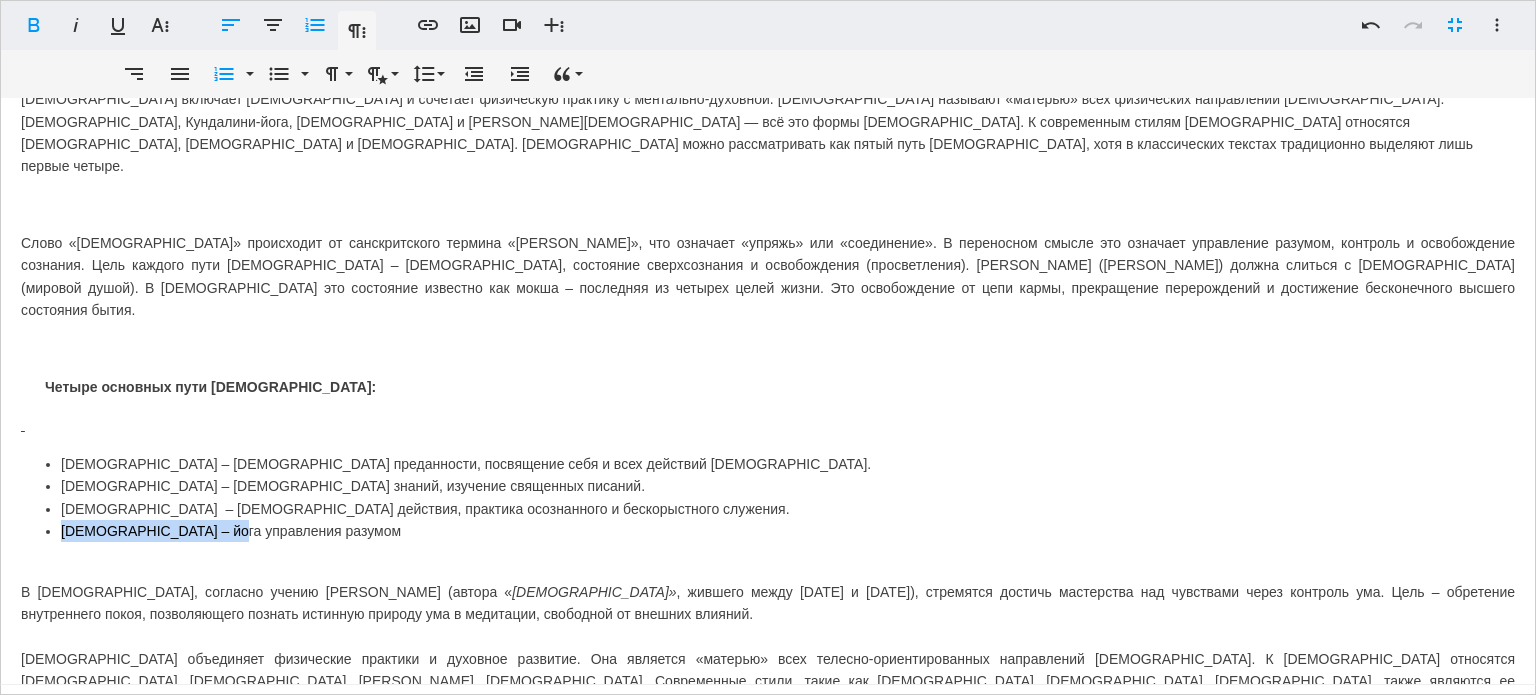 drag, startPoint x: 320, startPoint y: 444, endPoint x: 220, endPoint y: 447, distance: 100.04499 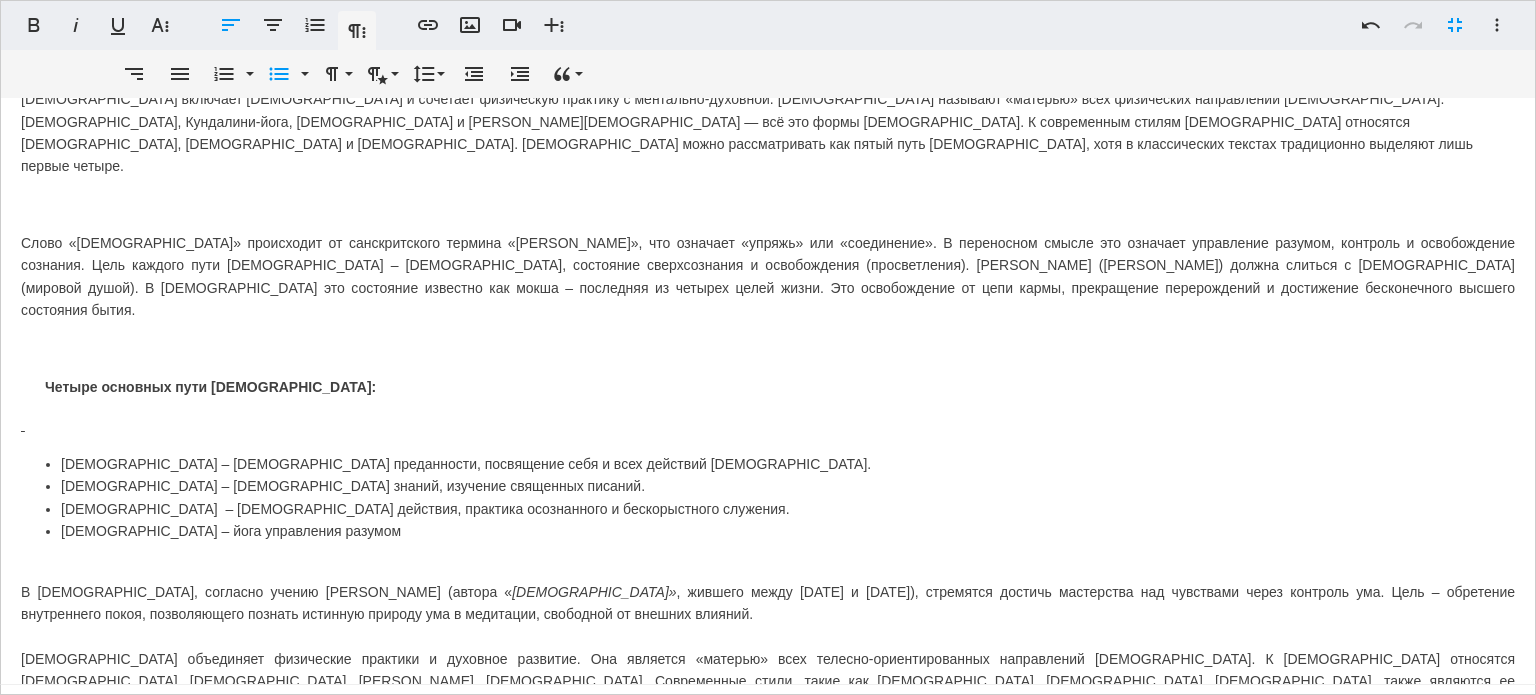 click on "Раджа-йога – йога управления разумом" at bounding box center [788, 531] 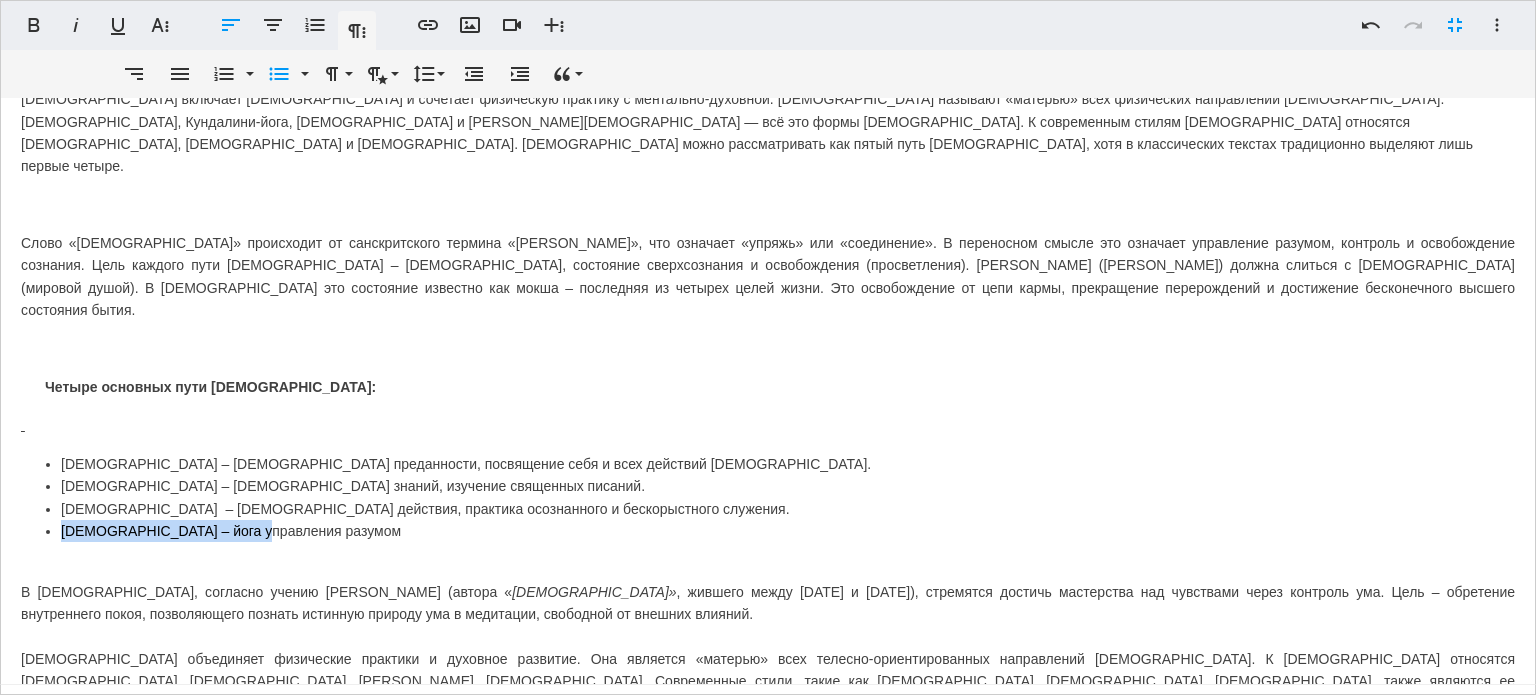 drag, startPoint x: 332, startPoint y: 441, endPoint x: 192, endPoint y: 453, distance: 140.51335 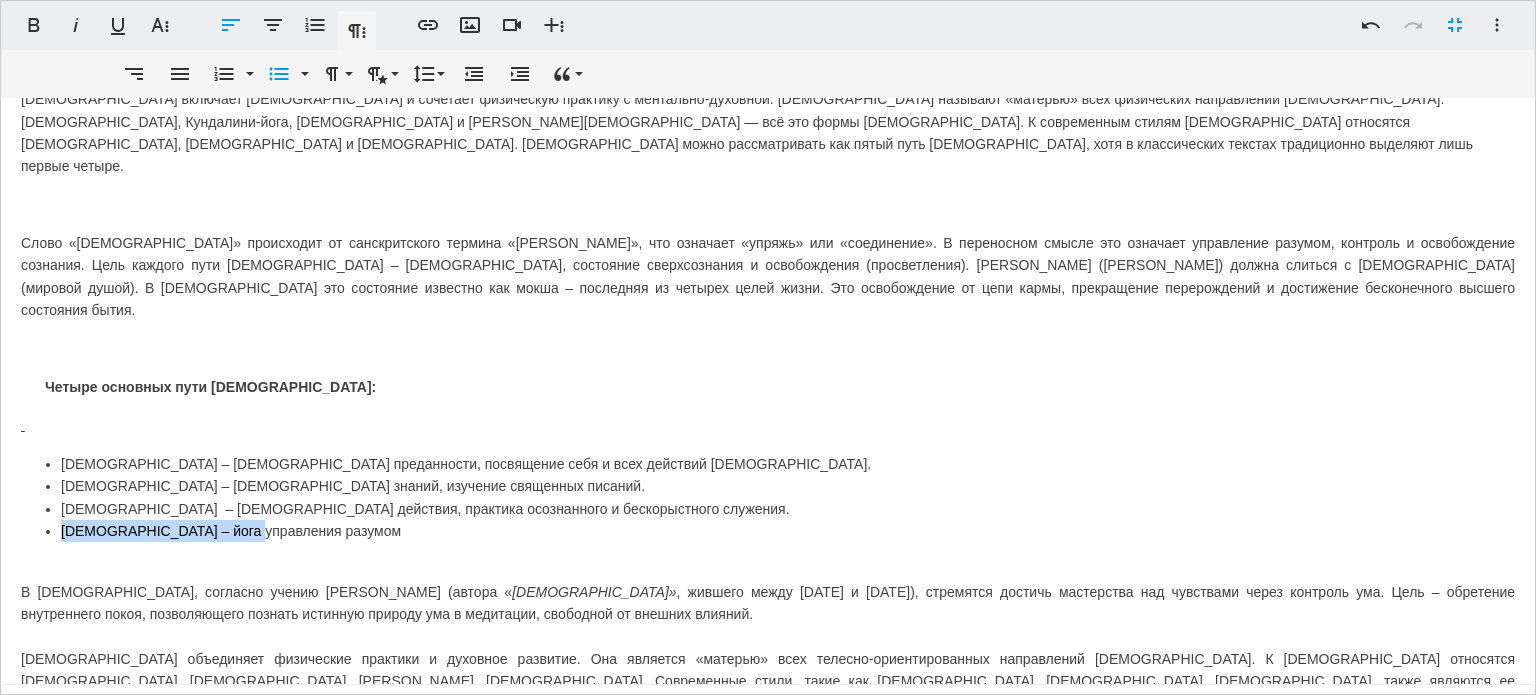 click on "Раджа-йога – йога управления разумом" at bounding box center (788, 531) 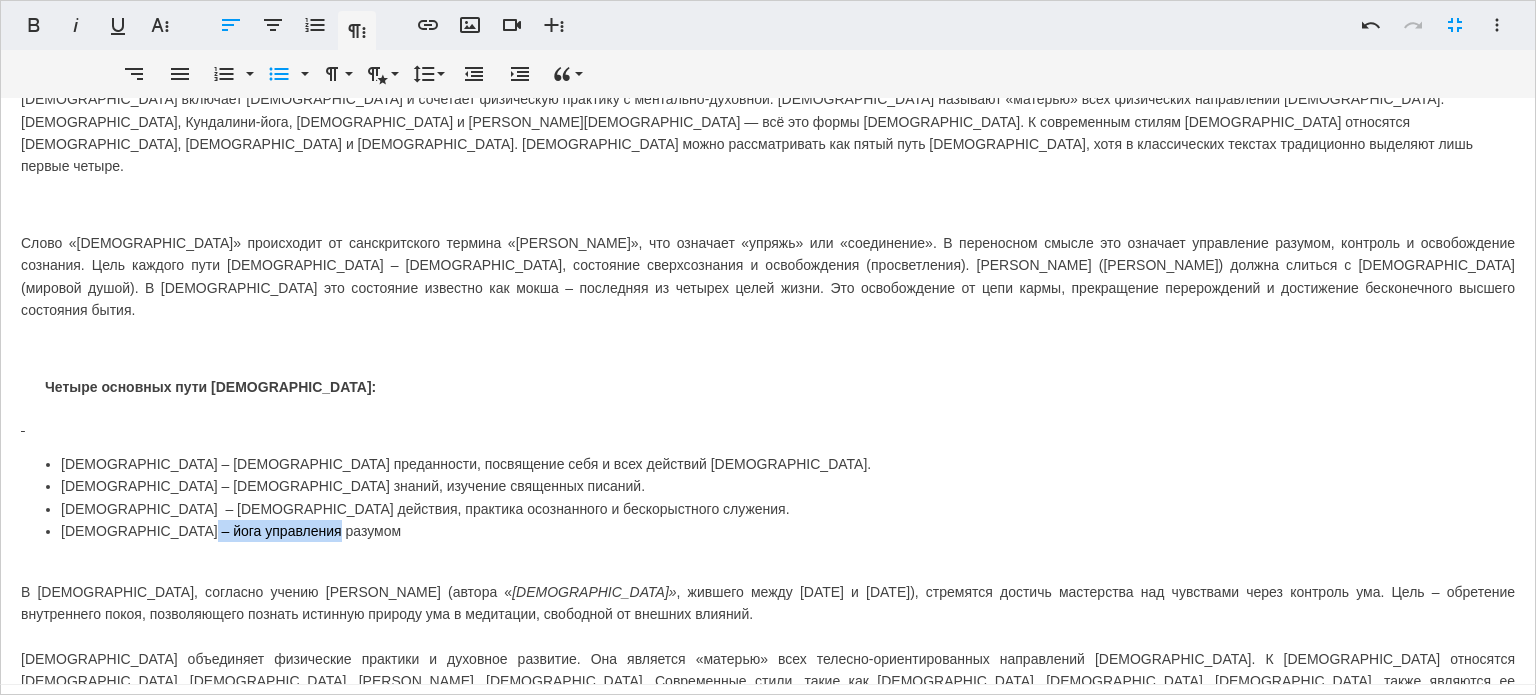 drag, startPoint x: 184, startPoint y: 437, endPoint x: 316, endPoint y: 443, distance: 132.13629 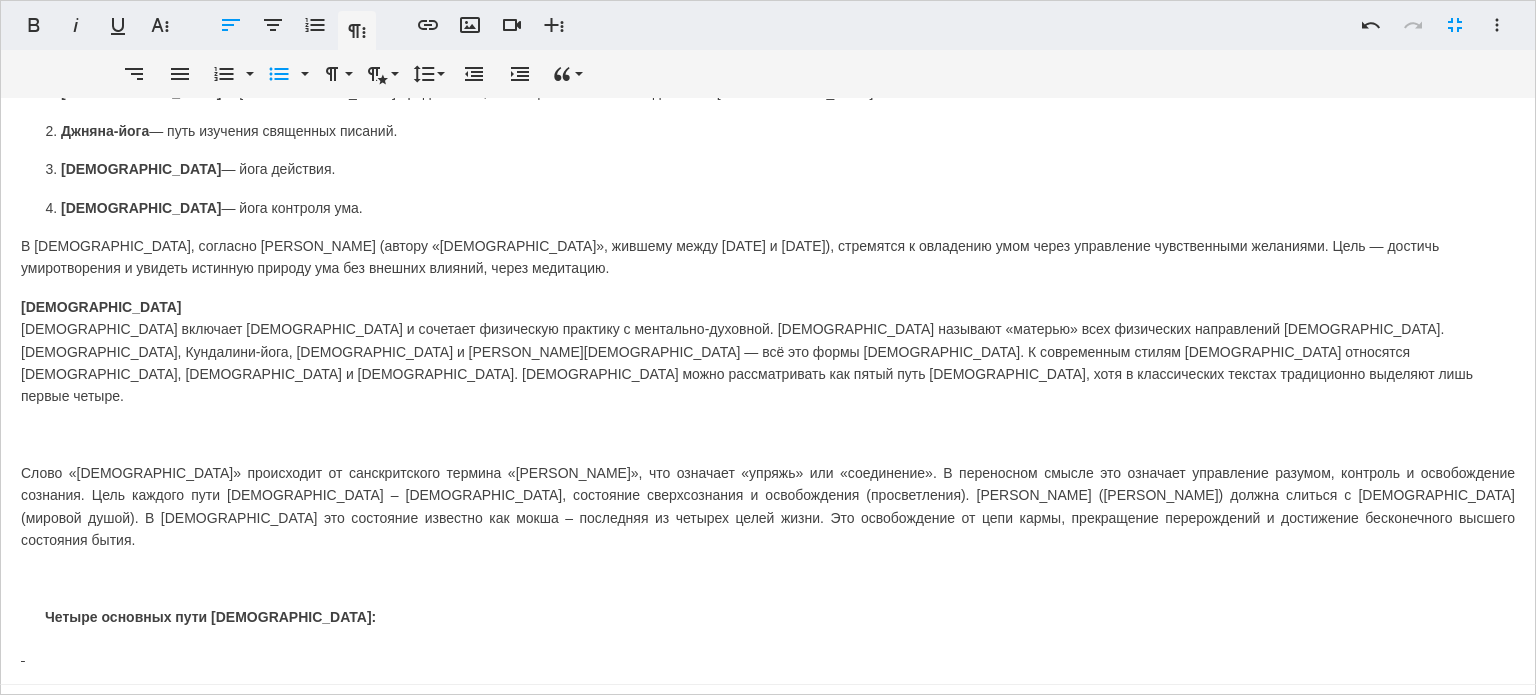 scroll, scrollTop: 1600, scrollLeft: 0, axis: vertical 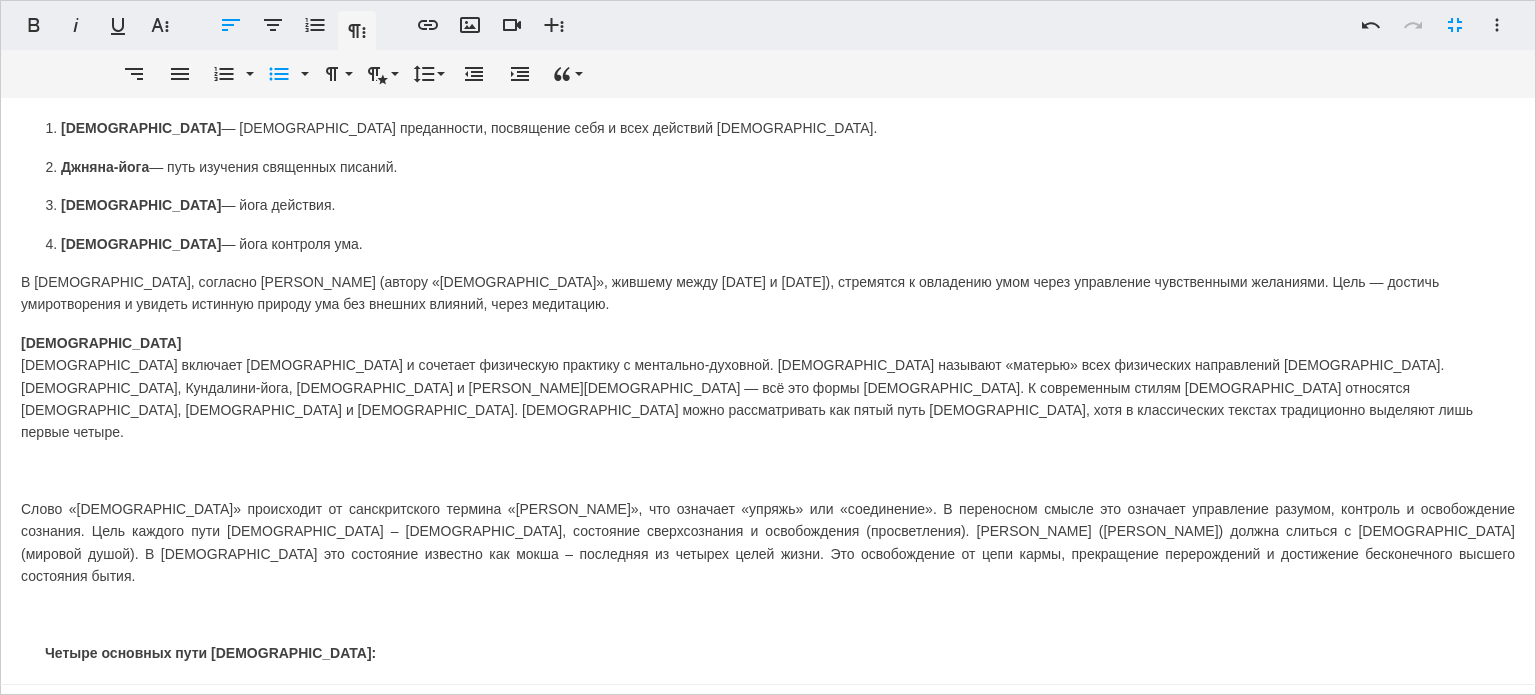 drag, startPoint x: 192, startPoint y: 205, endPoint x: 298, endPoint y: 206, distance: 106.004715 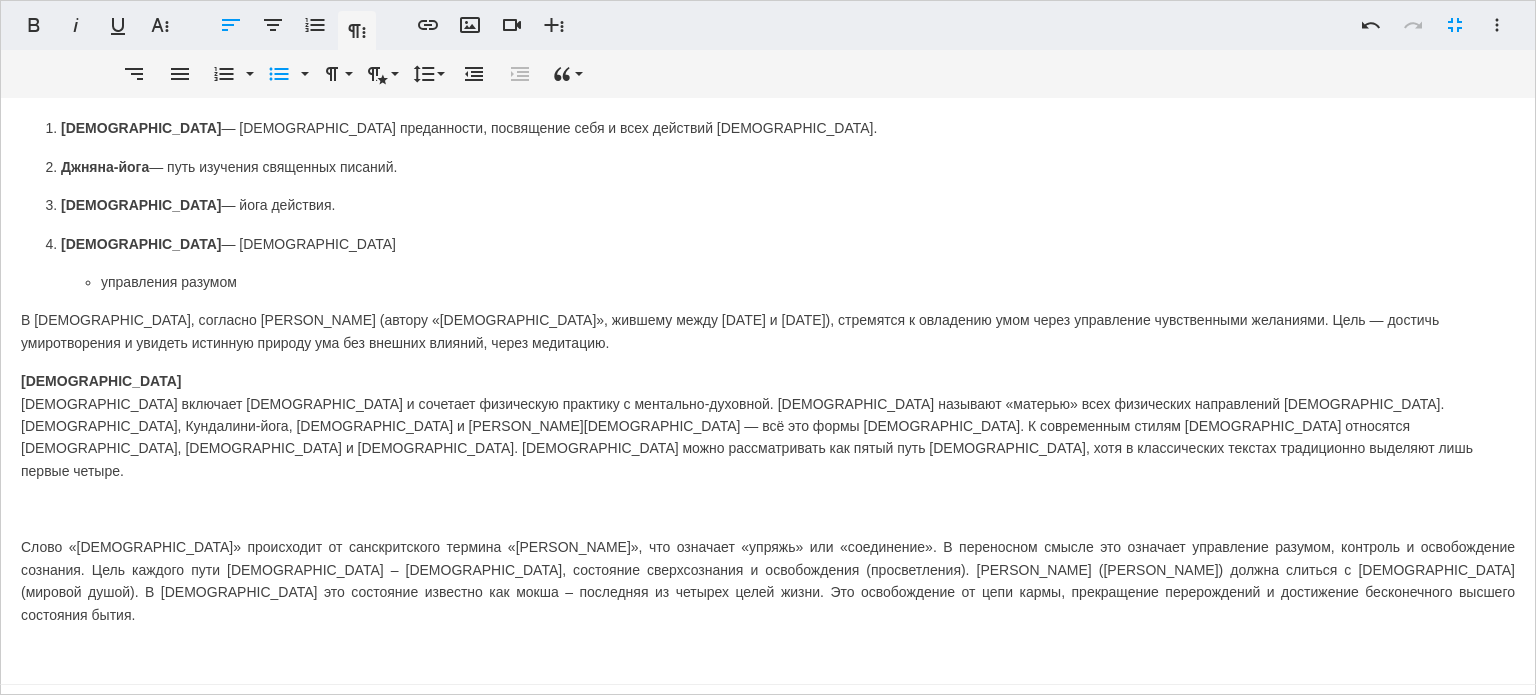 click on "управления разумом" at bounding box center (808, 282) 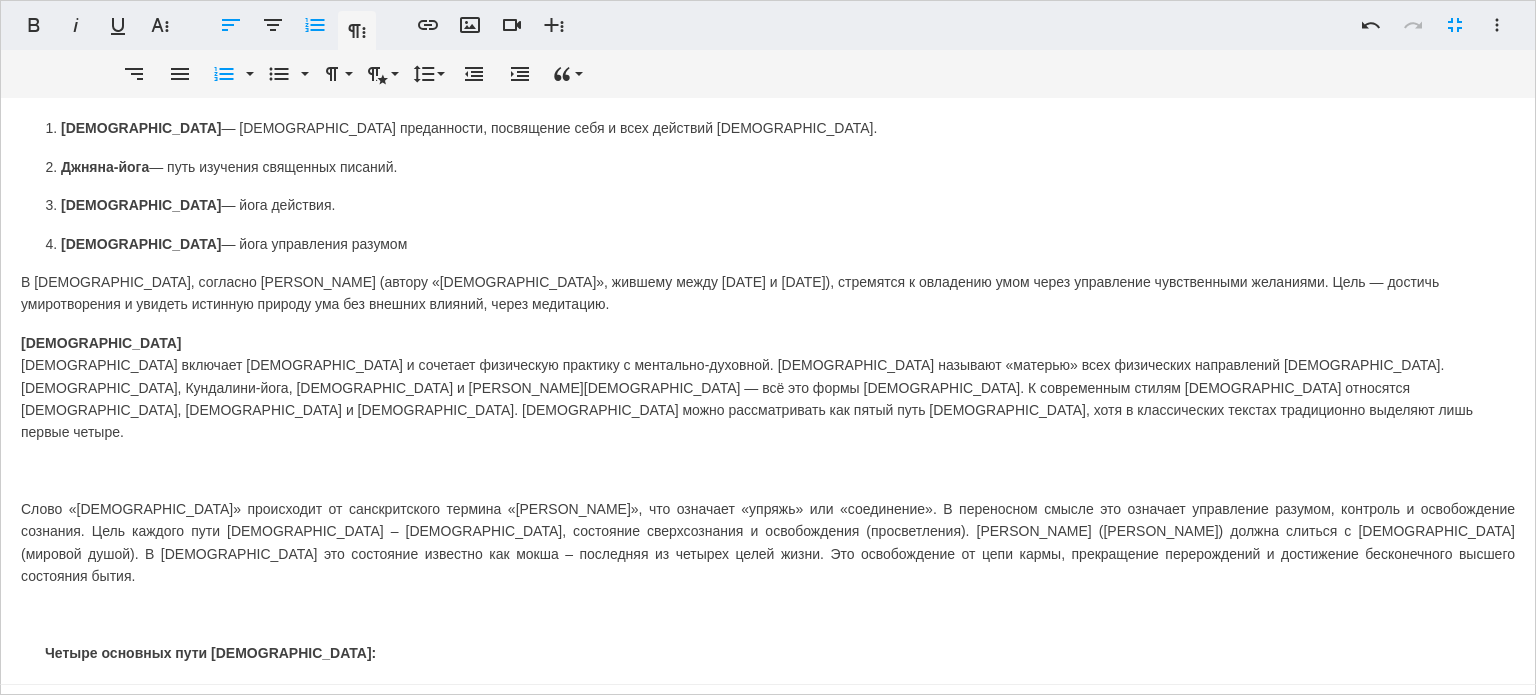 click on "Раджа-йога  — йога управления разумом" at bounding box center (788, 244) 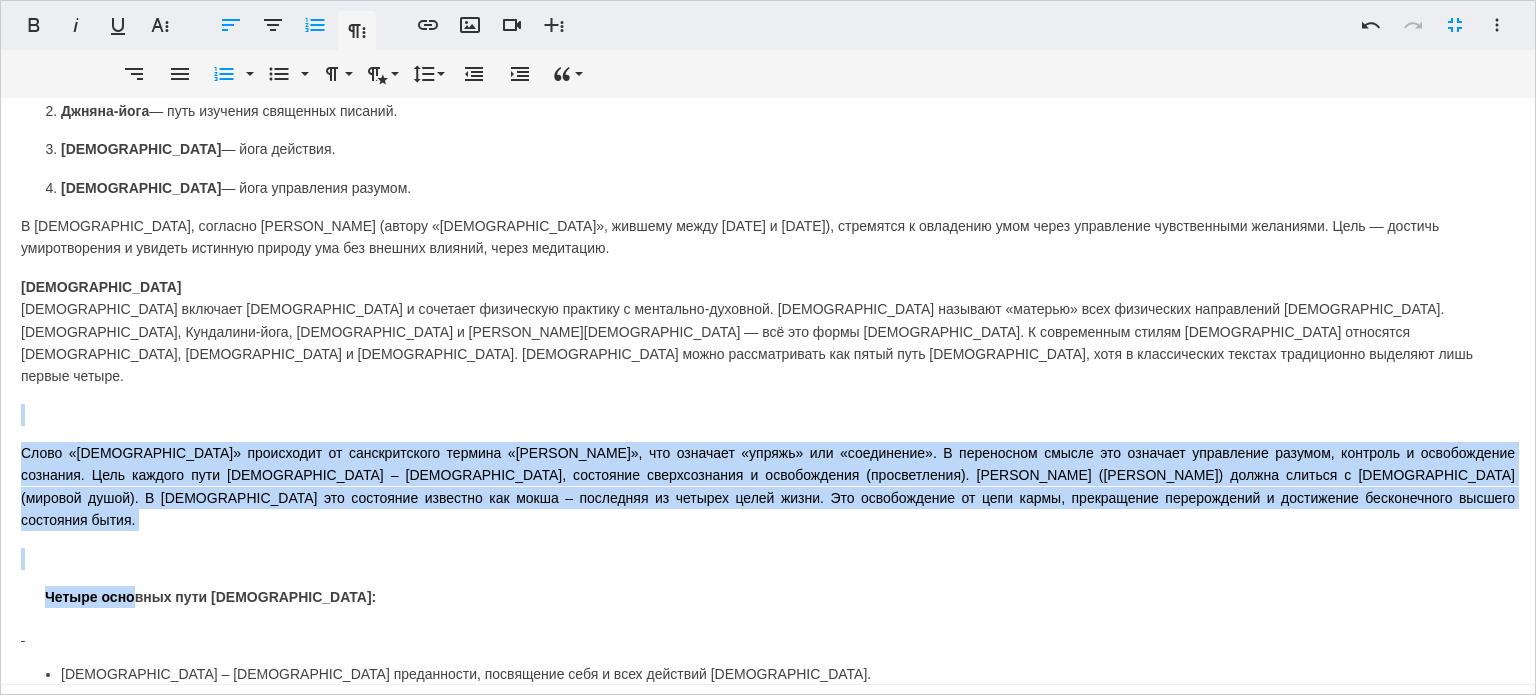 scroll, scrollTop: 1732, scrollLeft: 0, axis: vertical 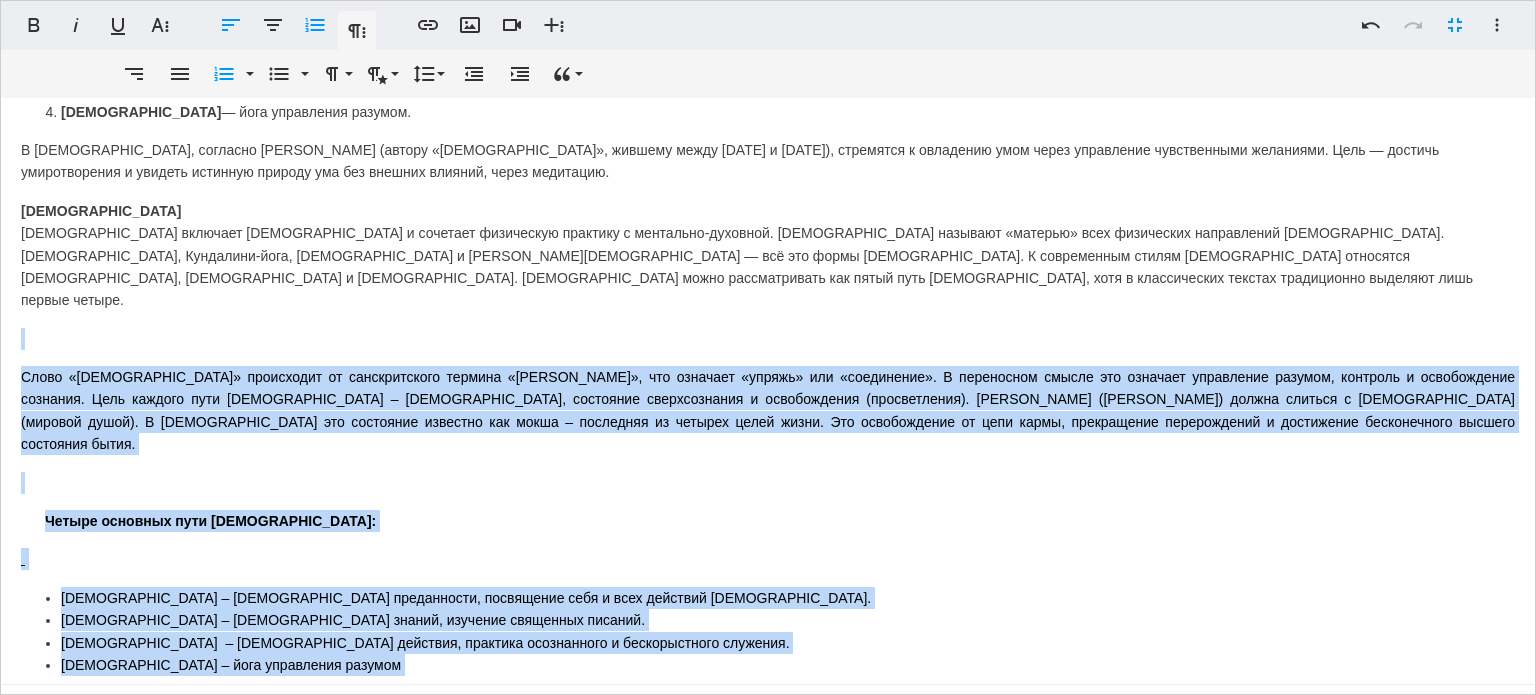 drag, startPoint x: 12, startPoint y: 403, endPoint x: 449, endPoint y: 603, distance: 480.59235 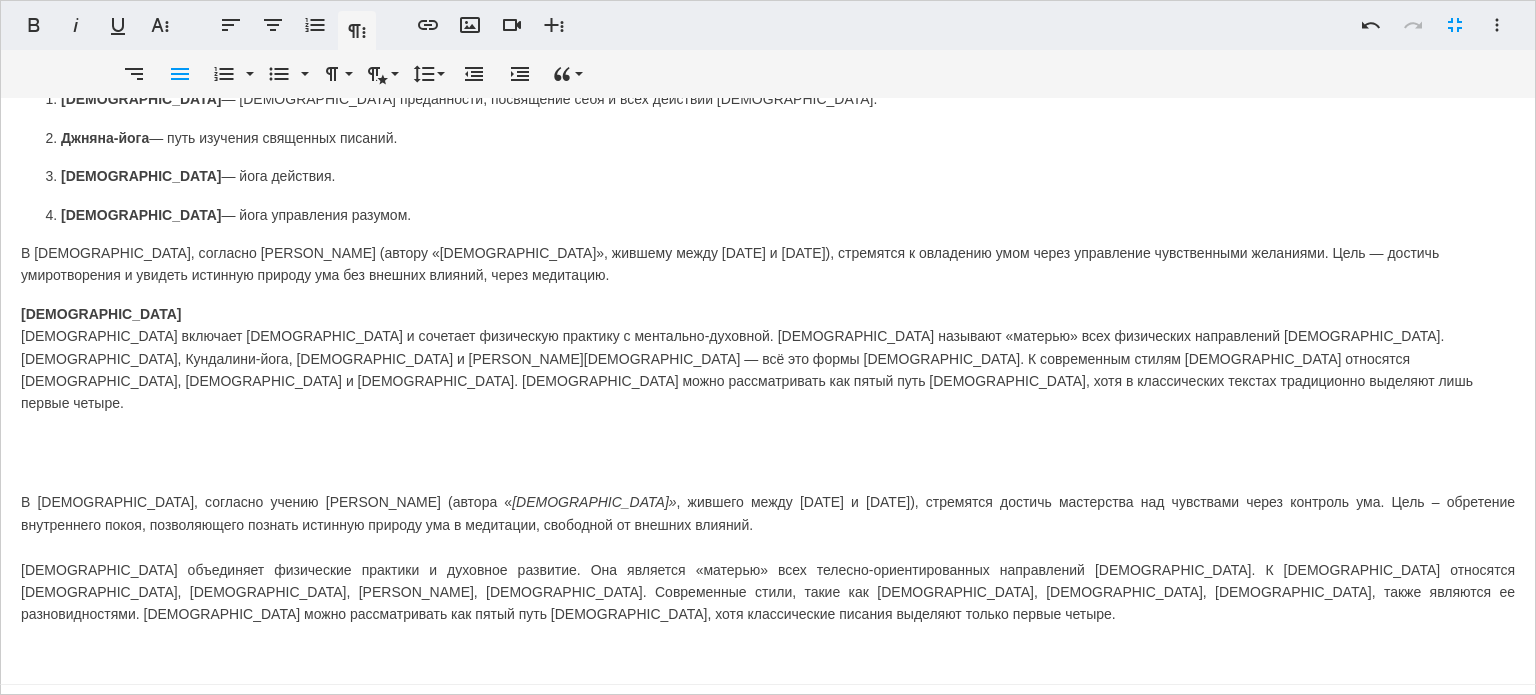 scroll, scrollTop: 1562, scrollLeft: 0, axis: vertical 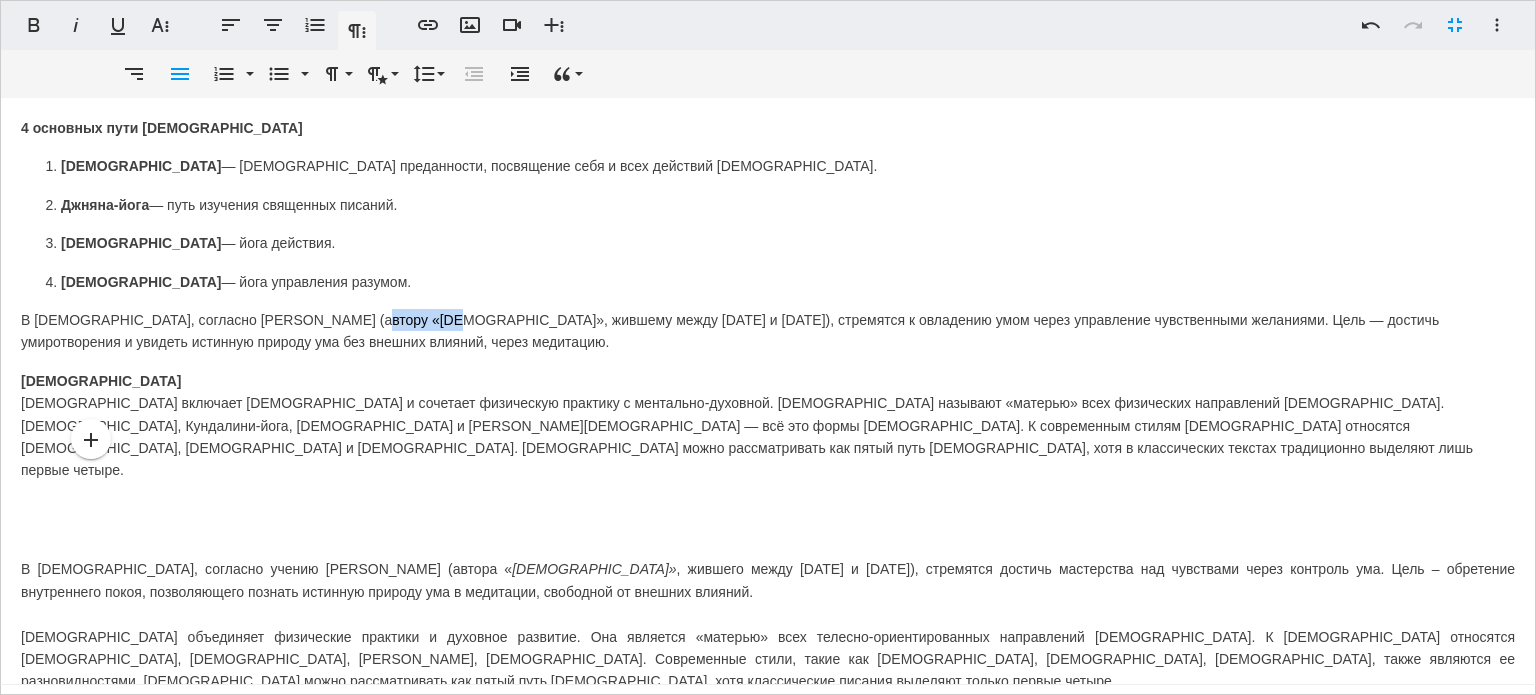 drag, startPoint x: 352, startPoint y: 279, endPoint x: 424, endPoint y: 280, distance: 72.00694 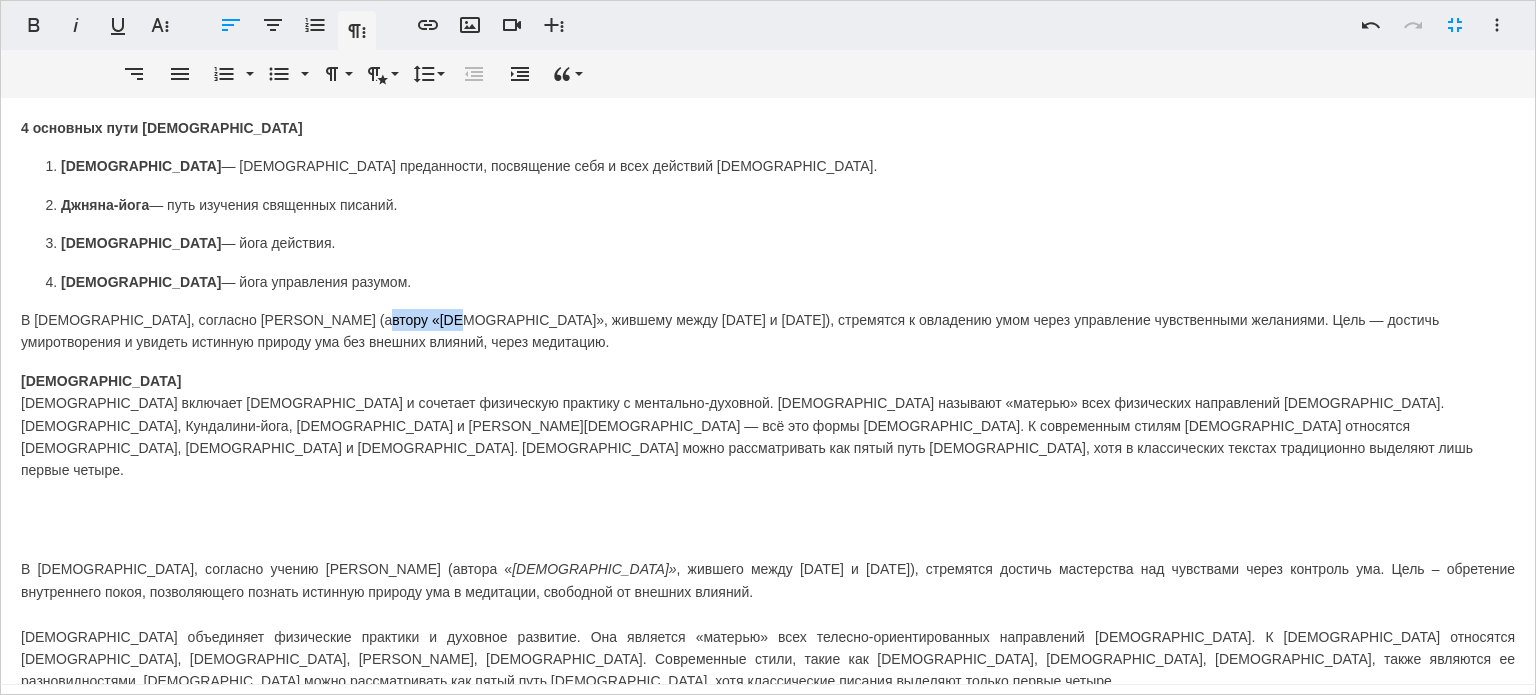 click on "В Раджа-йоге, согласно Шри Патанджали (автору «Йога-сутр», жившему между 200 г. до н.э. и 200 г. н.э.), стремятся к овладению умом через управление чувственными желаниями. Цель — достичь умиротворения и увидеть истинную природу ума без внешних влияний, через медитацию." at bounding box center (768, 331) 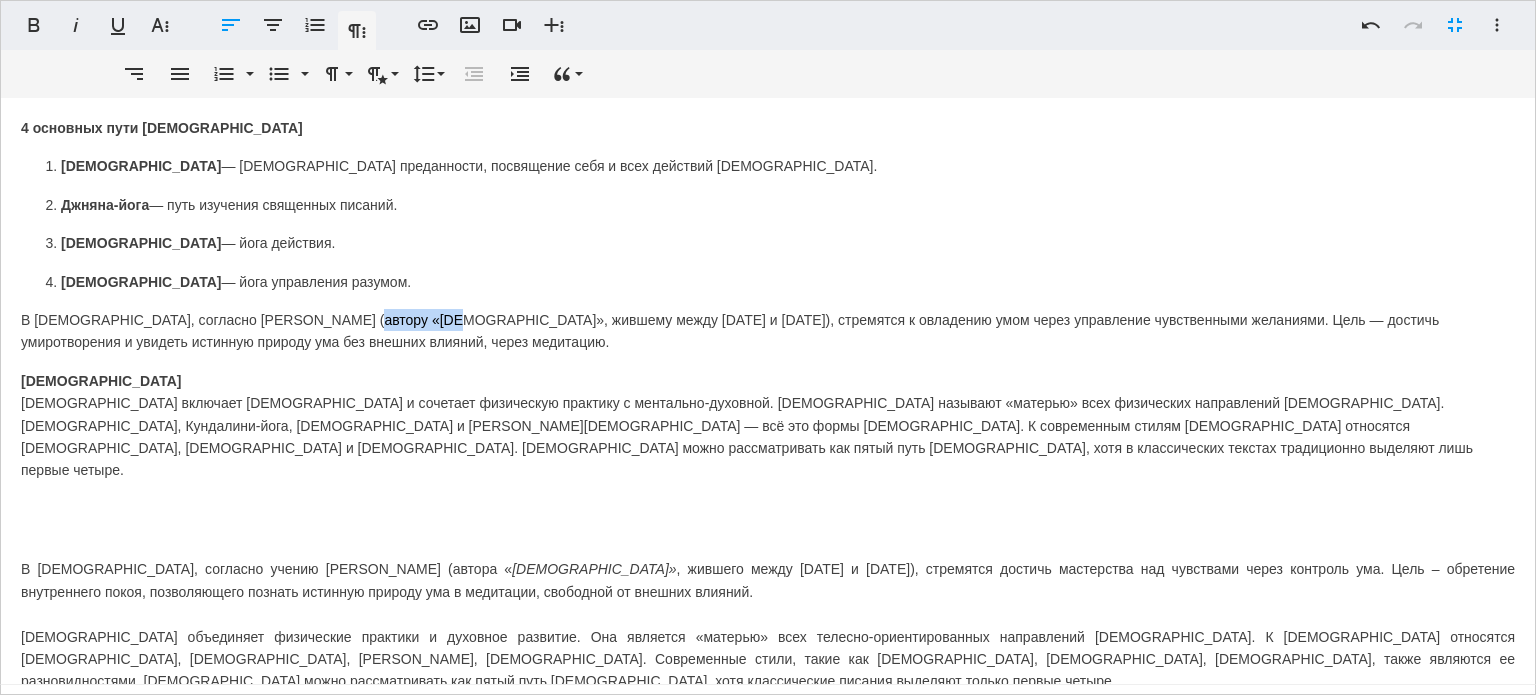 drag, startPoint x: 349, startPoint y: 274, endPoint x: 426, endPoint y: 281, distance: 77.31753 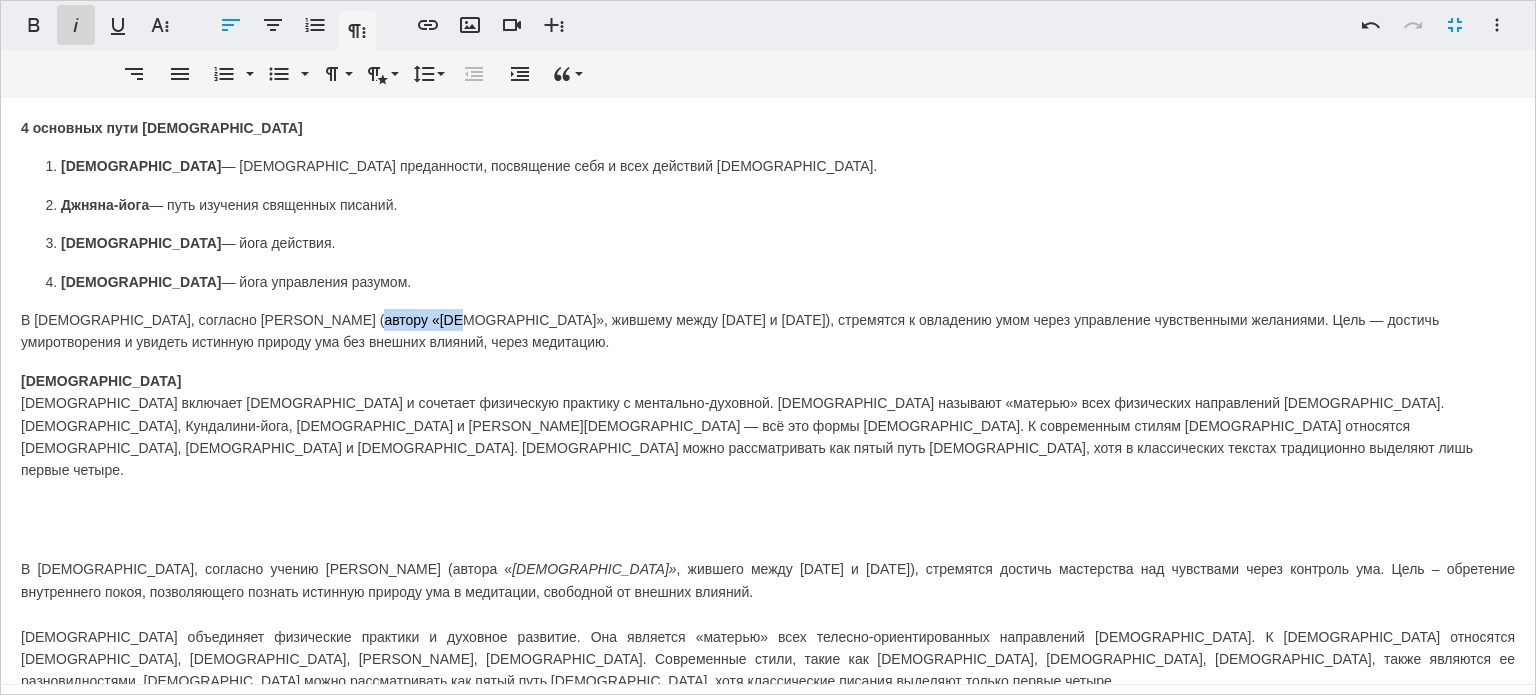 click 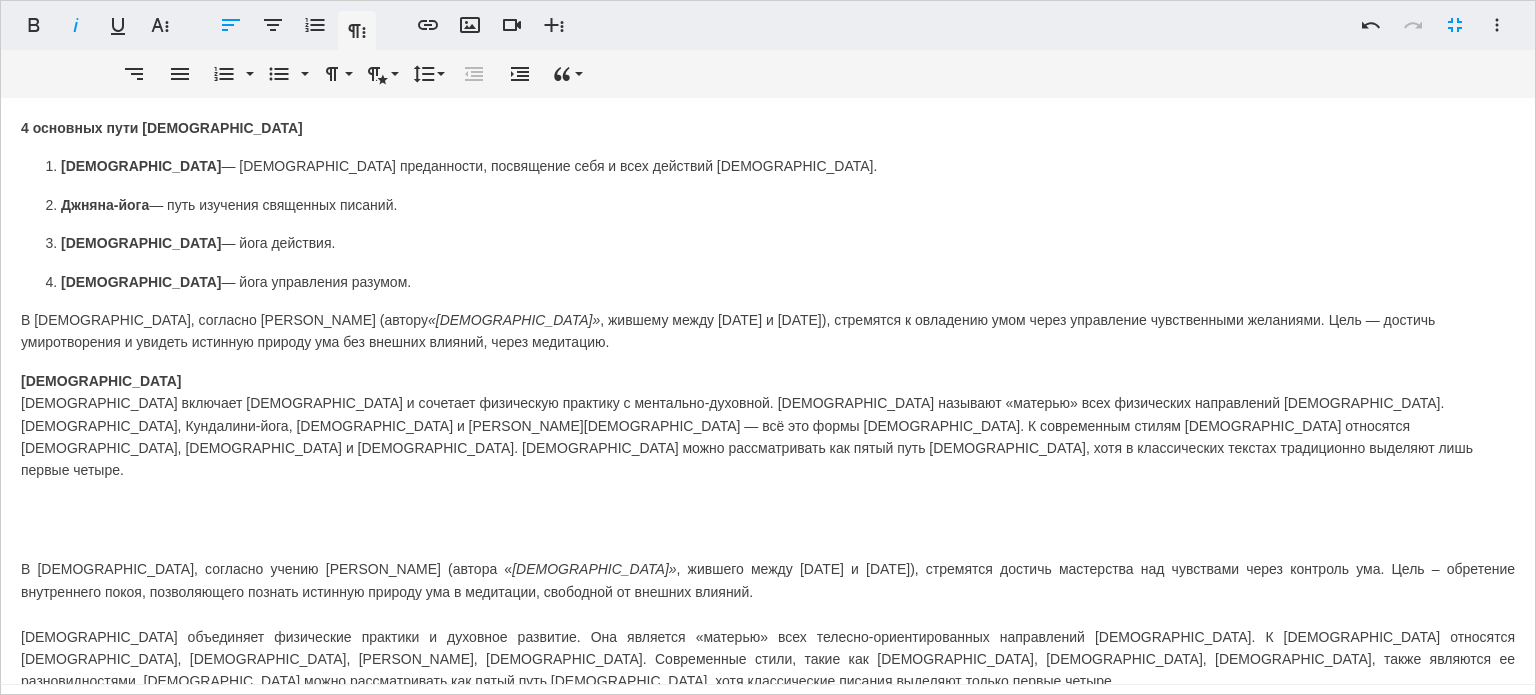 click on "Хатха-йога Хатха-йога включает асаны и сочетает физическую практику с ментально-духовной. Хатха-йогу называют «матерью» всех физических направлений йоги. Раджа-йога, Кундалини-йога, Айенгар-йога и Виньяса-Пауэр-йога — всё это формы Хатха-йоги. К современным стилям Хатха-йоги относятся Ануcара-йога, Дживамукти-йога и Йин-йога. Хатха-йогу можно рассматривать как пятый путь йоги, хотя в классических текстах традиционно выделяют лишь первые четыре." at bounding box center (768, 426) 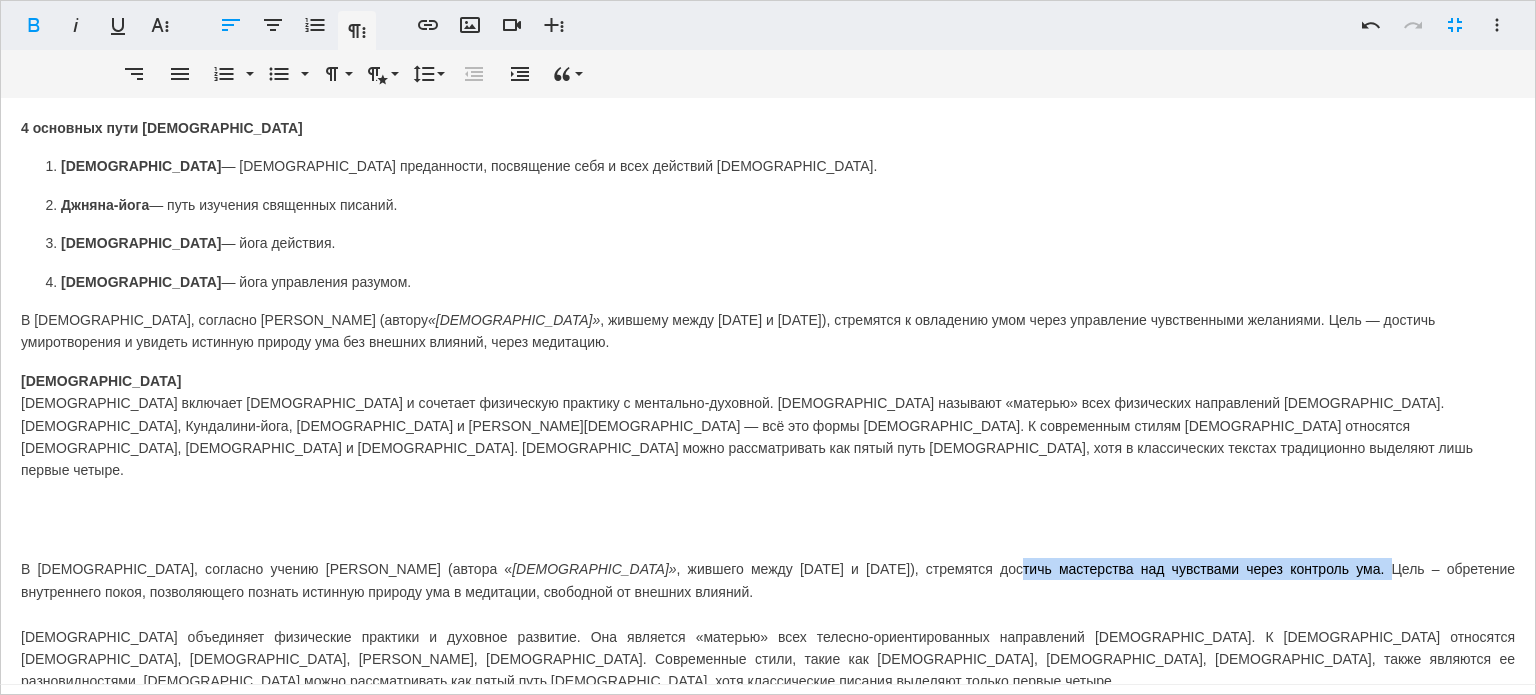 drag, startPoint x: 796, startPoint y: 499, endPoint x: 1159, endPoint y: 494, distance: 363.03442 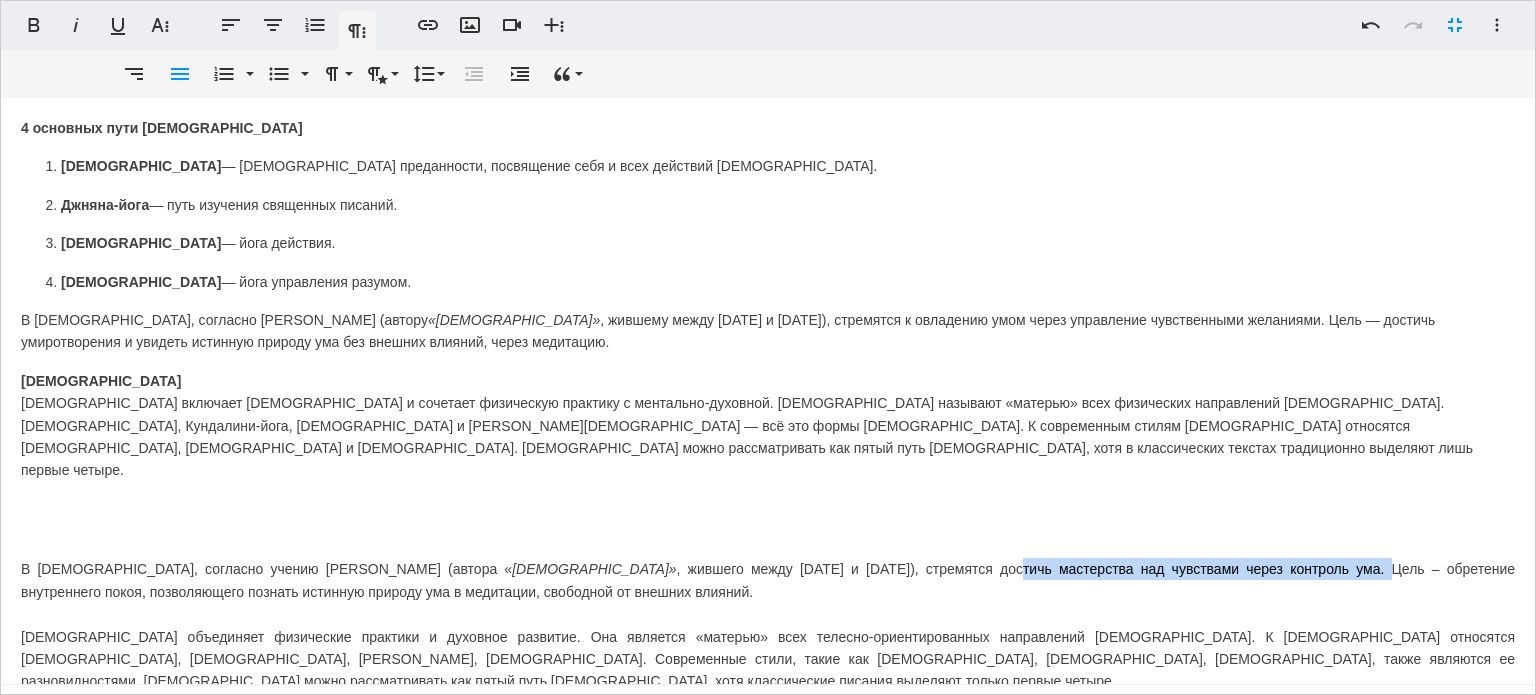 drag, startPoint x: 656, startPoint y: 528, endPoint x: 7, endPoint y: 447, distance: 654.03516 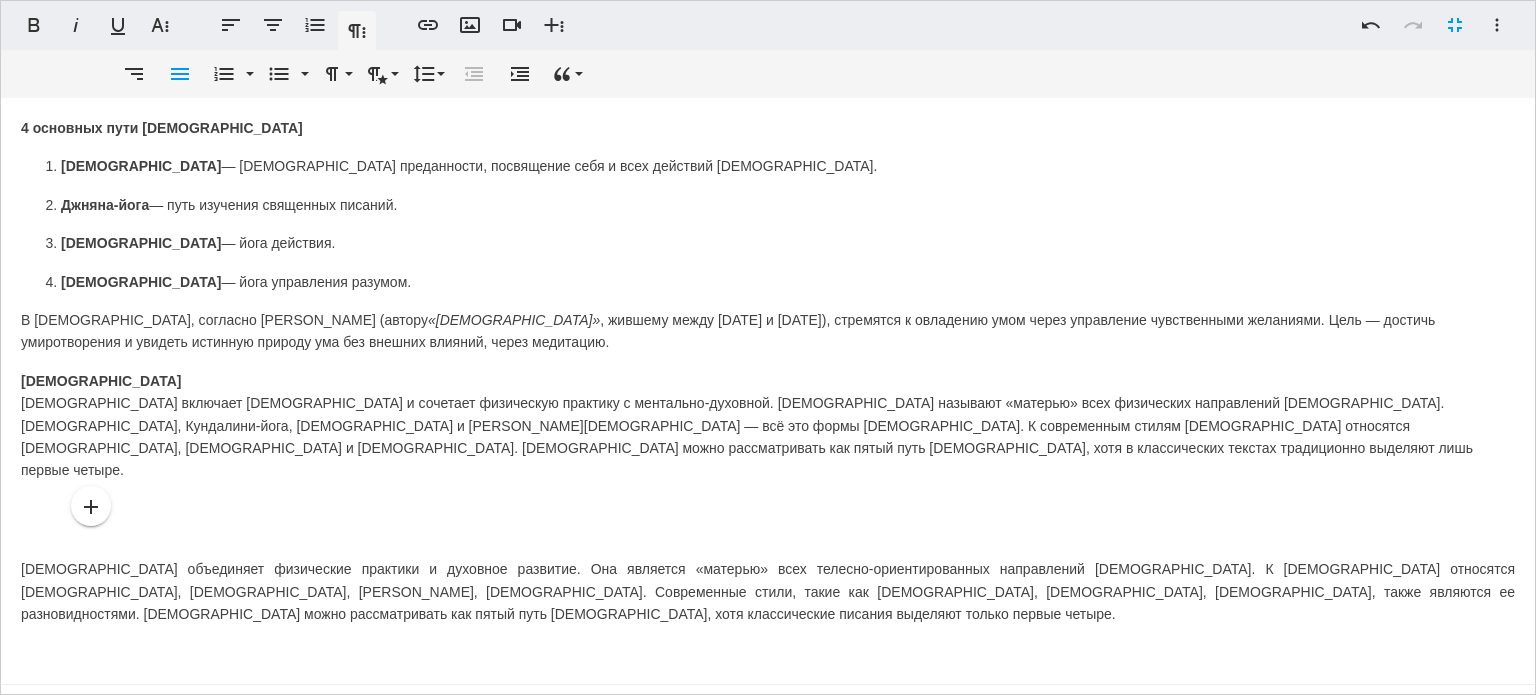scroll, scrollTop: 1495, scrollLeft: 0, axis: vertical 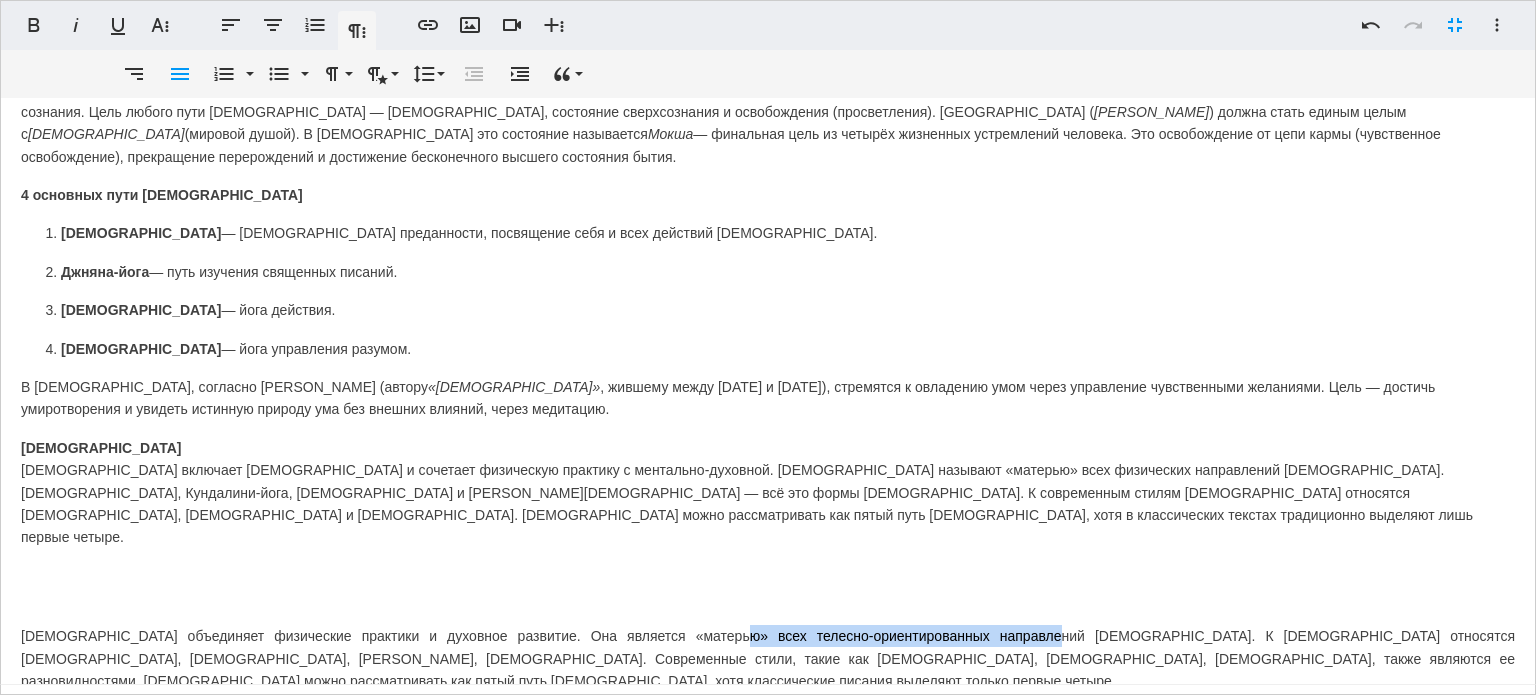 drag, startPoint x: 676, startPoint y: 572, endPoint x: 974, endPoint y: 574, distance: 298.0067 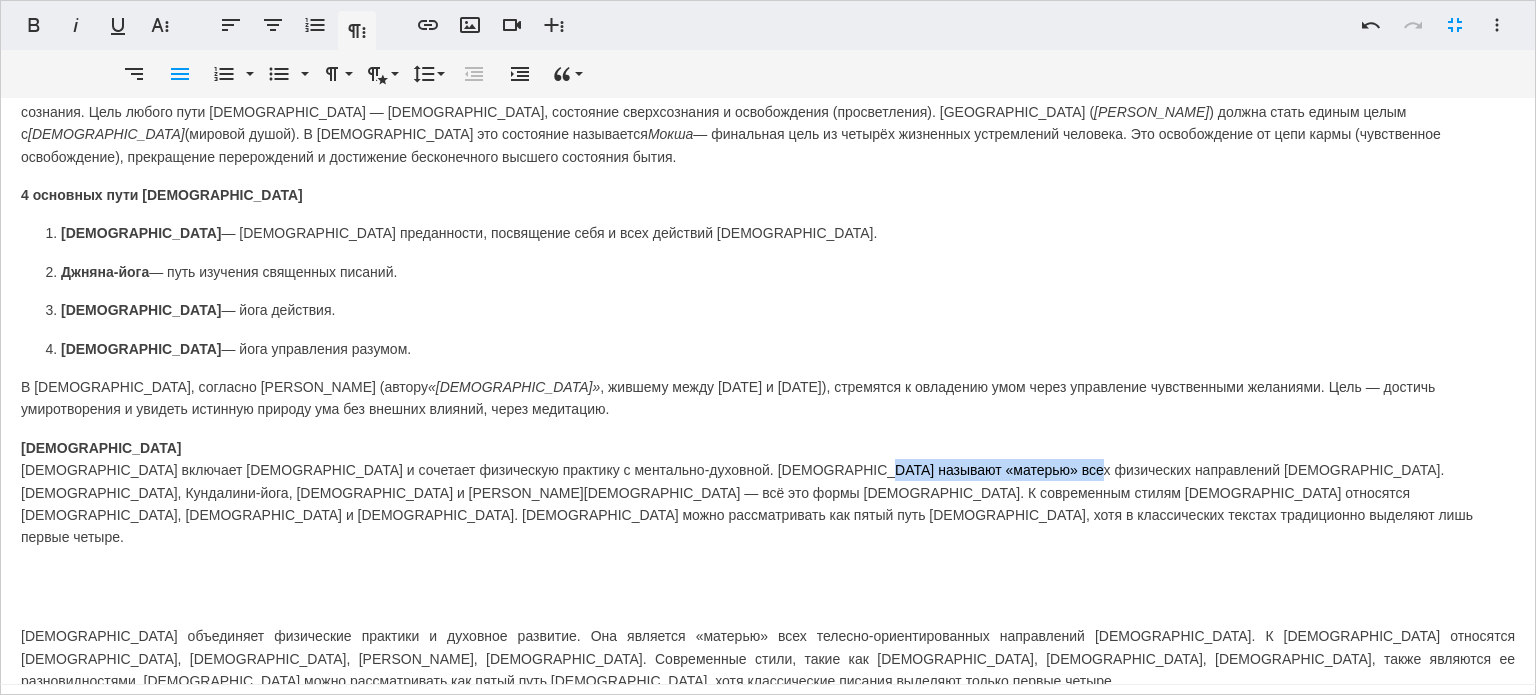 drag, startPoint x: 823, startPoint y: 421, endPoint x: 1024, endPoint y: 425, distance: 201.0398 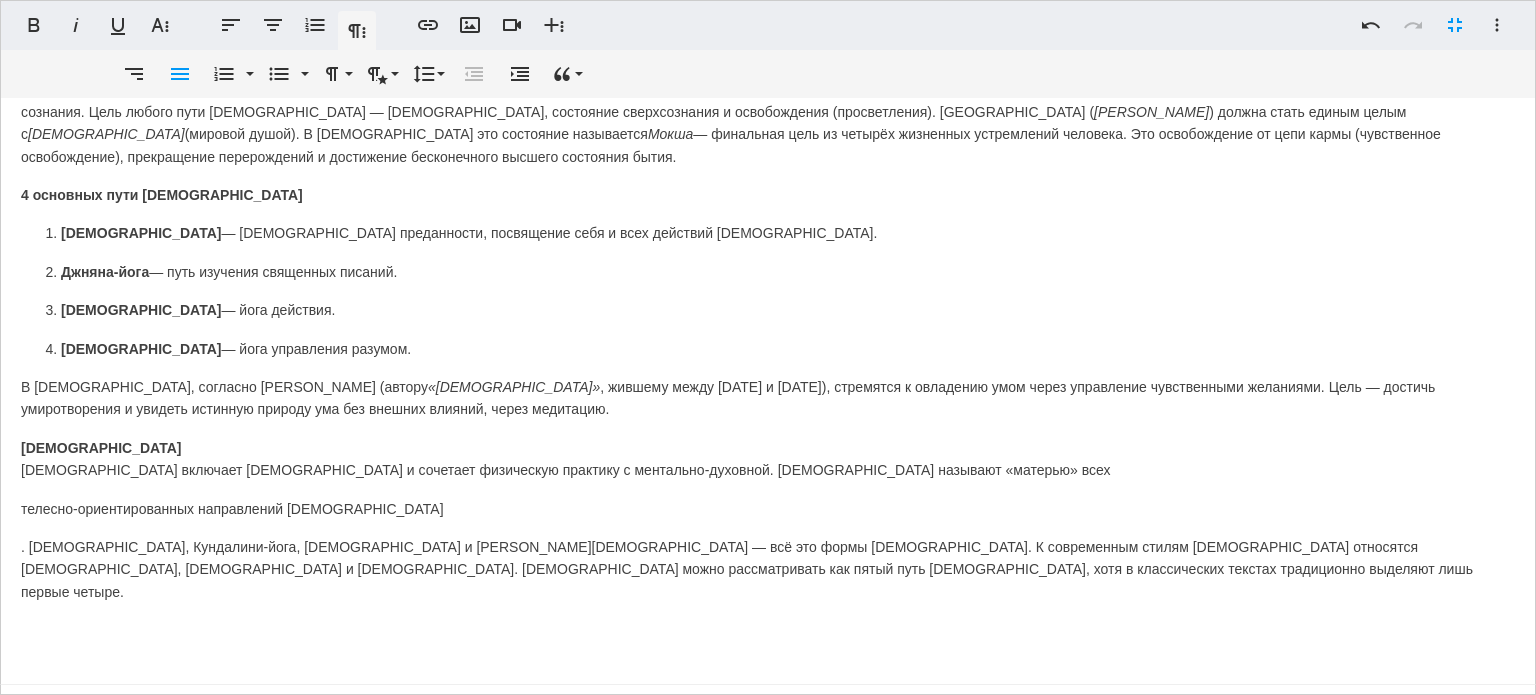 click on "The earliest known forms of yoga were practiced in India over 5,000 years ago. To this day, yoga holds a significant place in India, almost comparable to the popularity of general sports in other countries. There are countless facets and directions within yoga, with many styles and variations. However, all forms of yoga share a common essence: the original form of yoga is a comprehensive science of life. A six-month study on the effects of classical Hatha Yoga showed the following results: Significantly increased lung and respiratory capacity Reduction in body weight and size Improved stress management Lower blood sugar and cholesterol levels The 4 Fundamental Paths of Yoga 1. Bhakti Yoga Yoga of devotion, dedicating oneself and all actions to God 2. Jnana Yoga The study of sacred scriptures 3. Karma Yoga Yoga of action 4. Raja Yoga Yoga of mind control Hatha Yoga Значительное увеличение объёма лёгких и и улучшение дыхательной функции «йудж»" at bounding box center (768, -296) 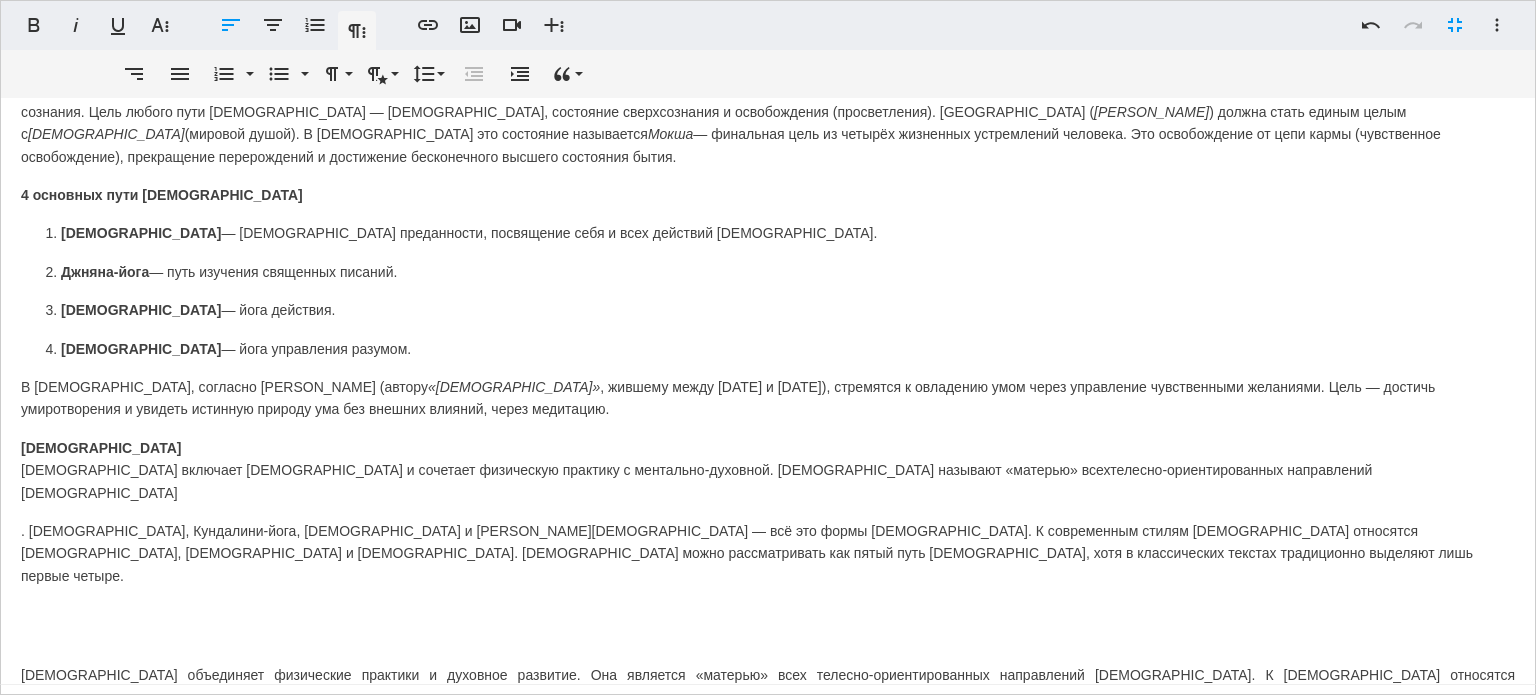 click on "The earliest known forms of yoga were practiced in India over 5,000 years ago. To this day, yoga holds a significant place in India, almost comparable to the popularity of general sports in other countries. There are countless facets and directions within yoga, with many styles and variations. However, all forms of yoga share a common essence: the original form of yoga is a comprehensive science of life. A six-month study on the effects of classical Hatha Yoga showed the following results: Significantly increased lung and respiratory capacity Reduction in body weight and size Improved stress management Lower blood sugar and cholesterol levels The 4 Fundamental Paths of Yoga 1. Bhakti Yoga Yoga of devotion, dedicating oneself and all actions to God 2. Jnana Yoga The study of sacred scriptures 3. Karma Yoga Yoga of action 4. Raja Yoga Yoga of mind control Hatha Yoga Значительное увеличение объёма лёгких и и улучшение дыхательной функции «йудж»" at bounding box center (768, -304) 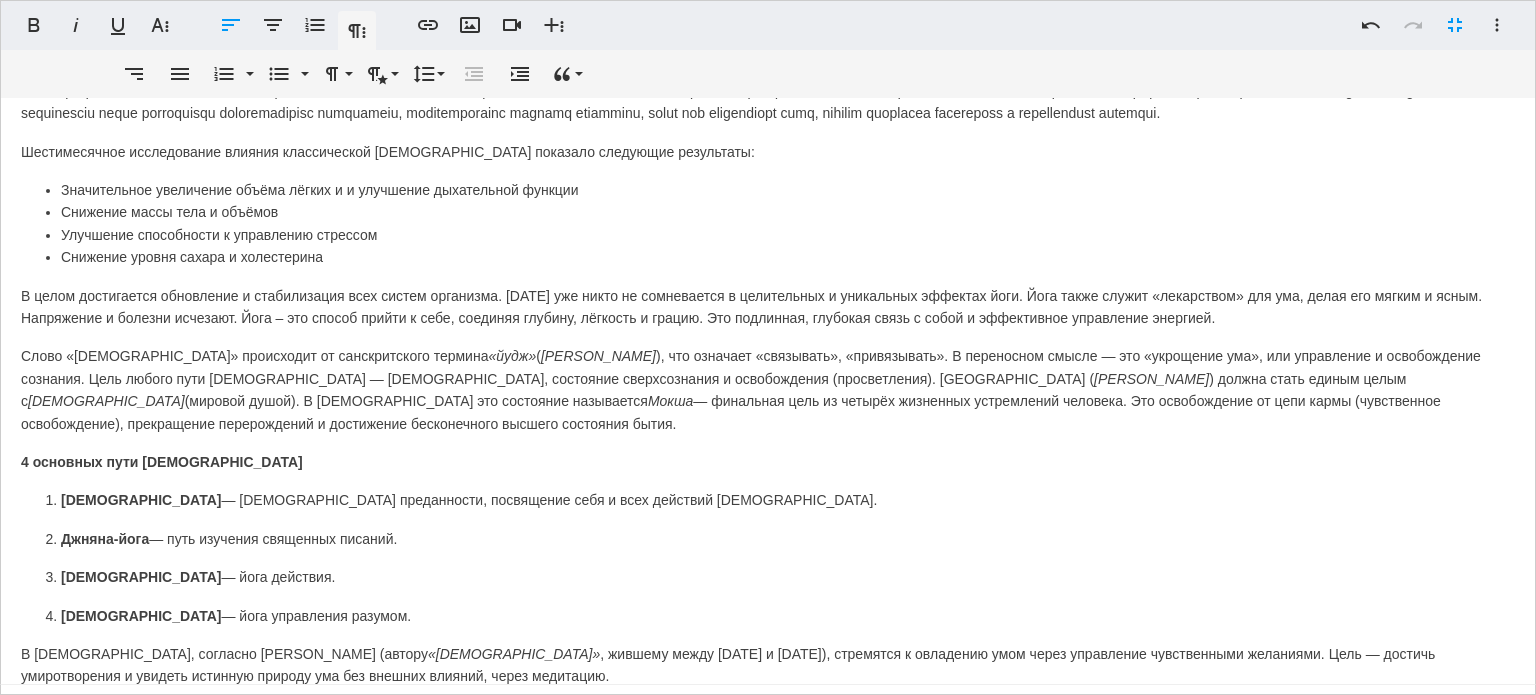 scroll, scrollTop: 1495, scrollLeft: 0, axis: vertical 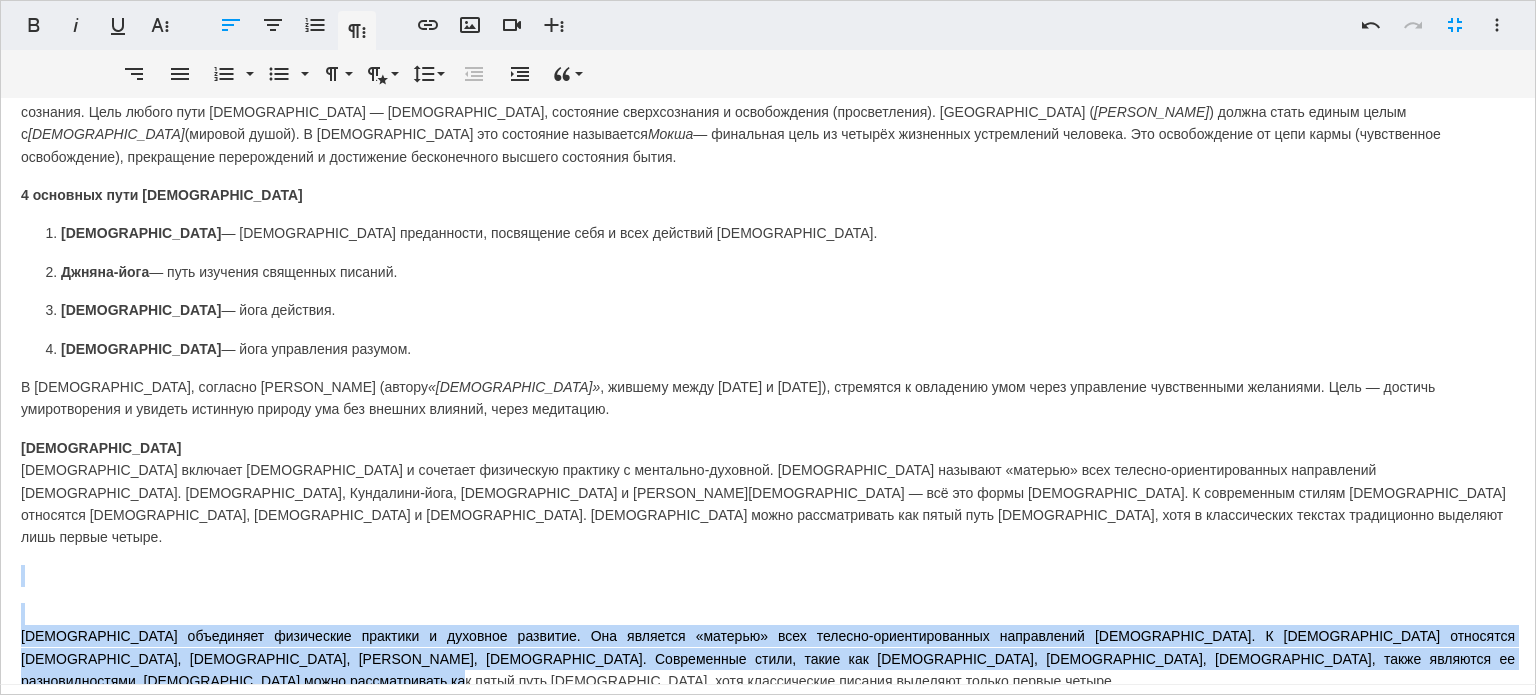 drag, startPoint x: 349, startPoint y: 615, endPoint x: 0, endPoint y: 503, distance: 366.53104 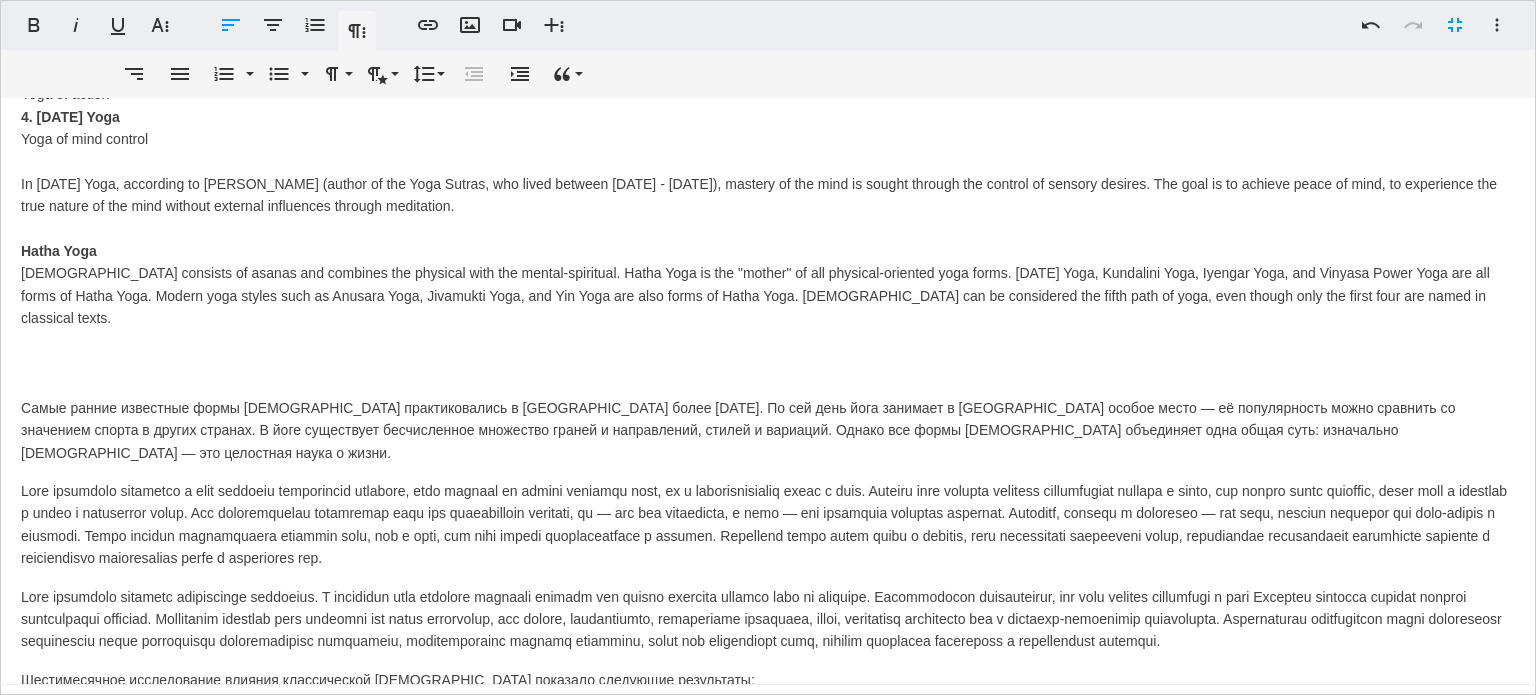 scroll, scrollTop: 662, scrollLeft: 0, axis: vertical 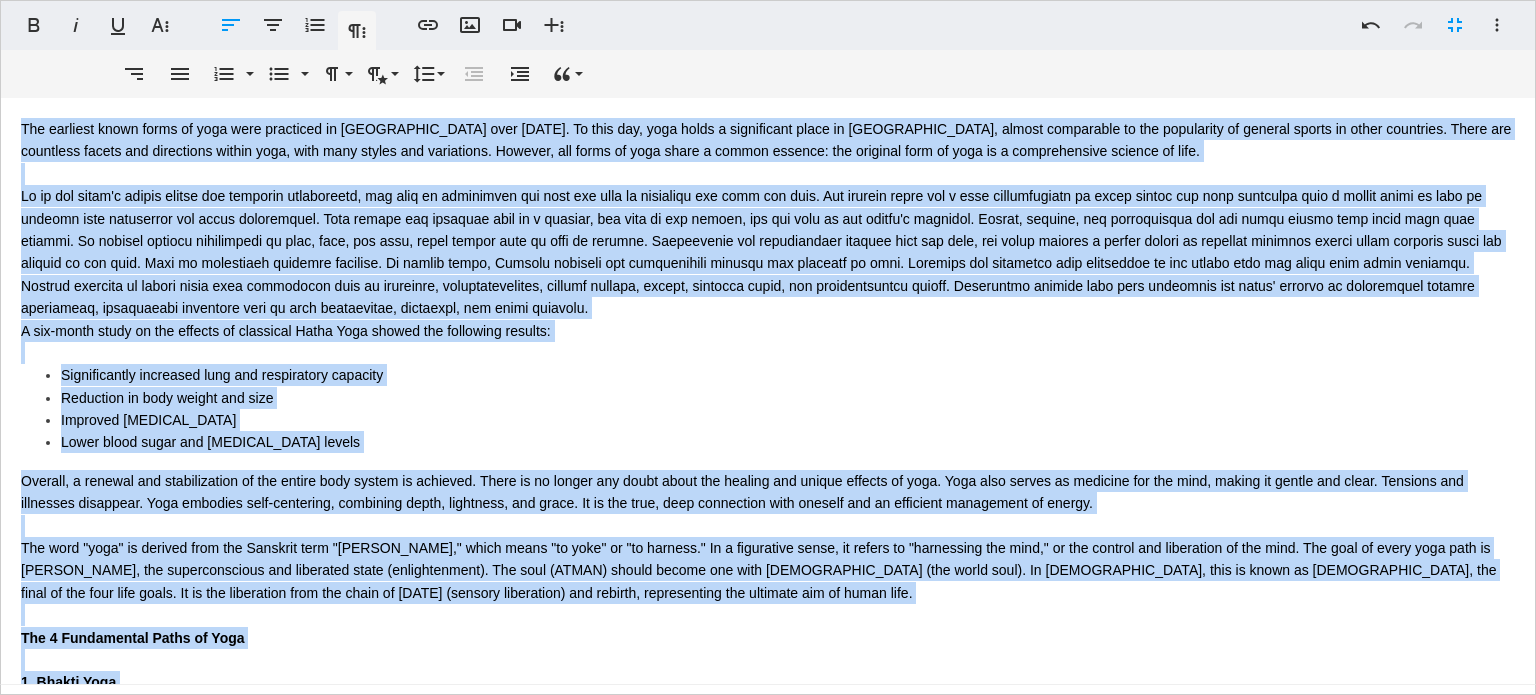 drag, startPoint x: 89, startPoint y: 392, endPoint x: 8, endPoint y: 97, distance: 305.9183 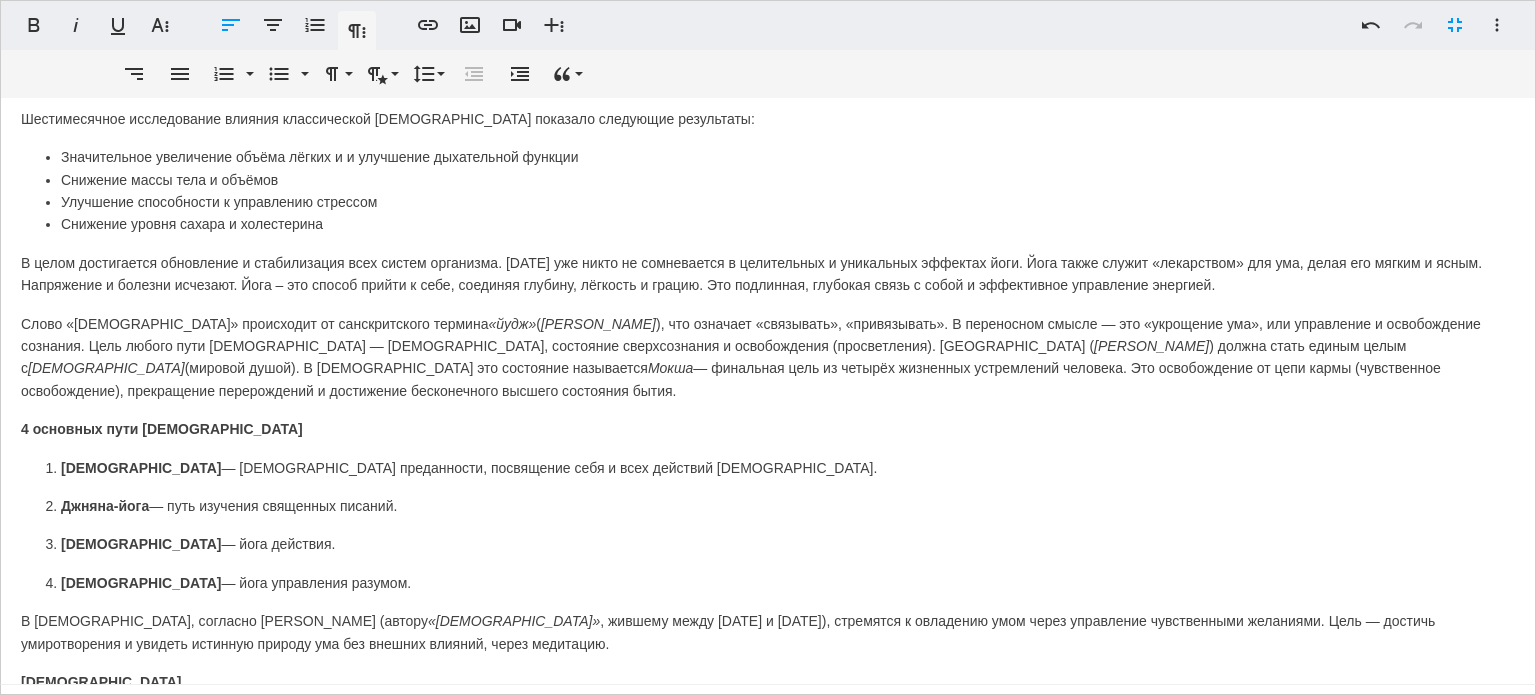 scroll, scrollTop: 356, scrollLeft: 0, axis: vertical 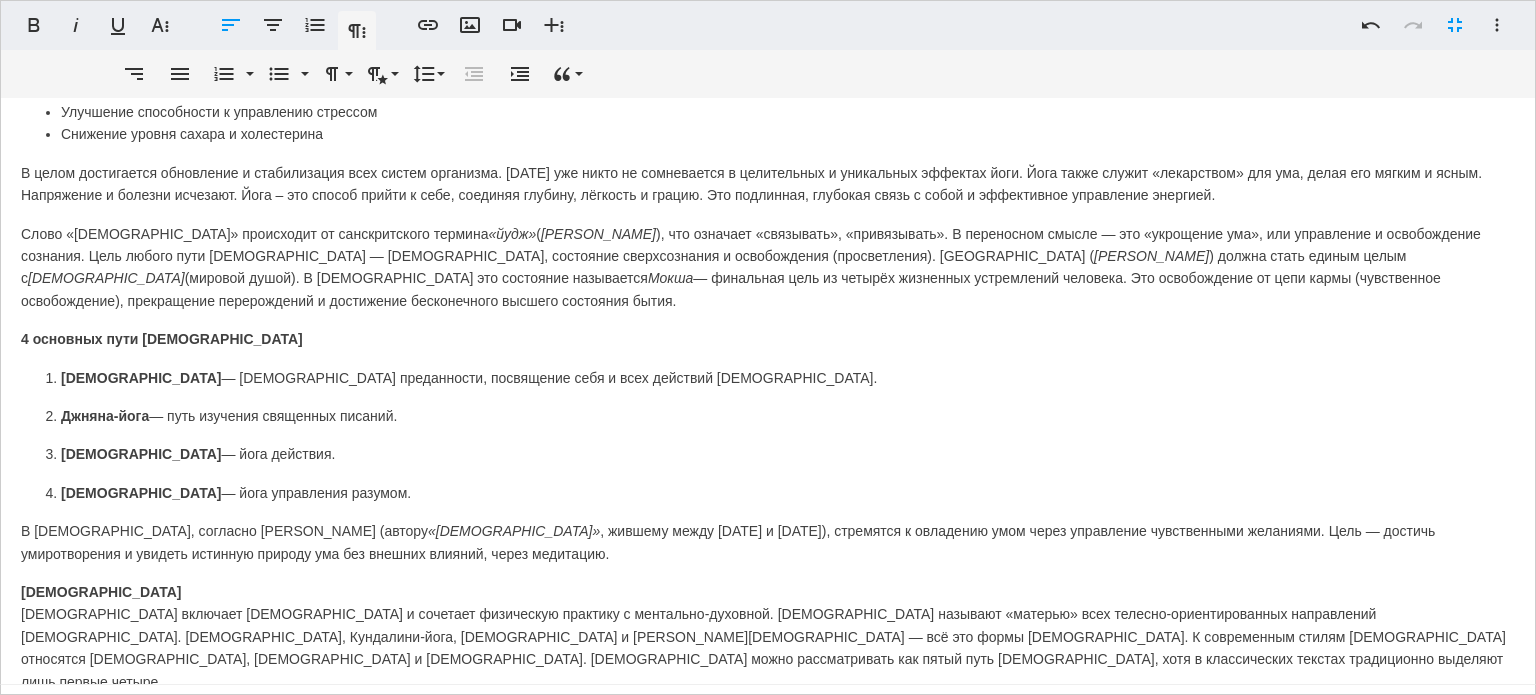 drag, startPoint x: 375, startPoint y: 464, endPoint x: 24, endPoint y: 339, distance: 372.5936 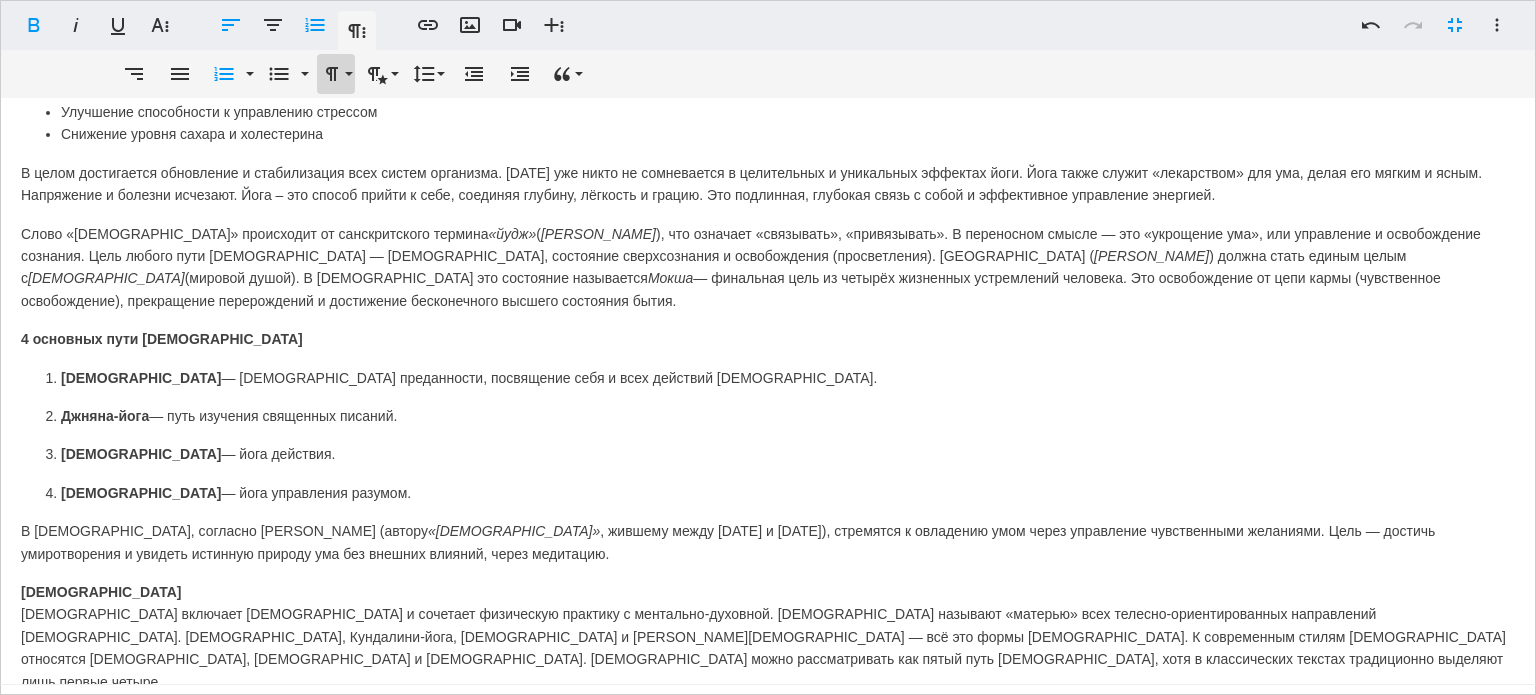 click on "Formatierung" at bounding box center [336, 74] 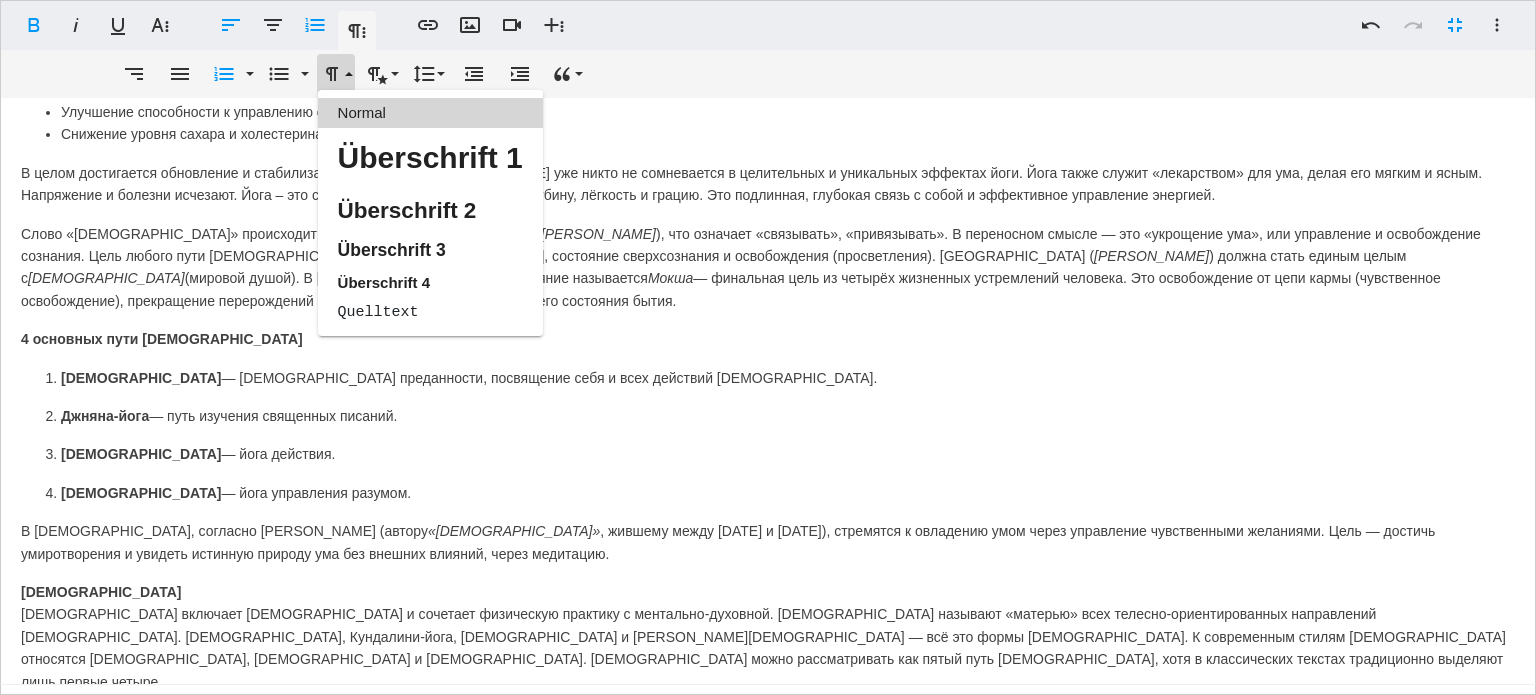 click on "Normal" at bounding box center [430, 113] 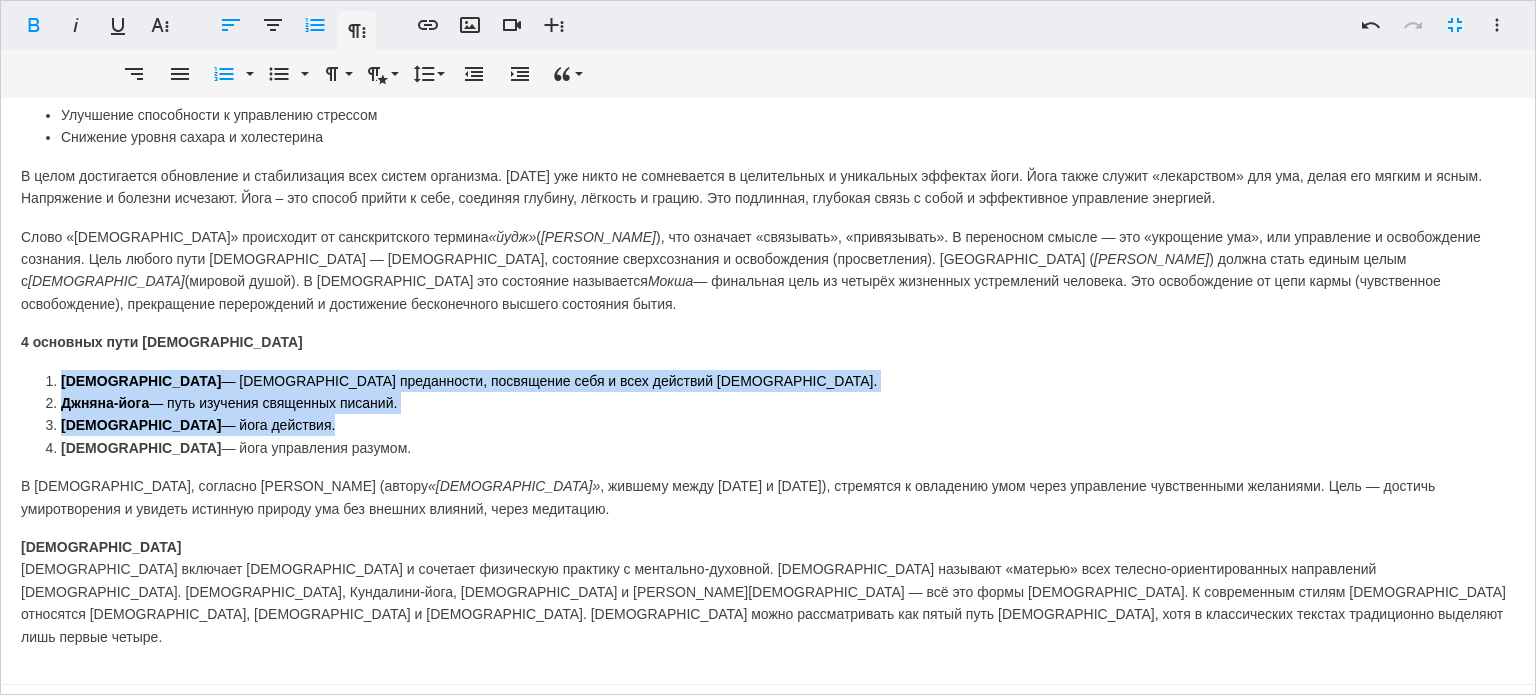 scroll, scrollTop: 308, scrollLeft: 0, axis: vertical 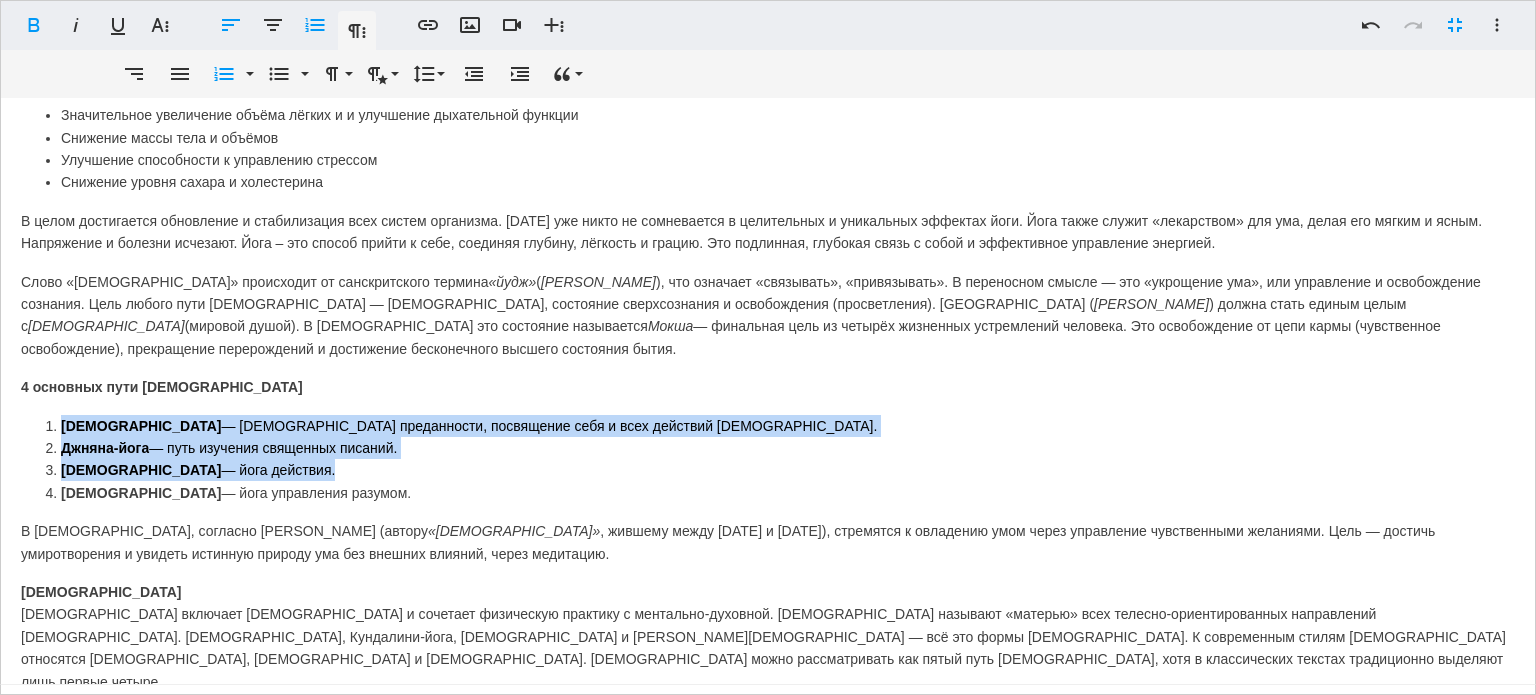 click on "Бхакти-йога  — йога преданности, посвящение себя и всех действий Богу." at bounding box center (788, 426) 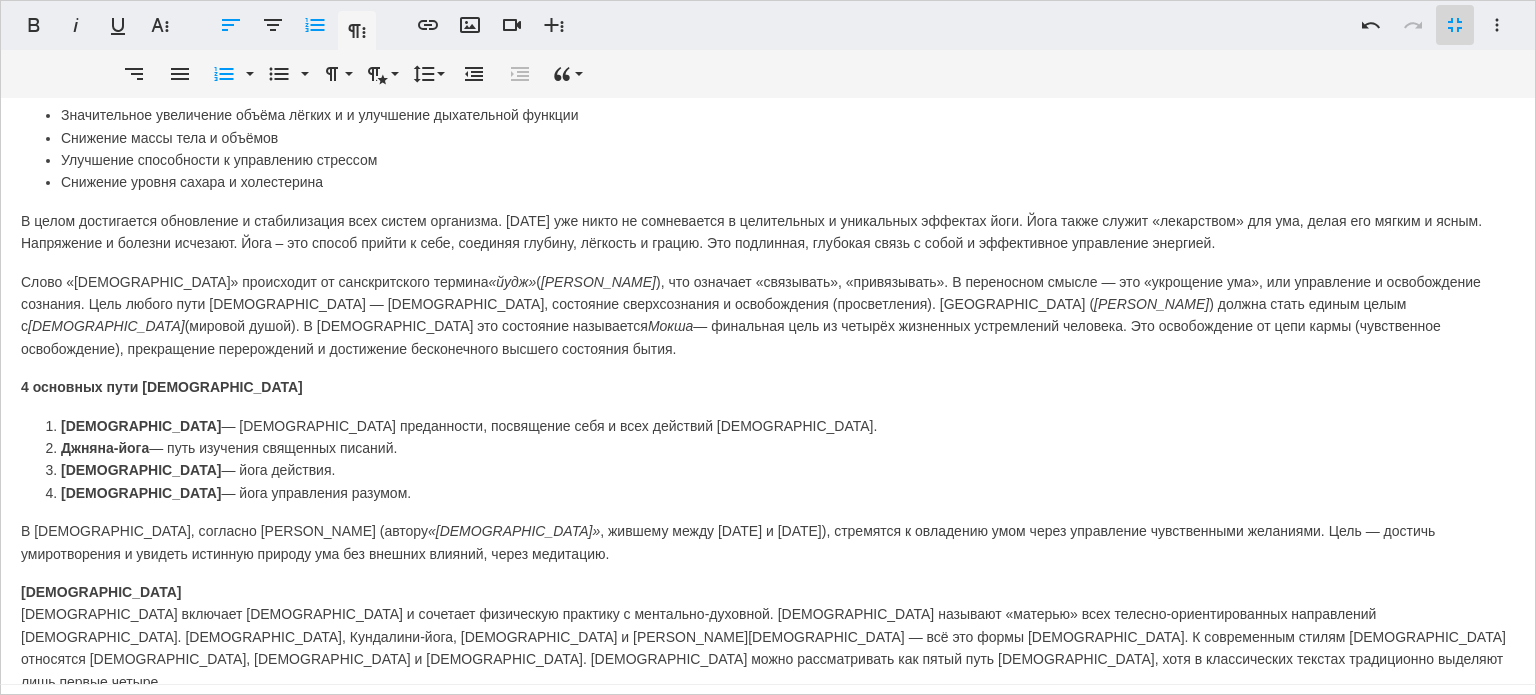 scroll, scrollTop: 373, scrollLeft: 0, axis: vertical 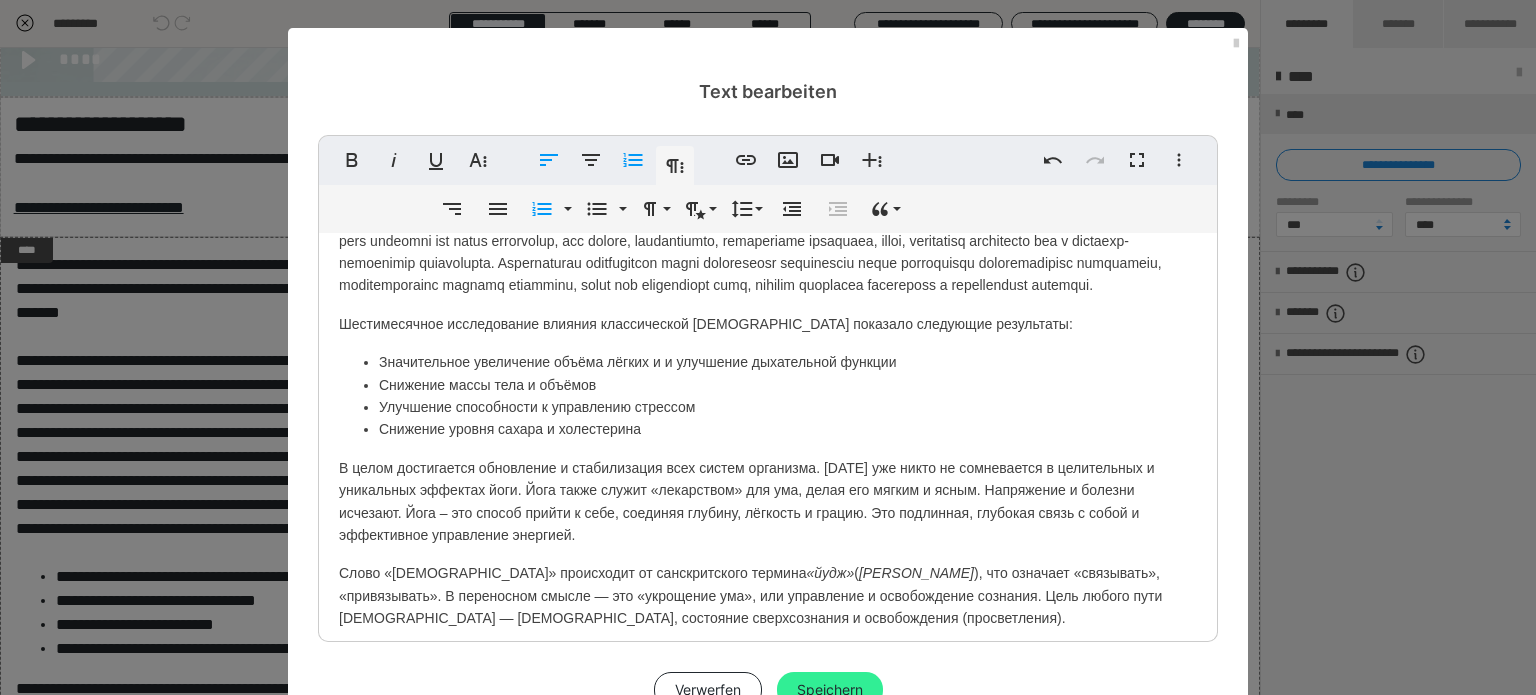 click on "Speichern" at bounding box center [830, 690] 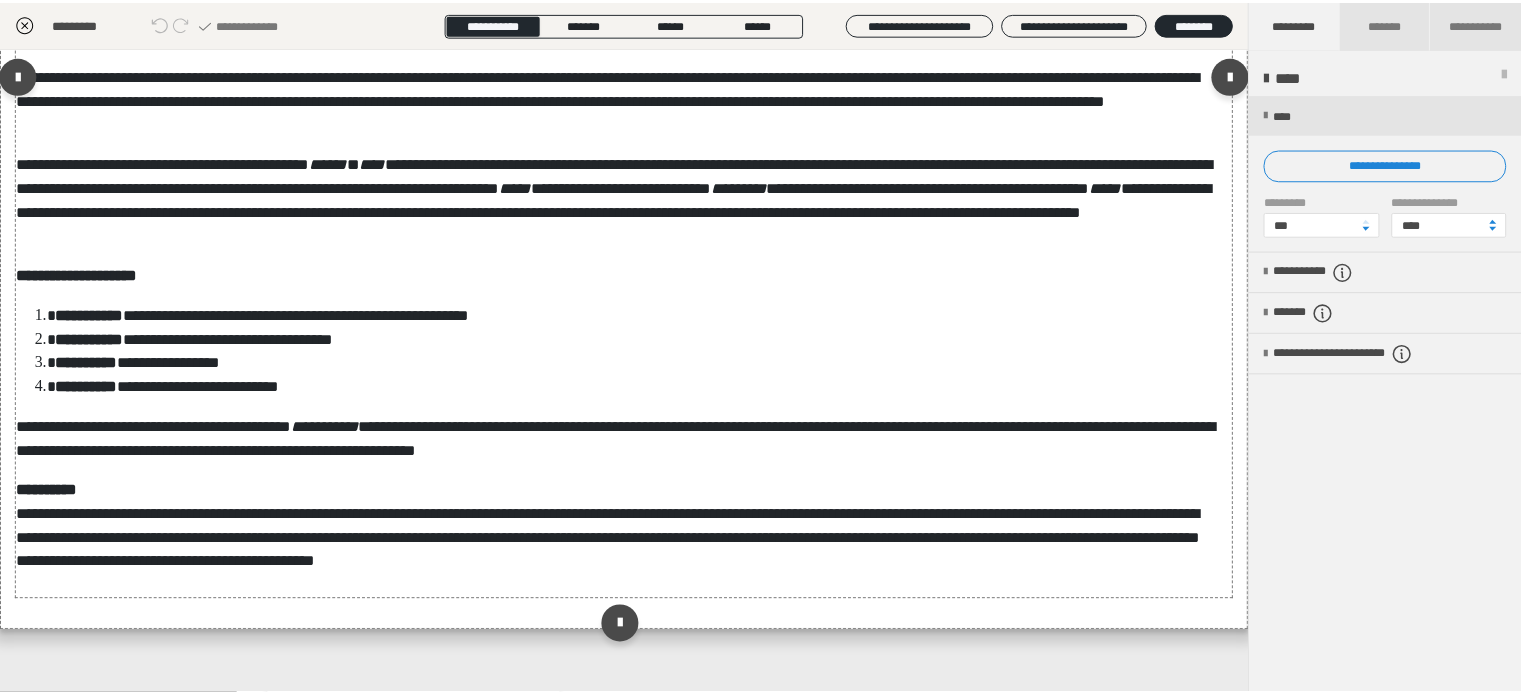 scroll, scrollTop: 1386, scrollLeft: 0, axis: vertical 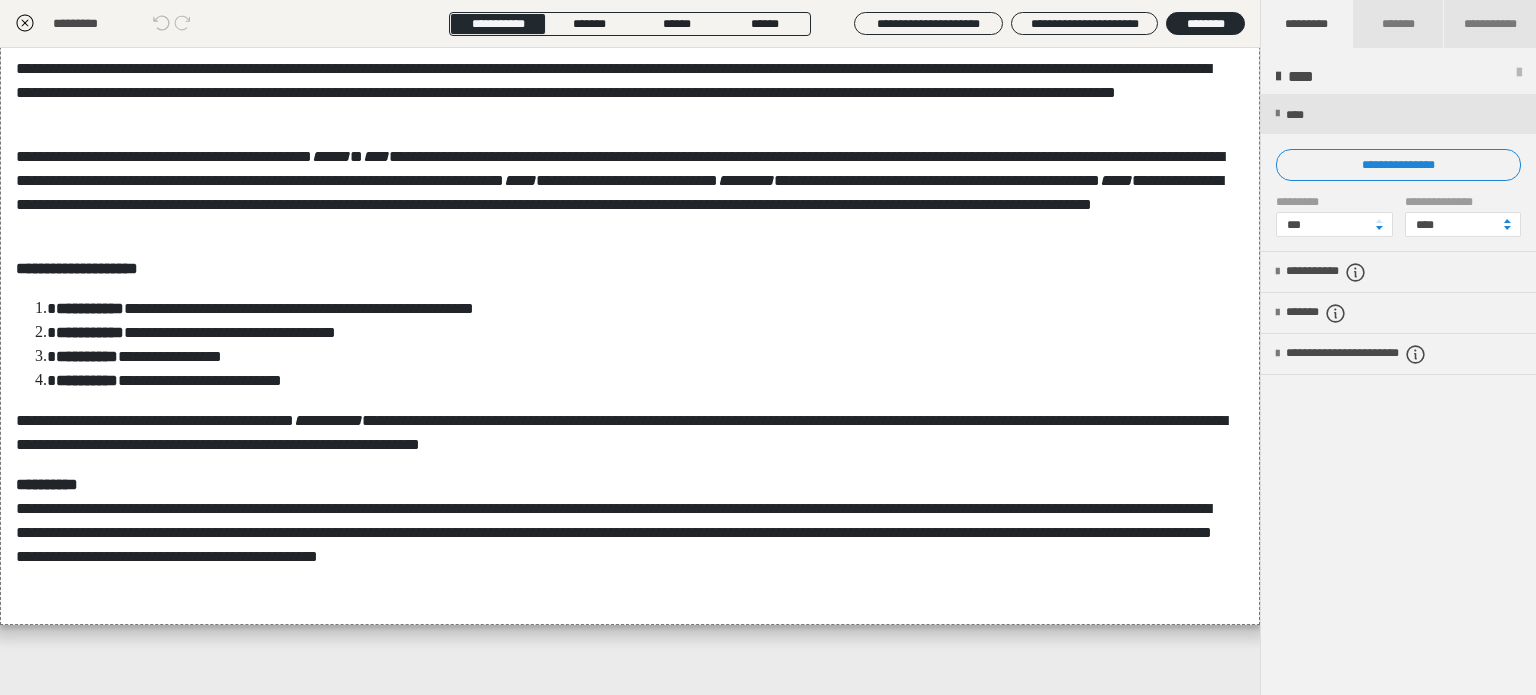 click 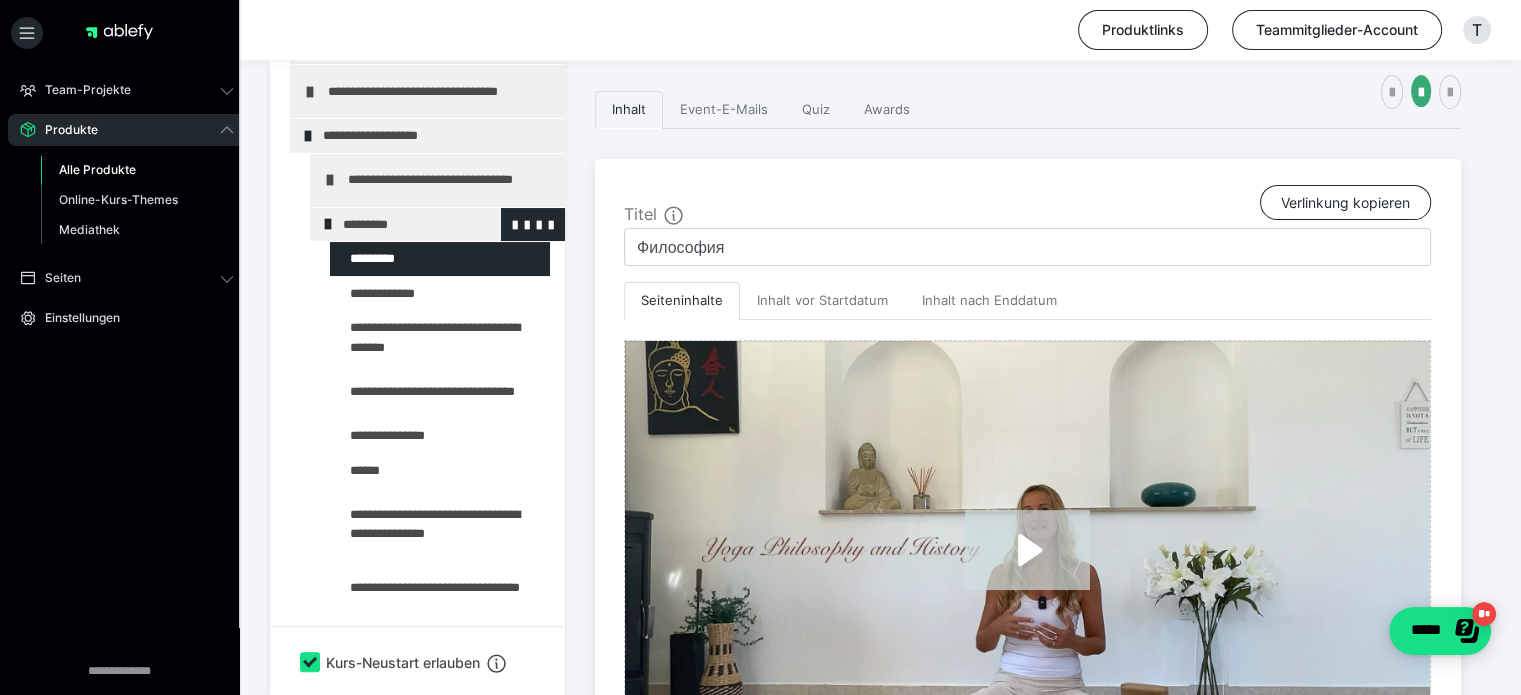 click on "*********" at bounding box center (438, 225) 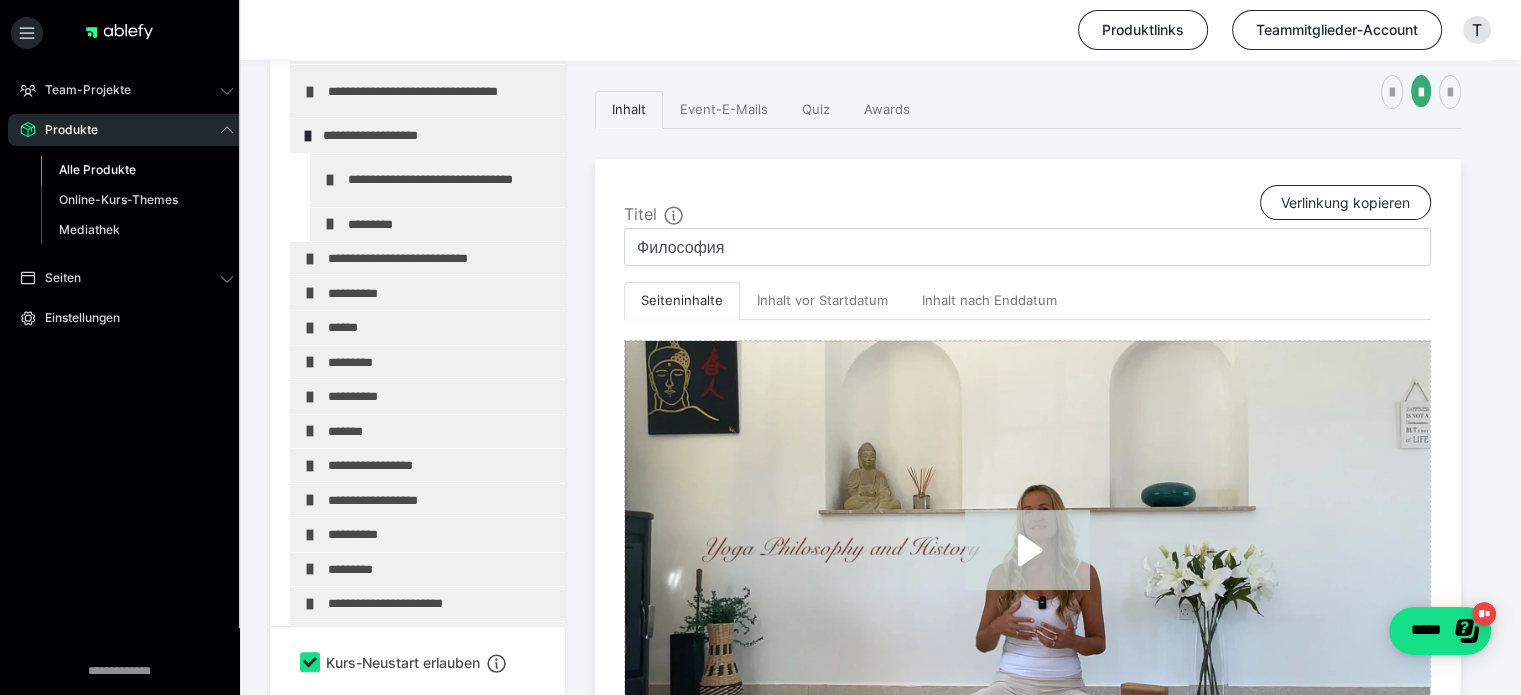 click on "*********" at bounding box center (443, 225) 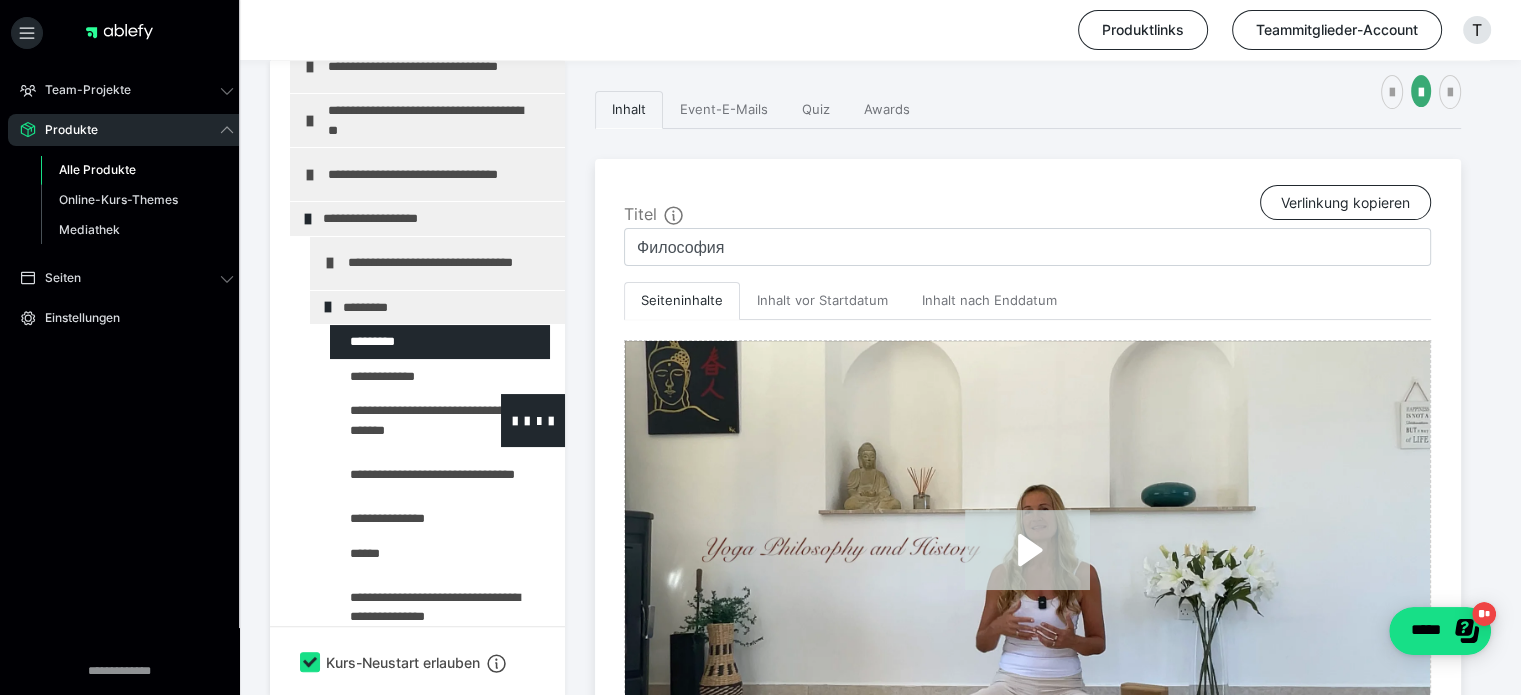 scroll, scrollTop: 133, scrollLeft: 0, axis: vertical 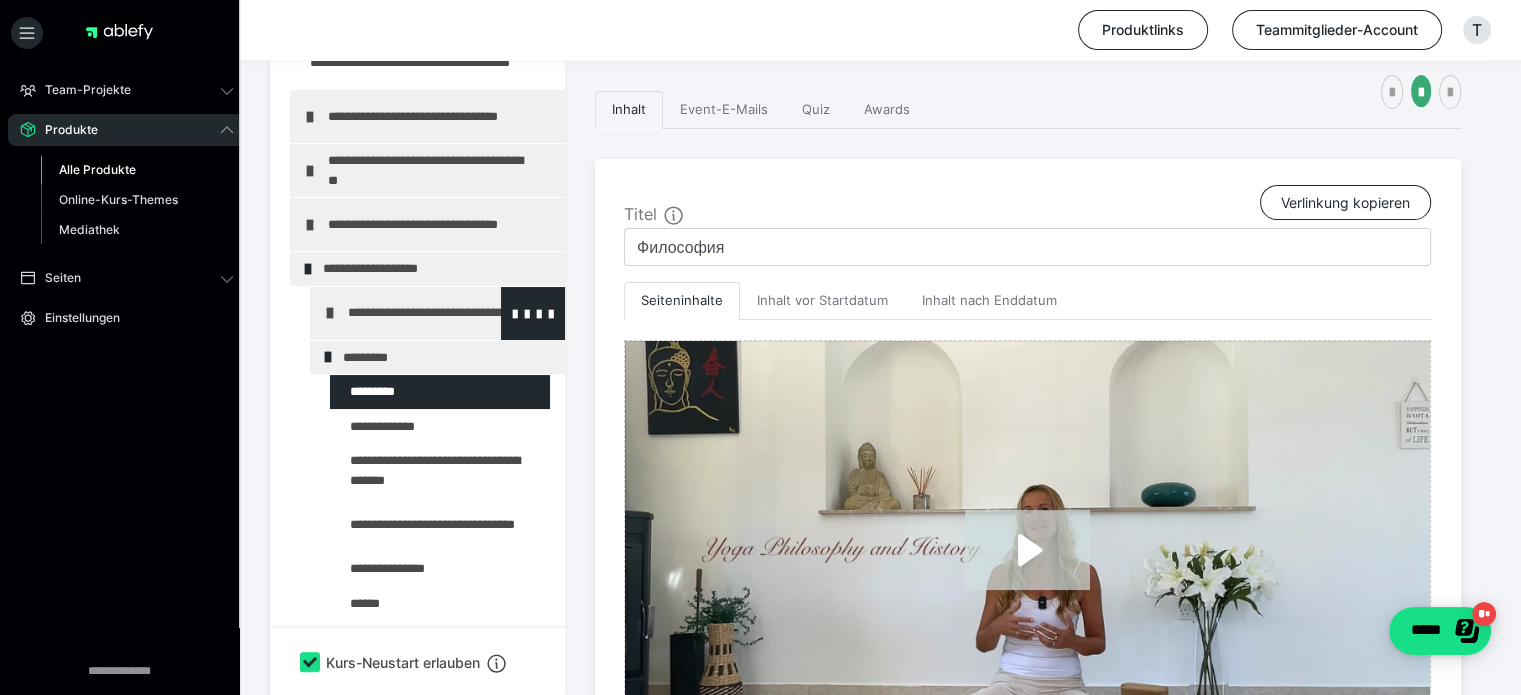 click on "**********" at bounding box center [443, 313] 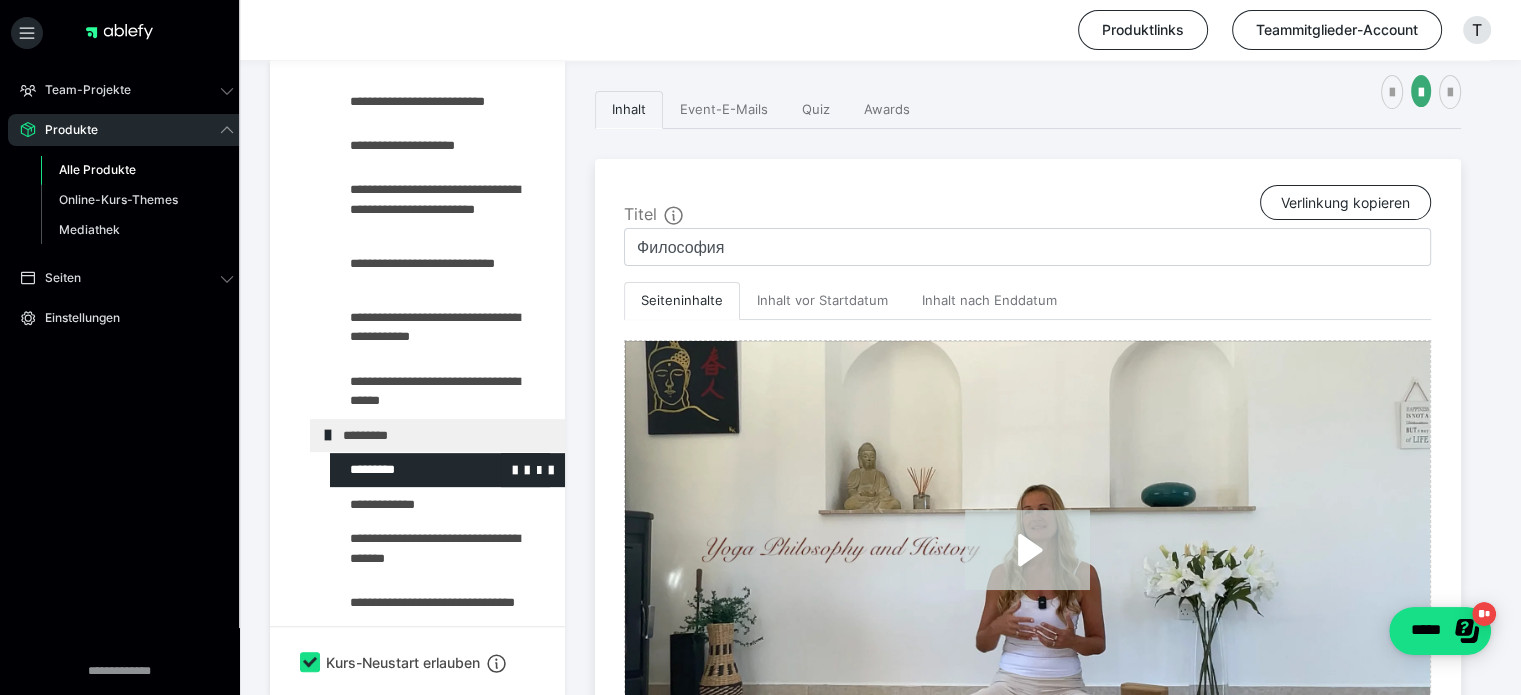 scroll, scrollTop: 666, scrollLeft: 0, axis: vertical 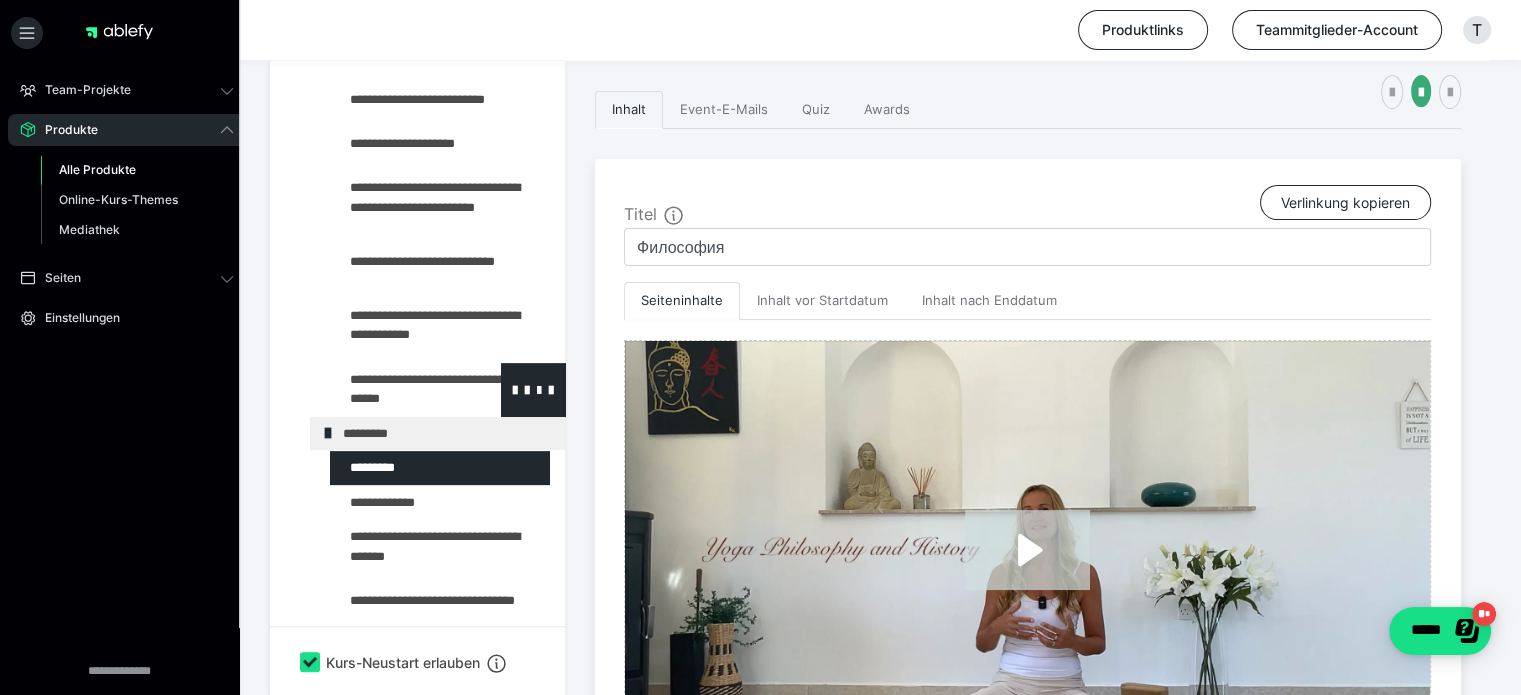 click at bounding box center [395, 389] 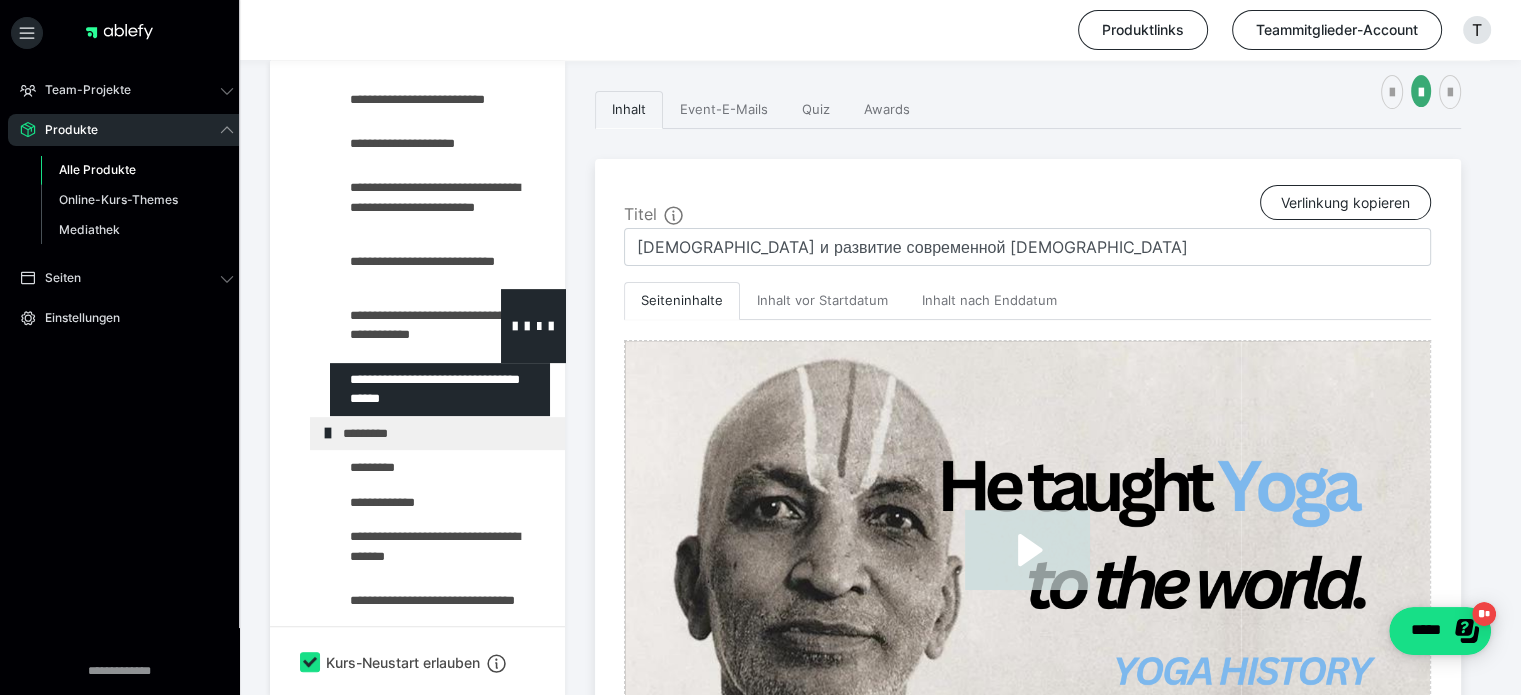 click at bounding box center [395, 325] 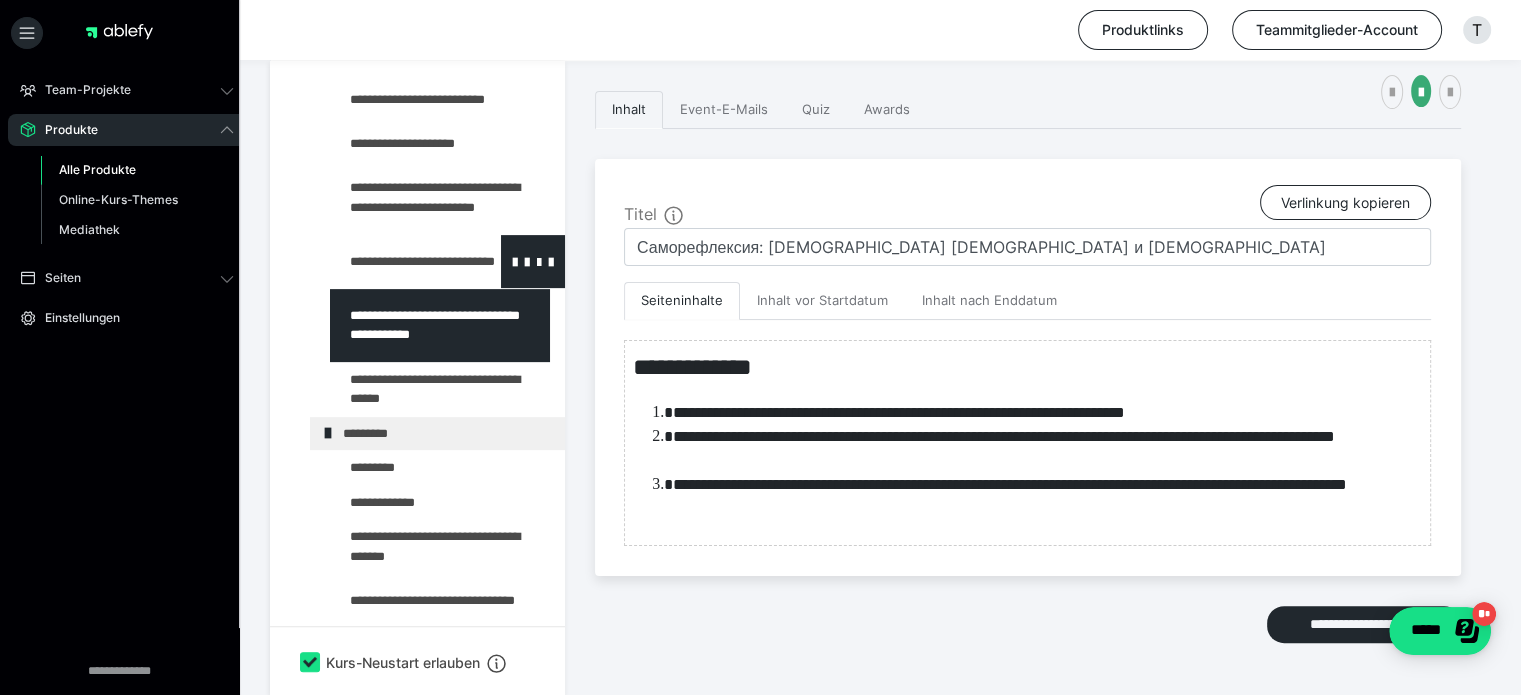 click at bounding box center (395, 261) 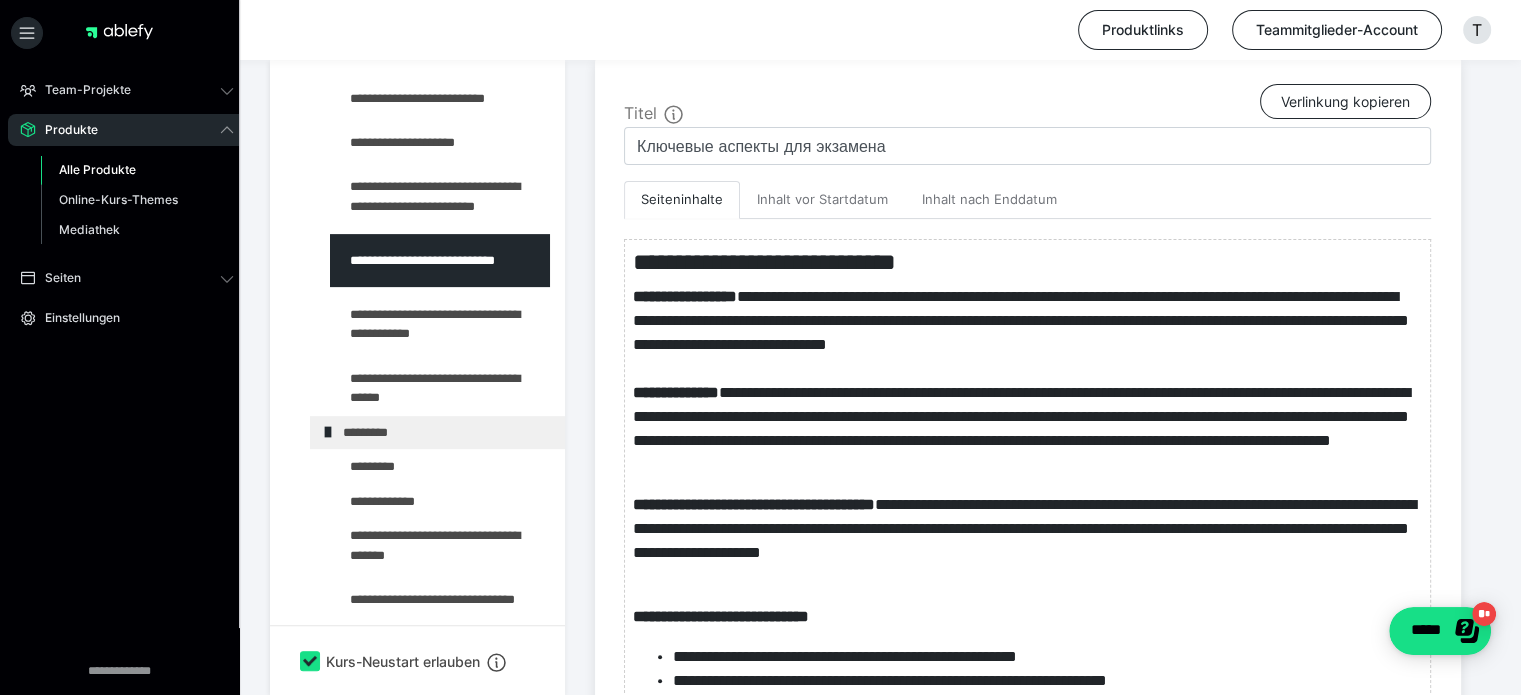 scroll, scrollTop: 507, scrollLeft: 0, axis: vertical 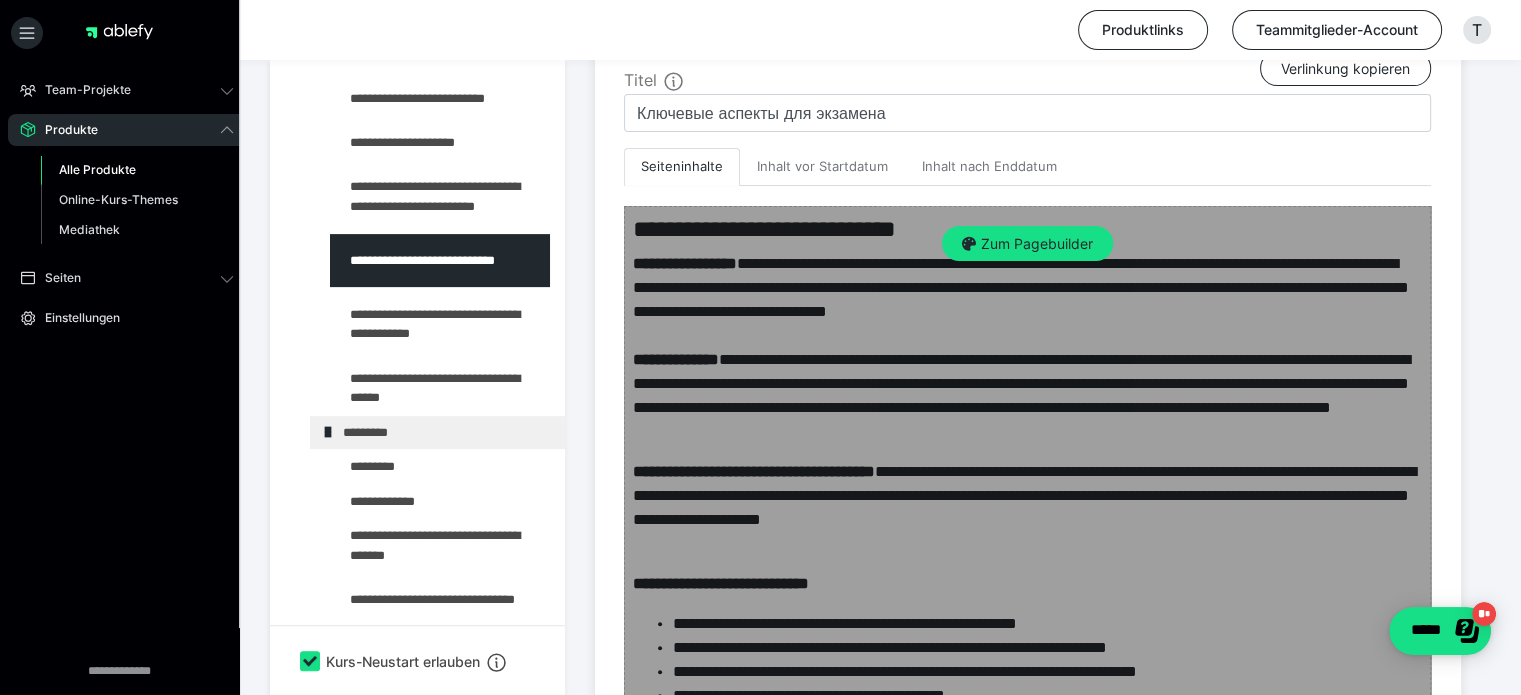 click on "Zum Pagebuilder" at bounding box center [1027, 485] 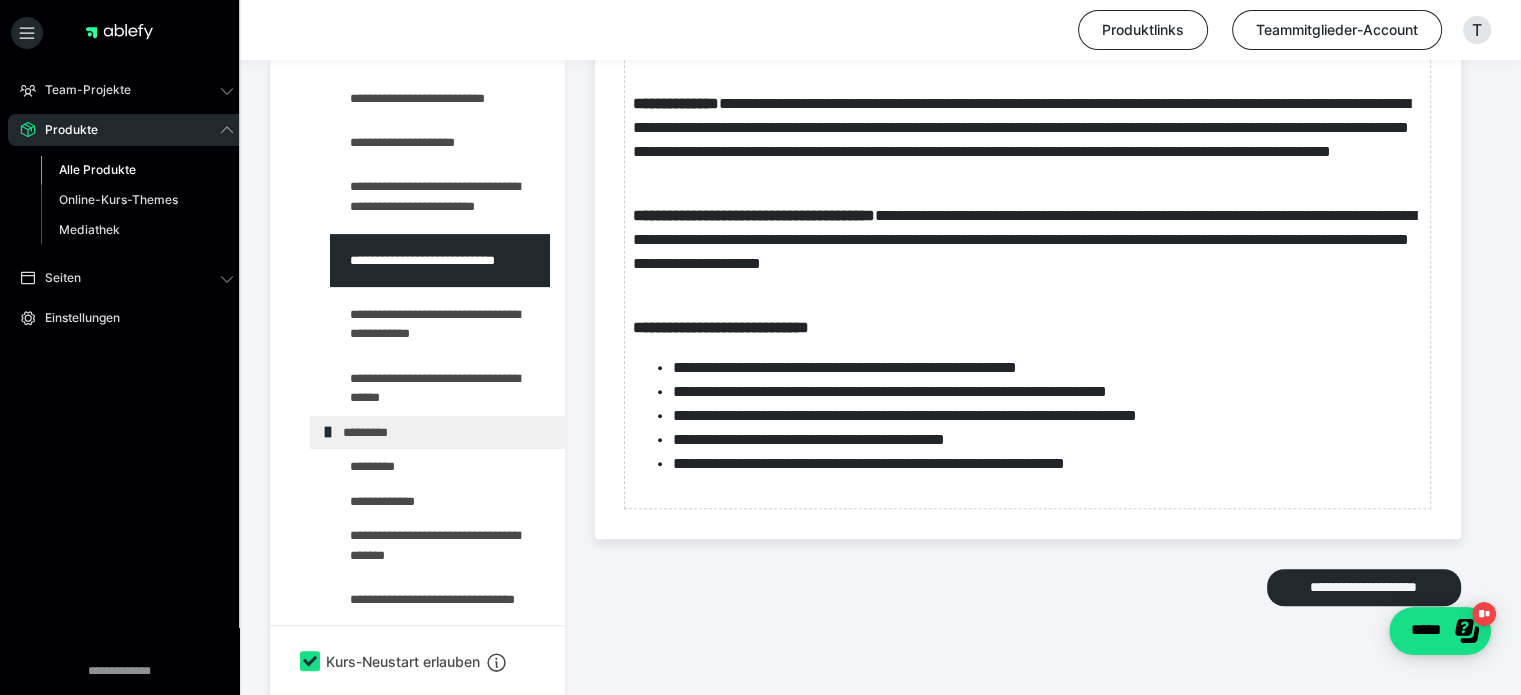 scroll, scrollTop: 773, scrollLeft: 0, axis: vertical 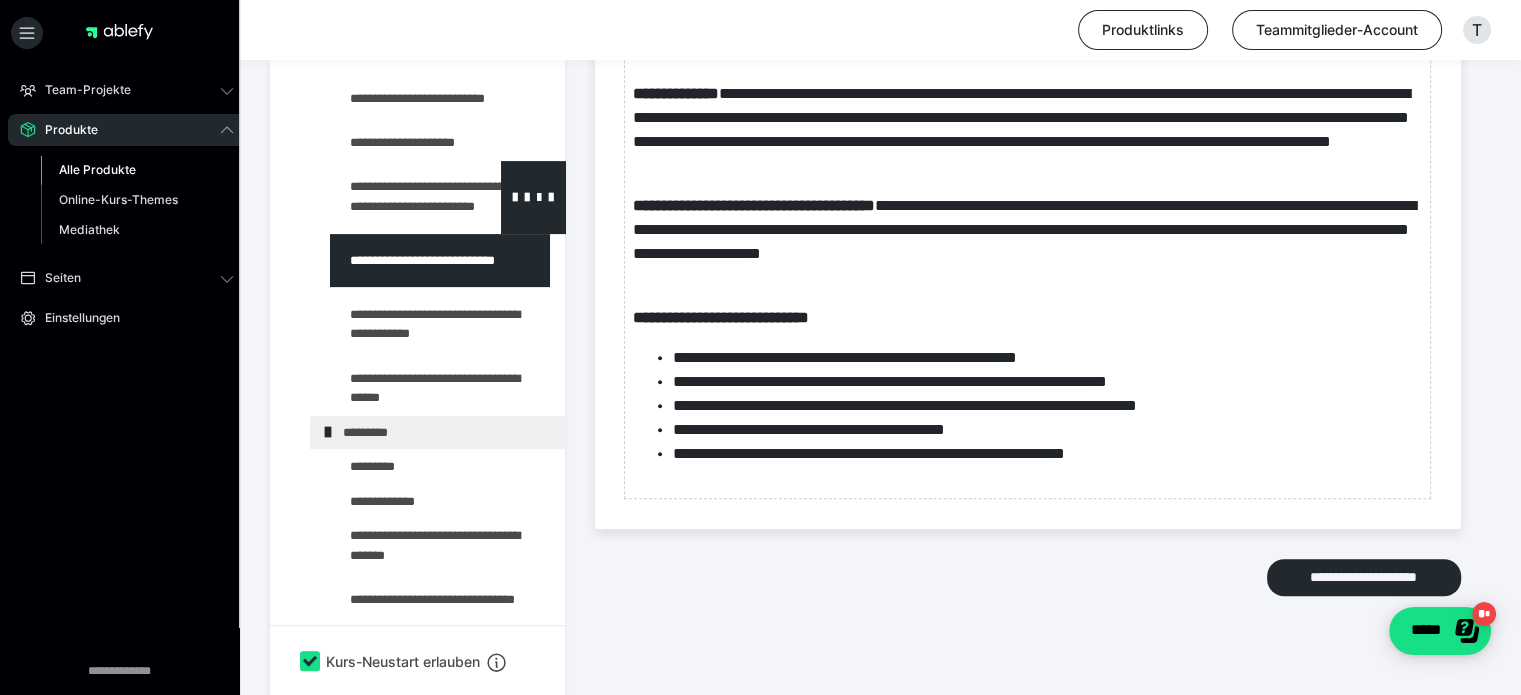click at bounding box center [395, 197] 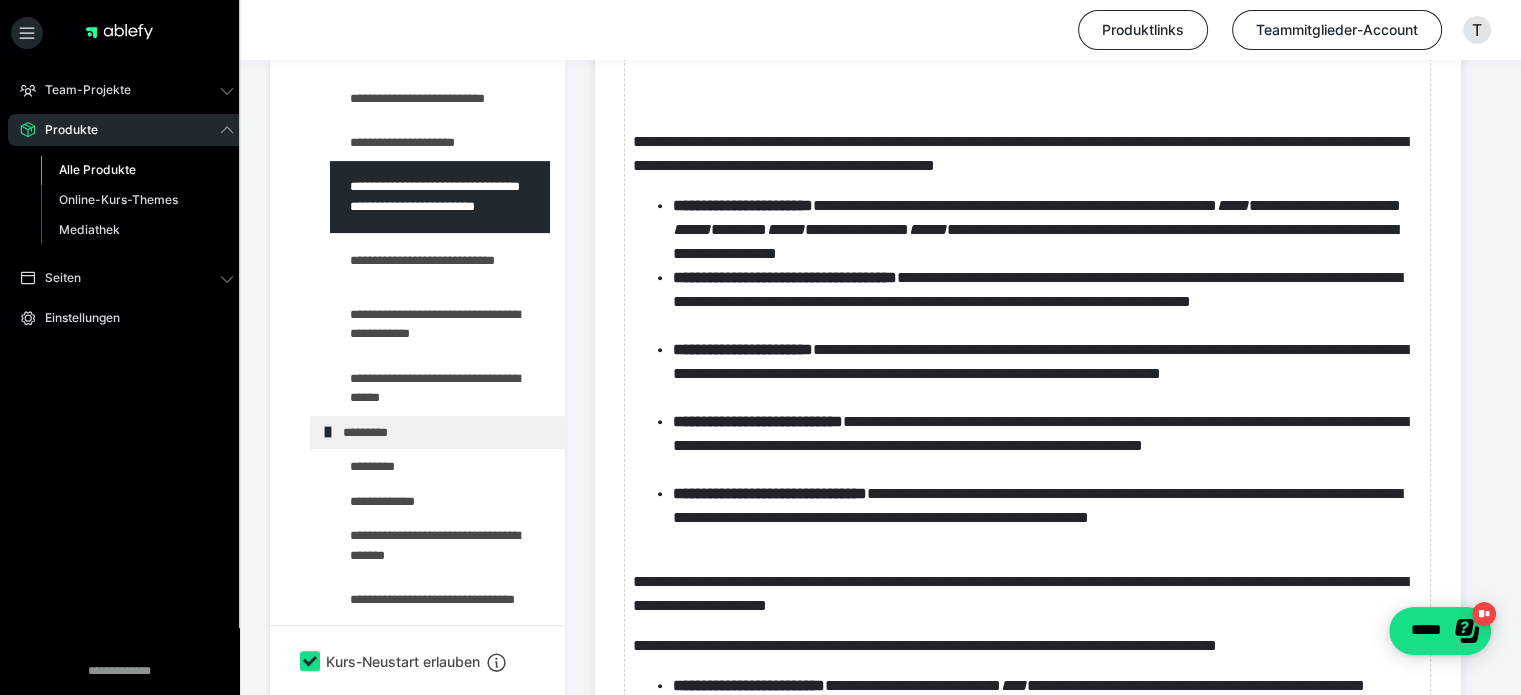 scroll, scrollTop: 1173, scrollLeft: 0, axis: vertical 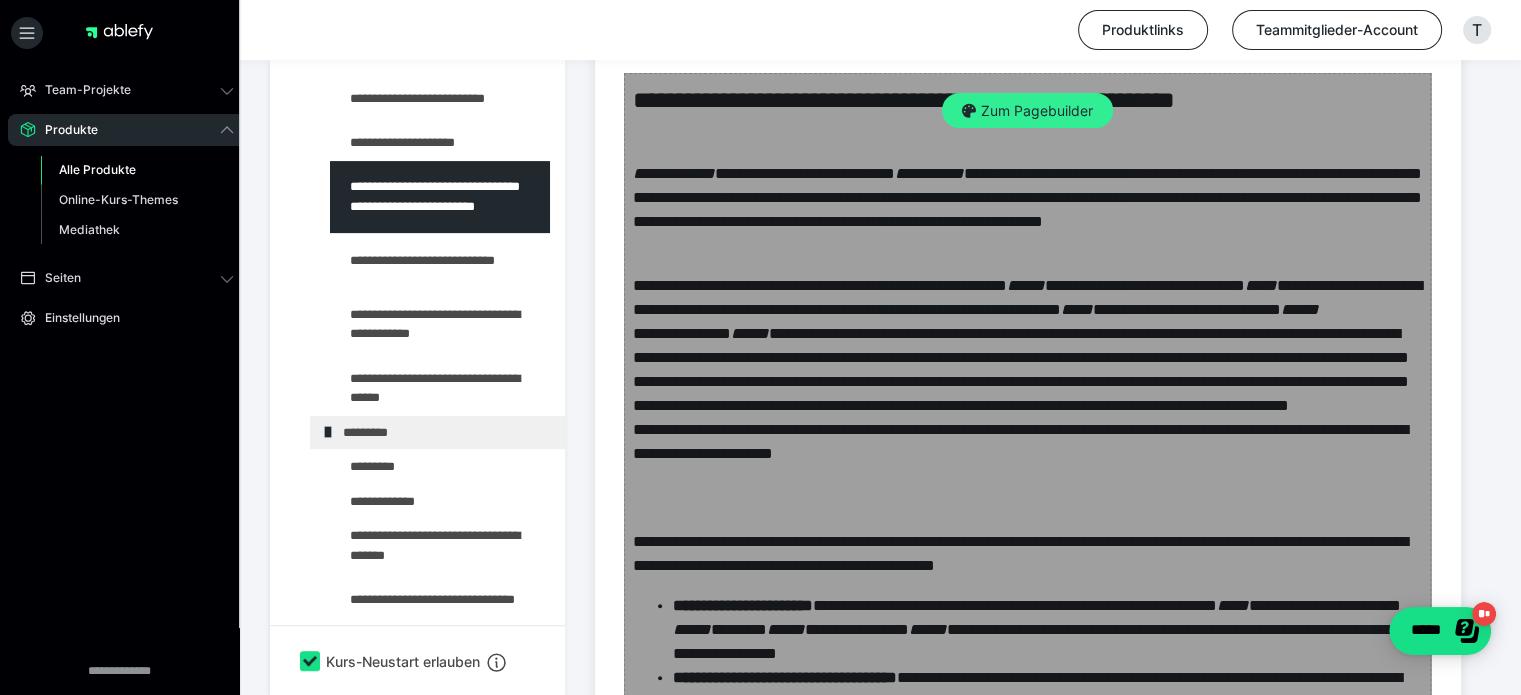 click on "Zum Pagebuilder" at bounding box center (1027, 111) 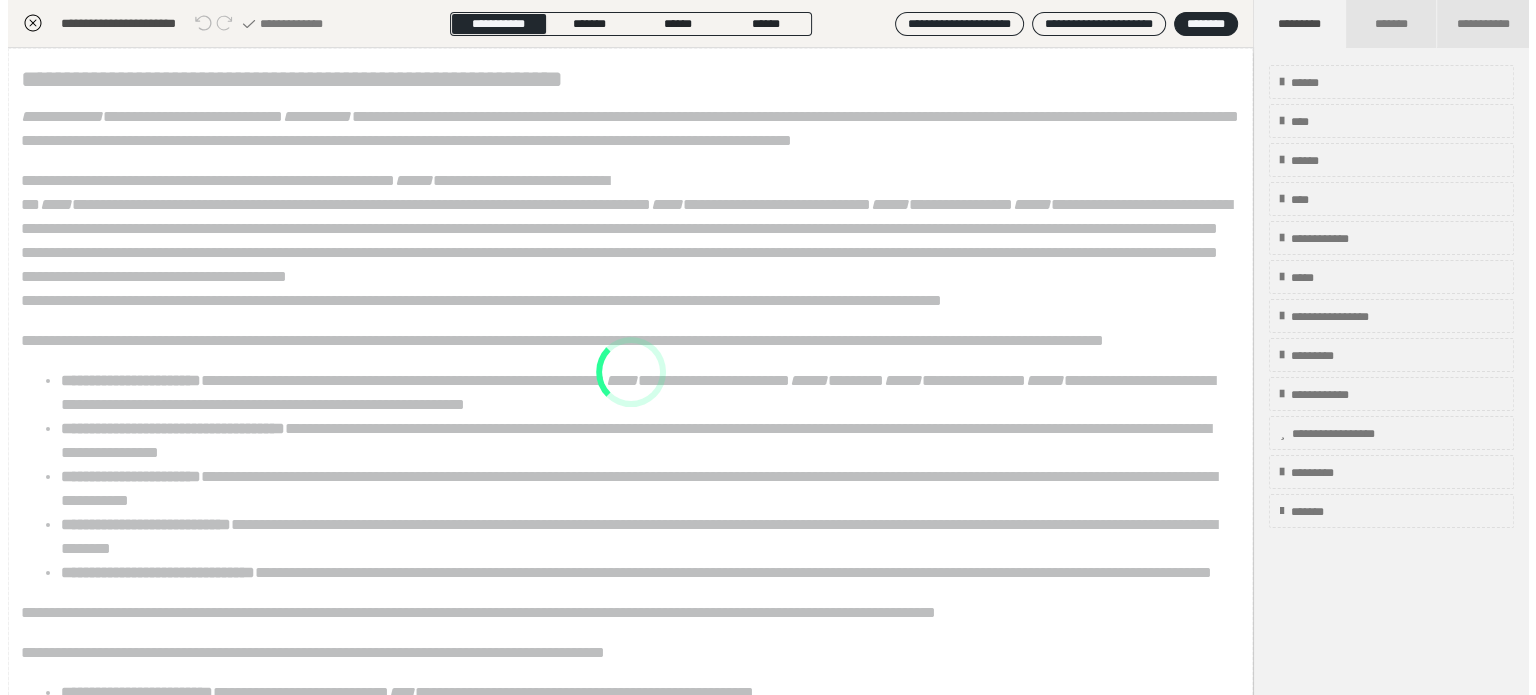 scroll, scrollTop: 373, scrollLeft: 0, axis: vertical 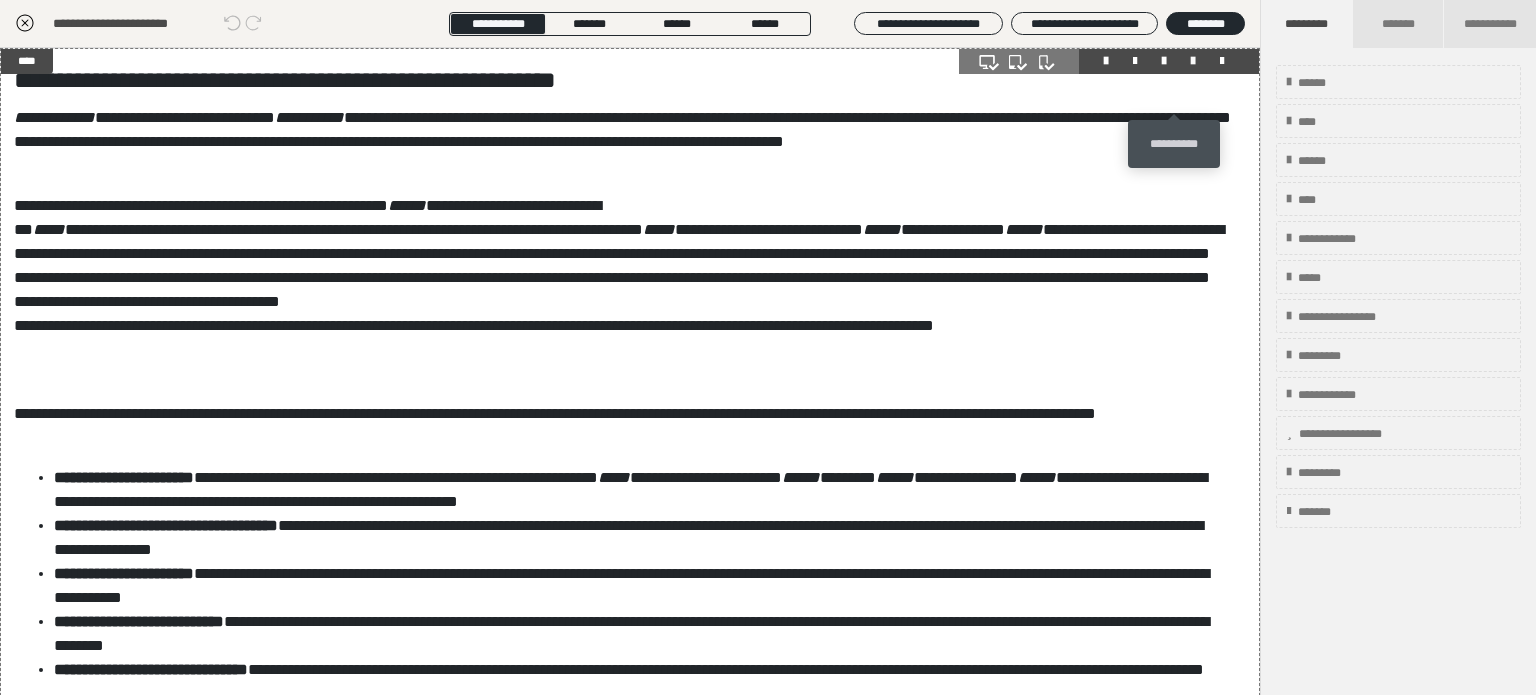 click at bounding box center [1193, 61] 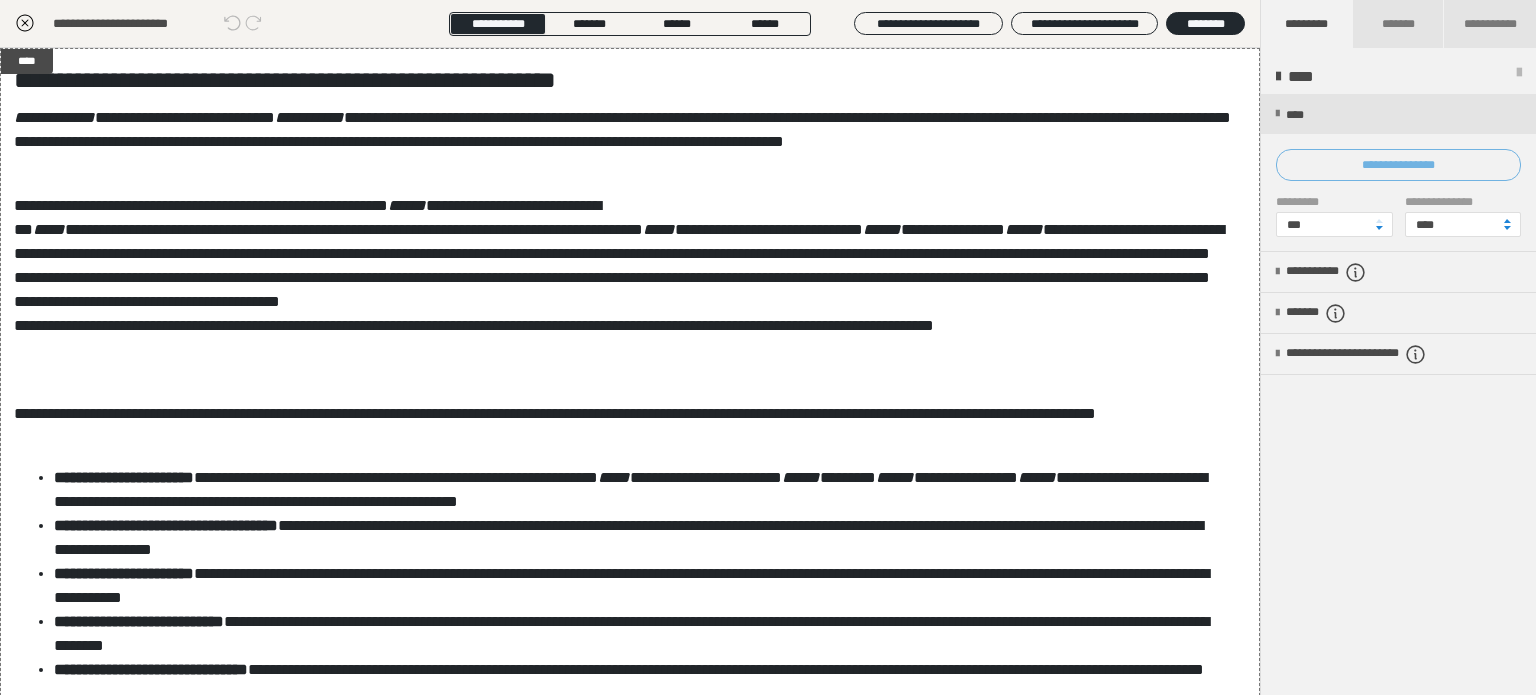 click on "**********" at bounding box center (1398, 165) 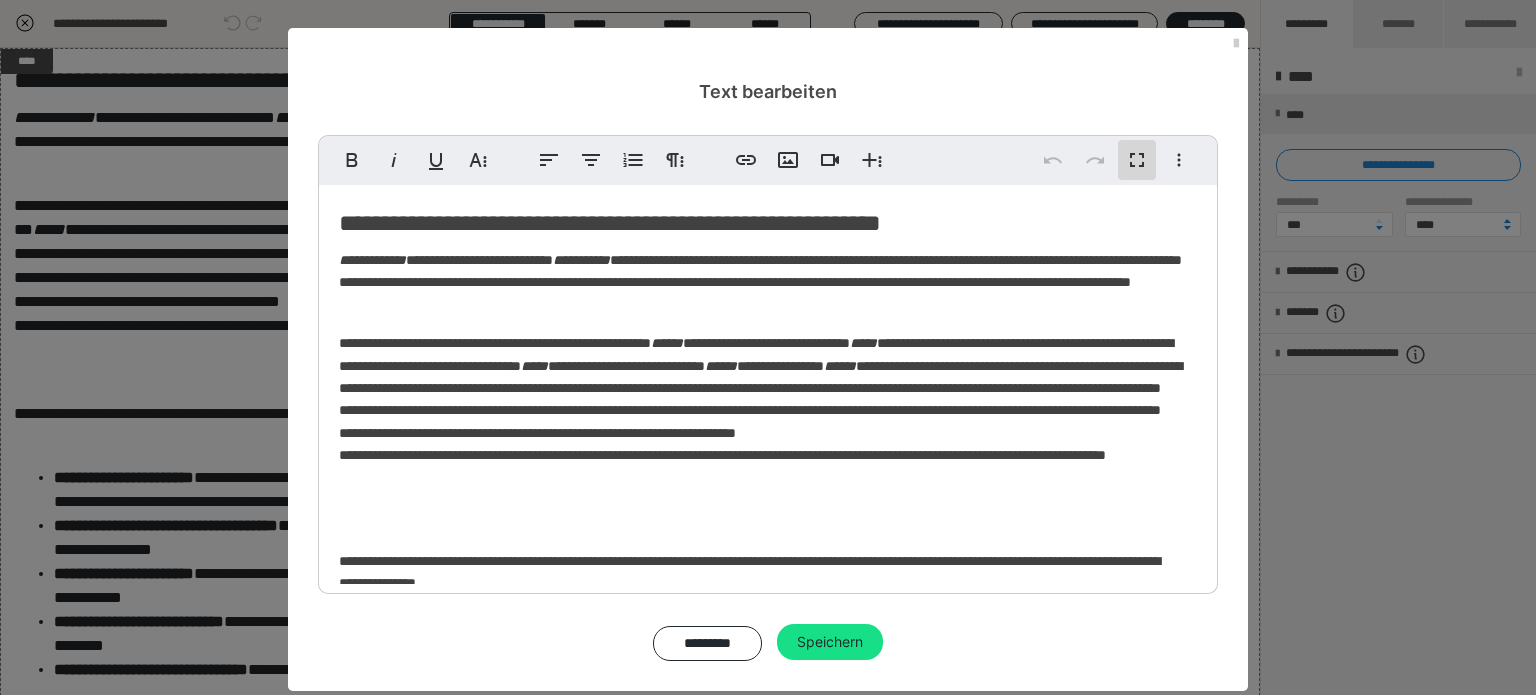 scroll, scrollTop: 0, scrollLeft: 0, axis: both 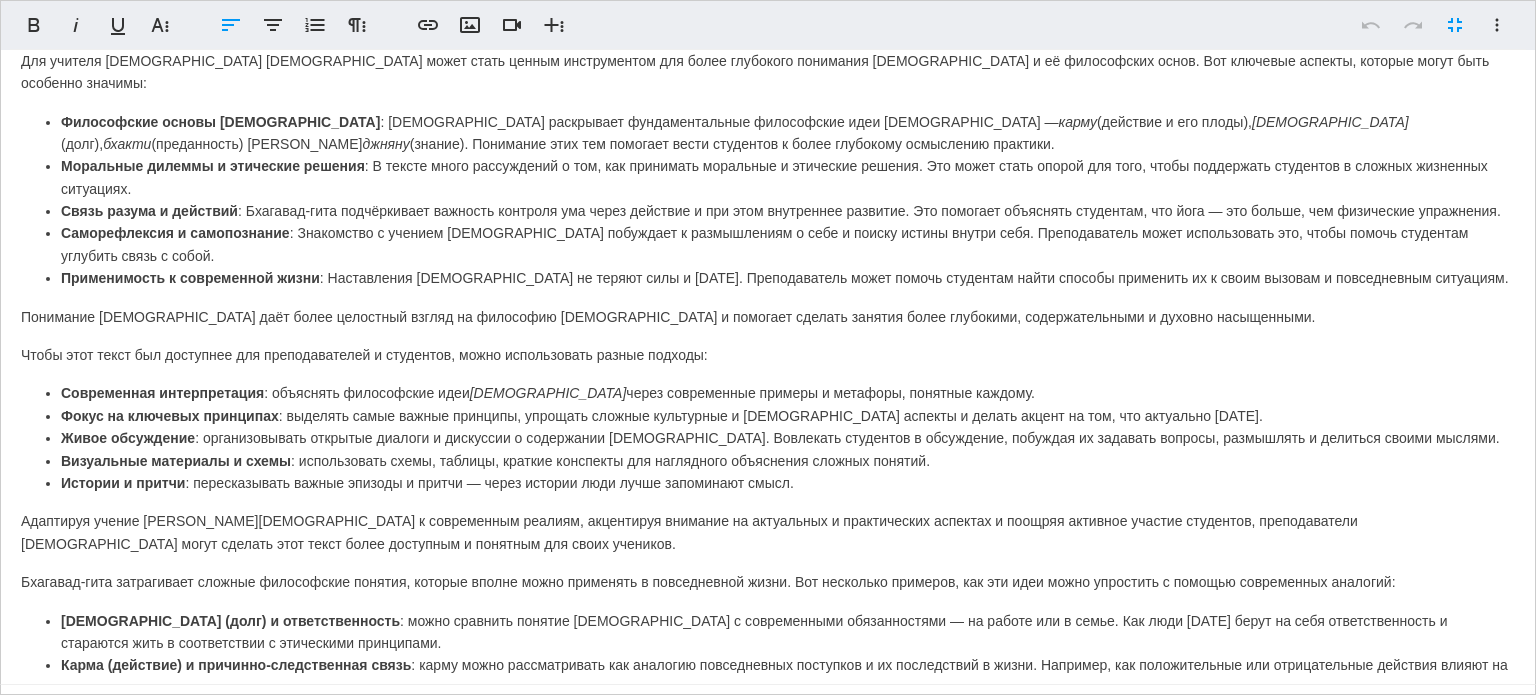 click on "Гиты" at bounding box center (548, 393) 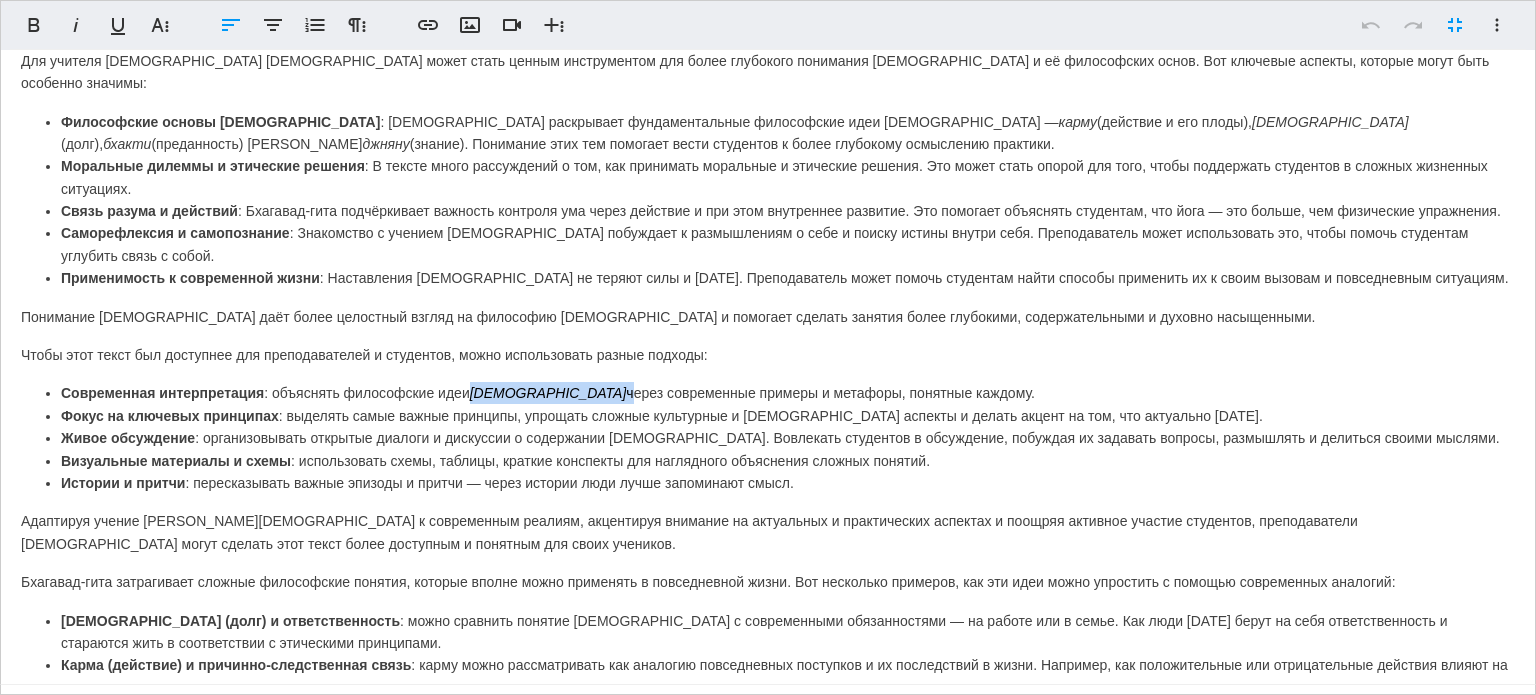 click on "Гиты" at bounding box center (548, 393) 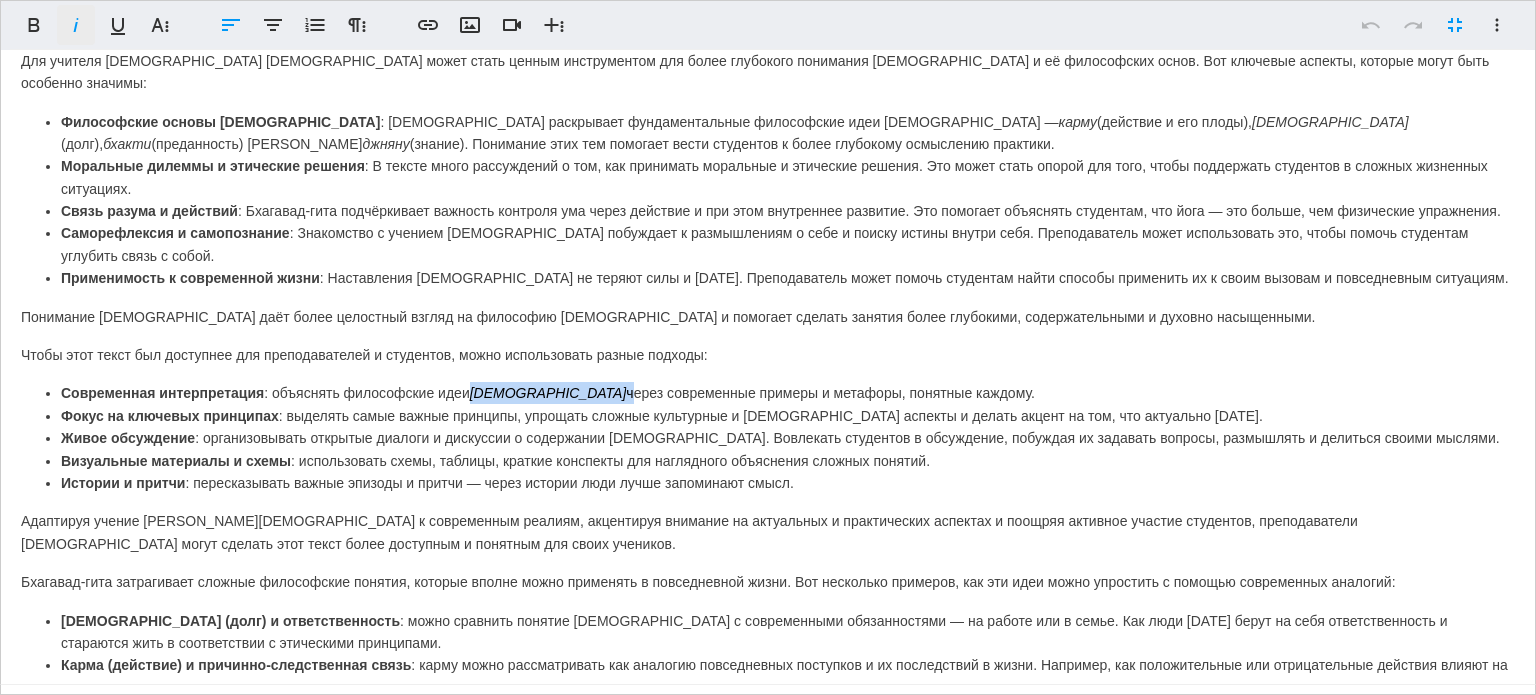 click 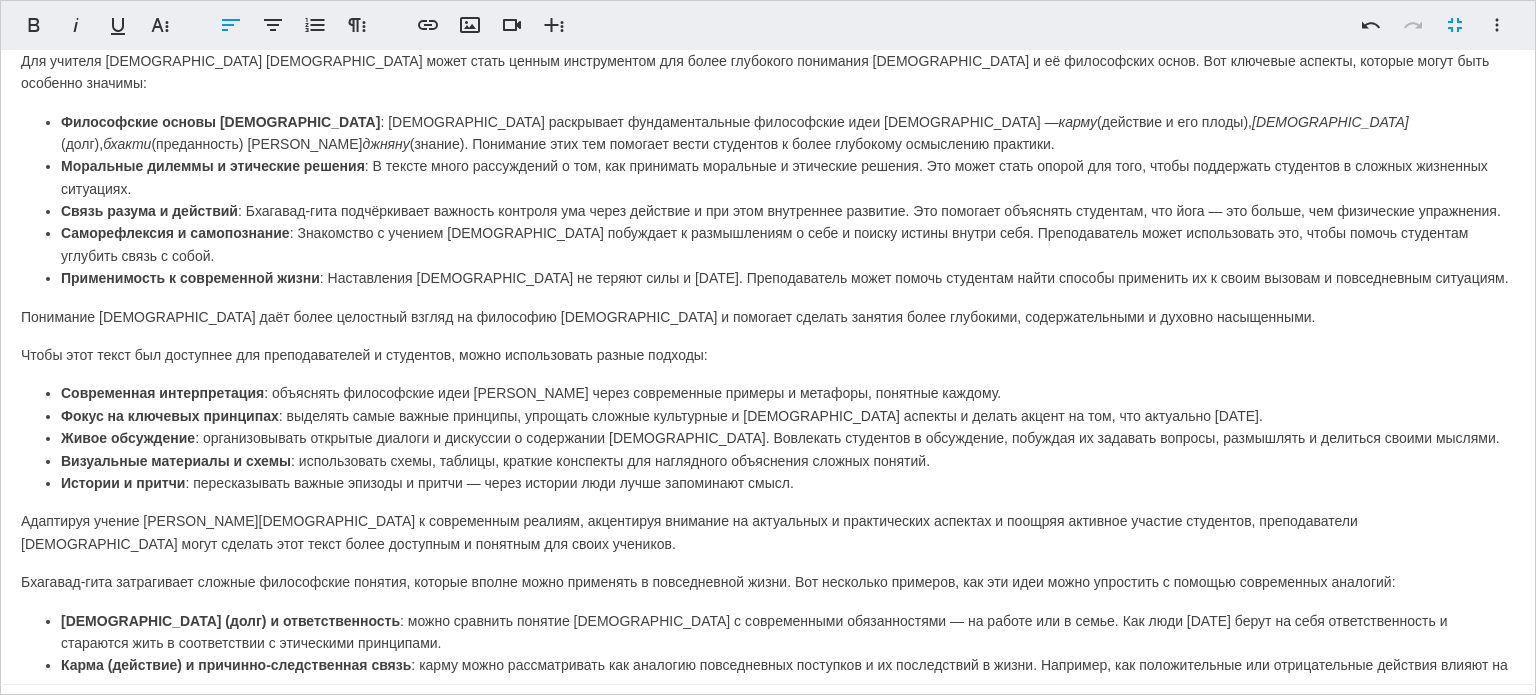 click on "Связь разума и действий : Бхагавад-гита подчёркивает важность контроля ума через действие и при этом внутреннее развитие. Это помогает объяснять студентам, что йога — это больше, чем физические упражнения." at bounding box center (788, 211) 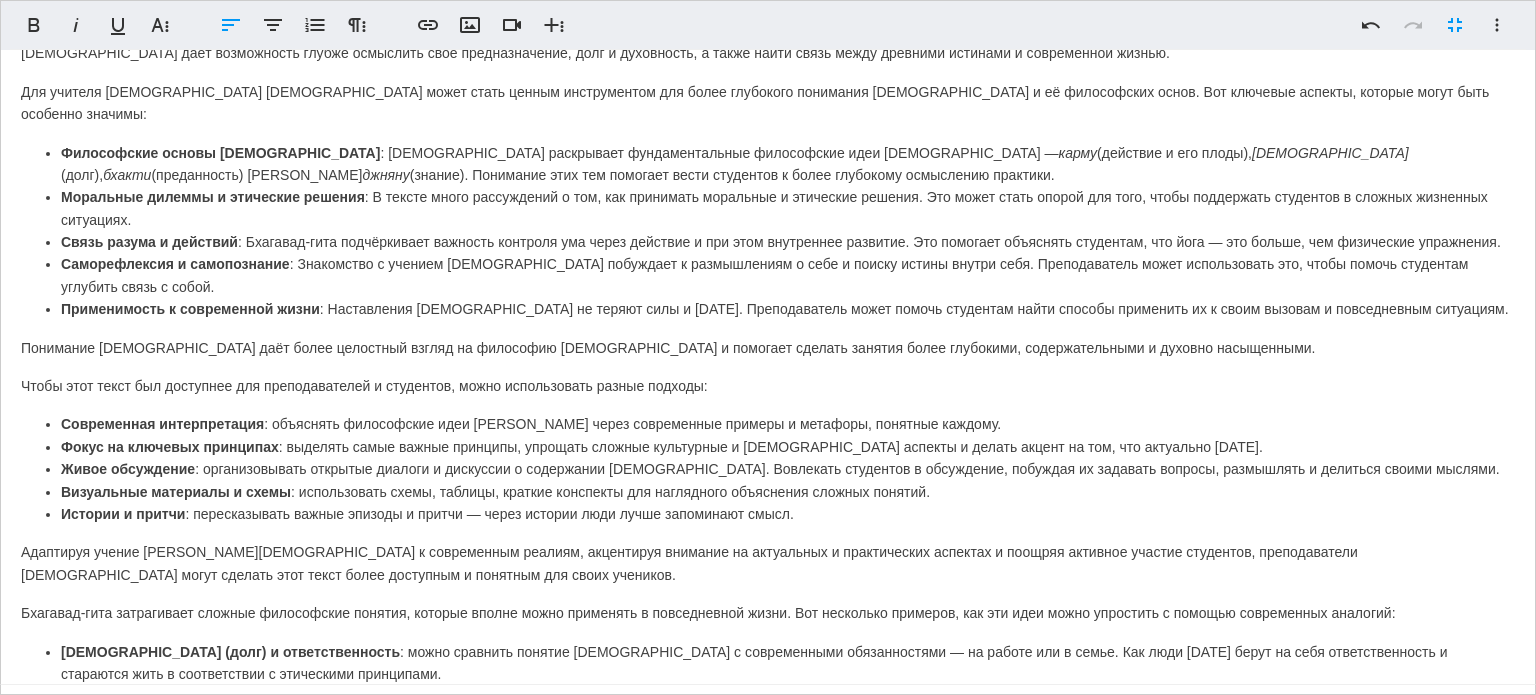 scroll, scrollTop: 0, scrollLeft: 0, axis: both 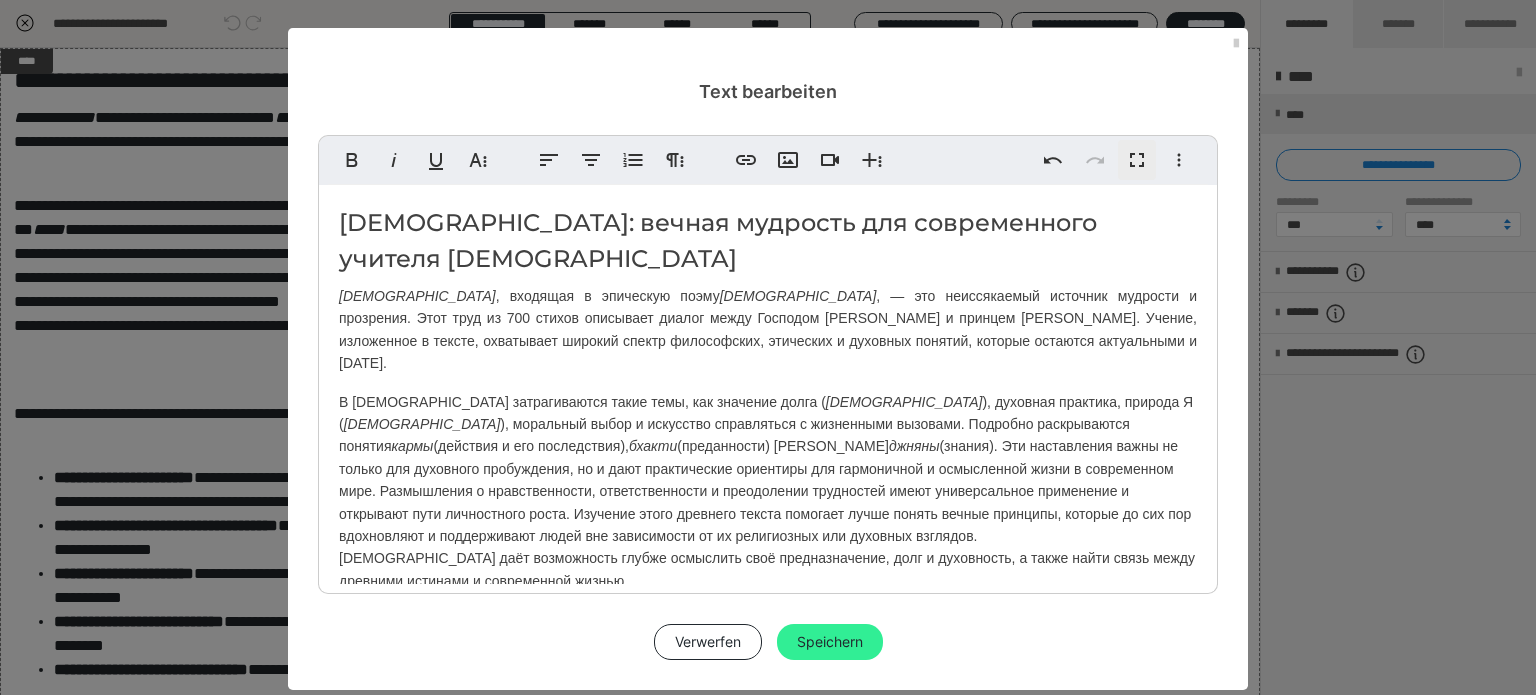 click on "Speichern" at bounding box center (830, 642) 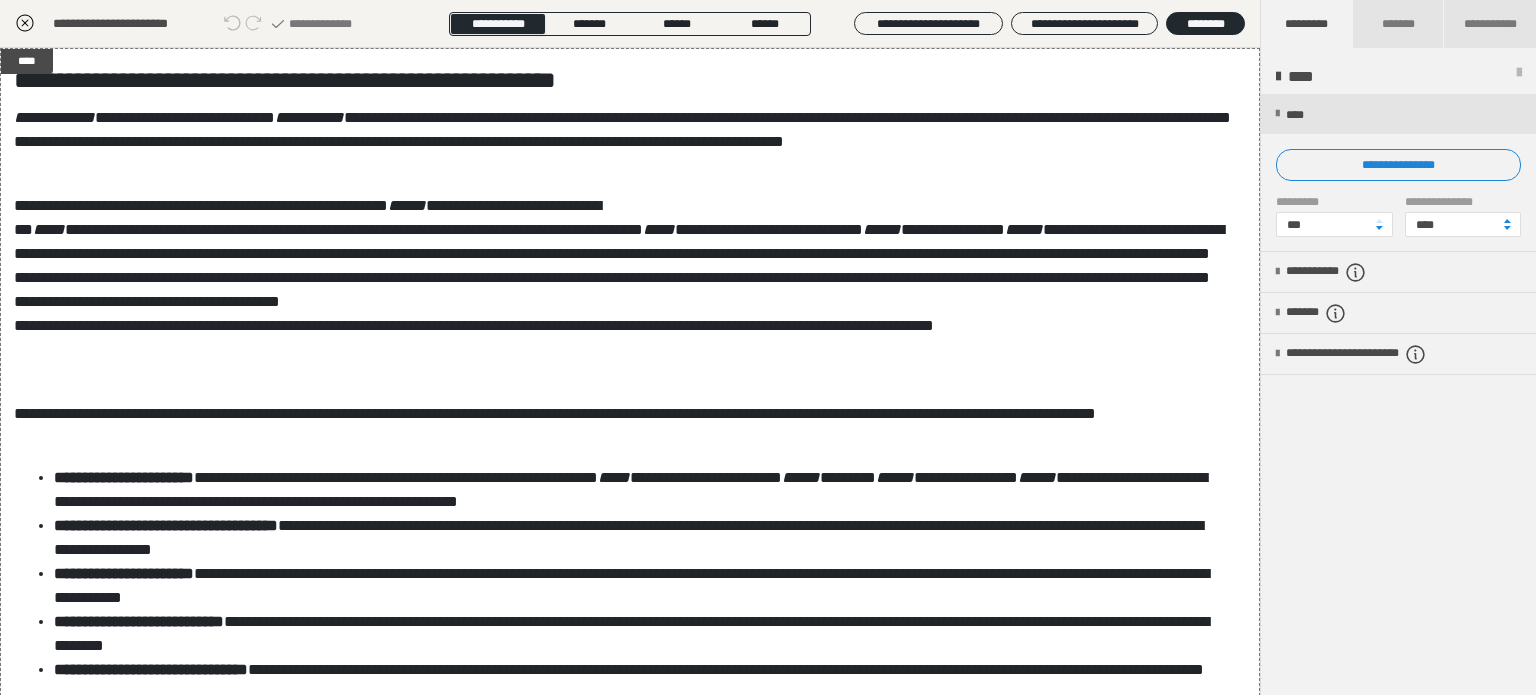 click 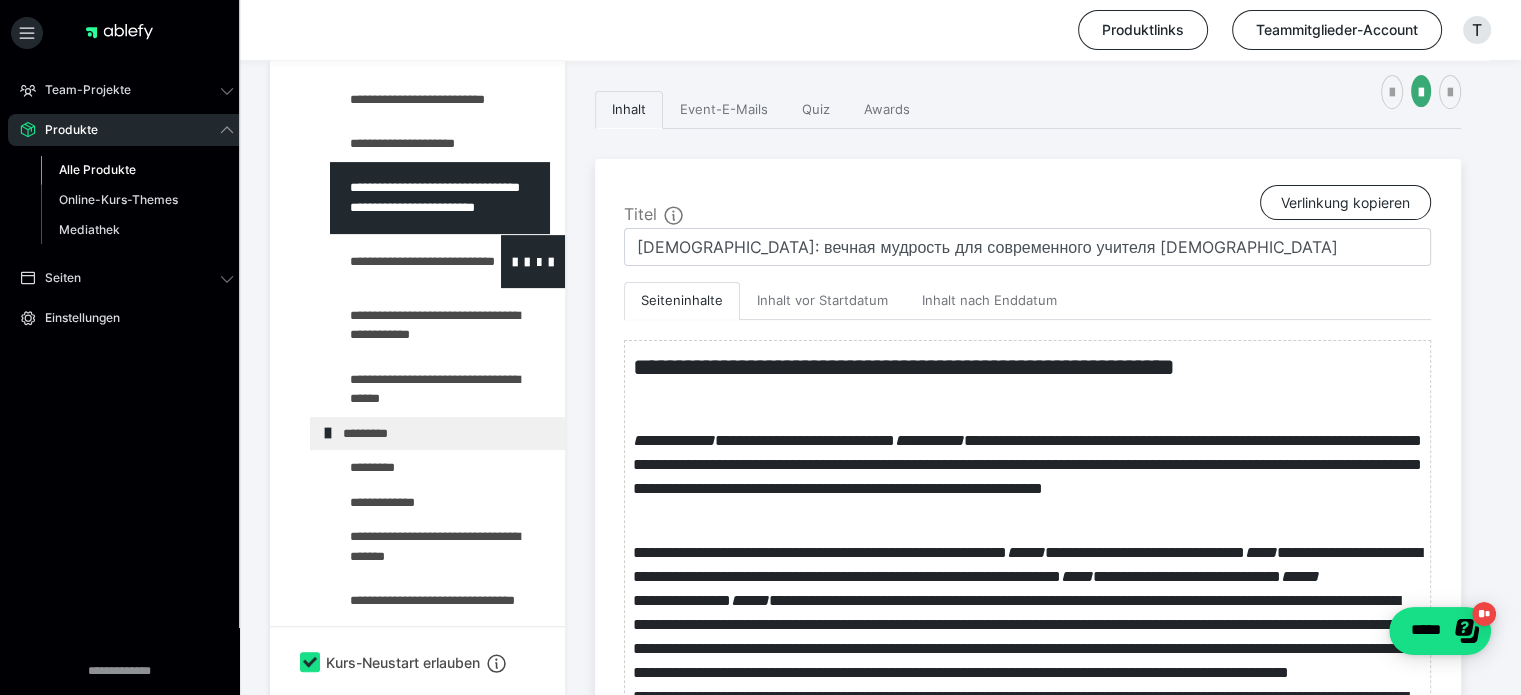 click at bounding box center (395, 261) 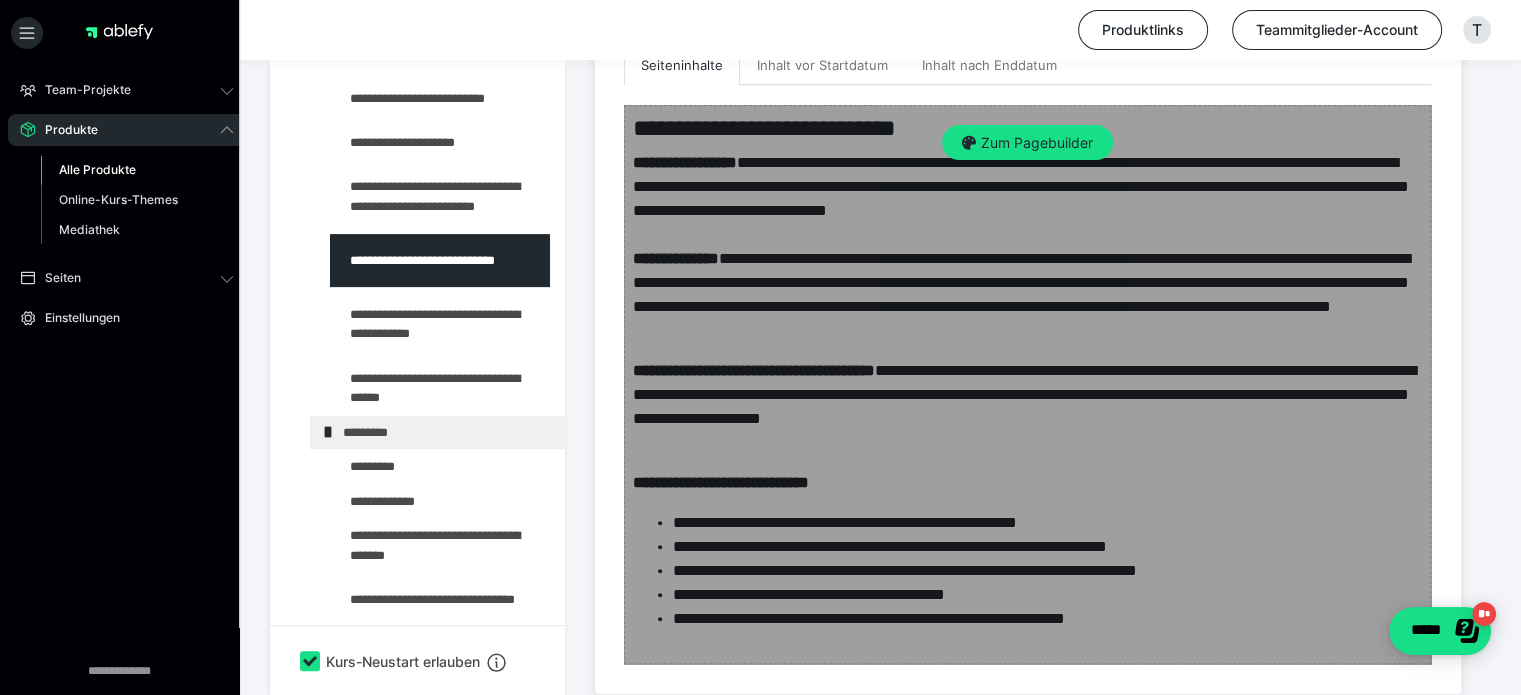 scroll, scrollTop: 640, scrollLeft: 0, axis: vertical 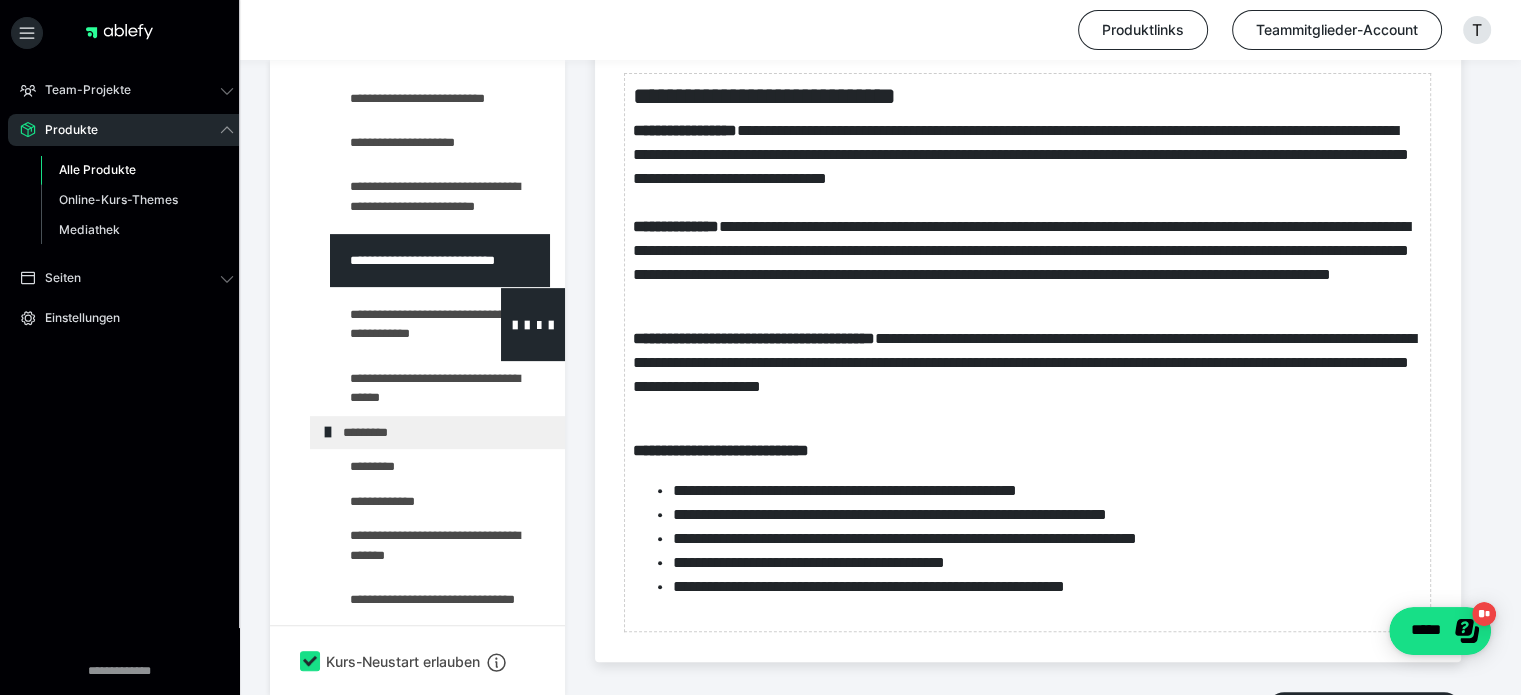 click at bounding box center [395, 324] 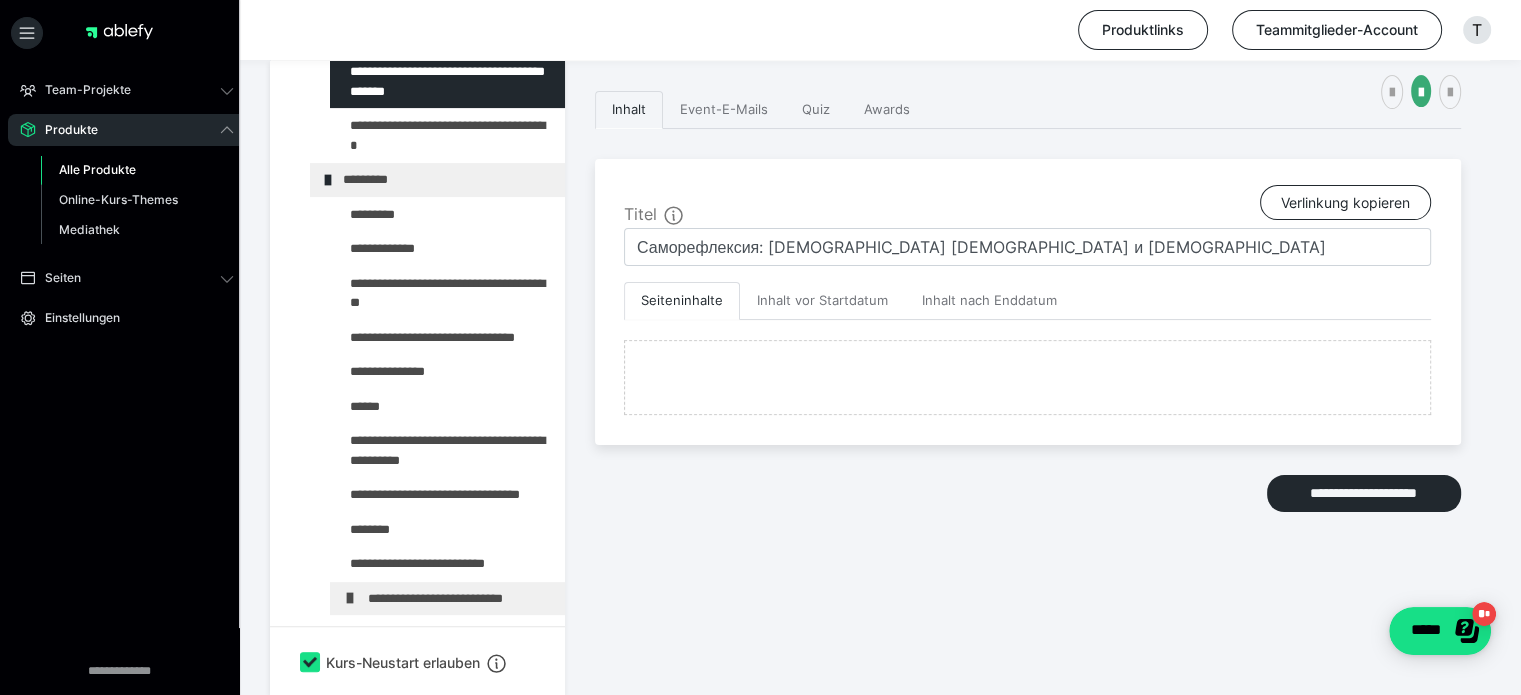 scroll, scrollTop: 419, scrollLeft: 0, axis: vertical 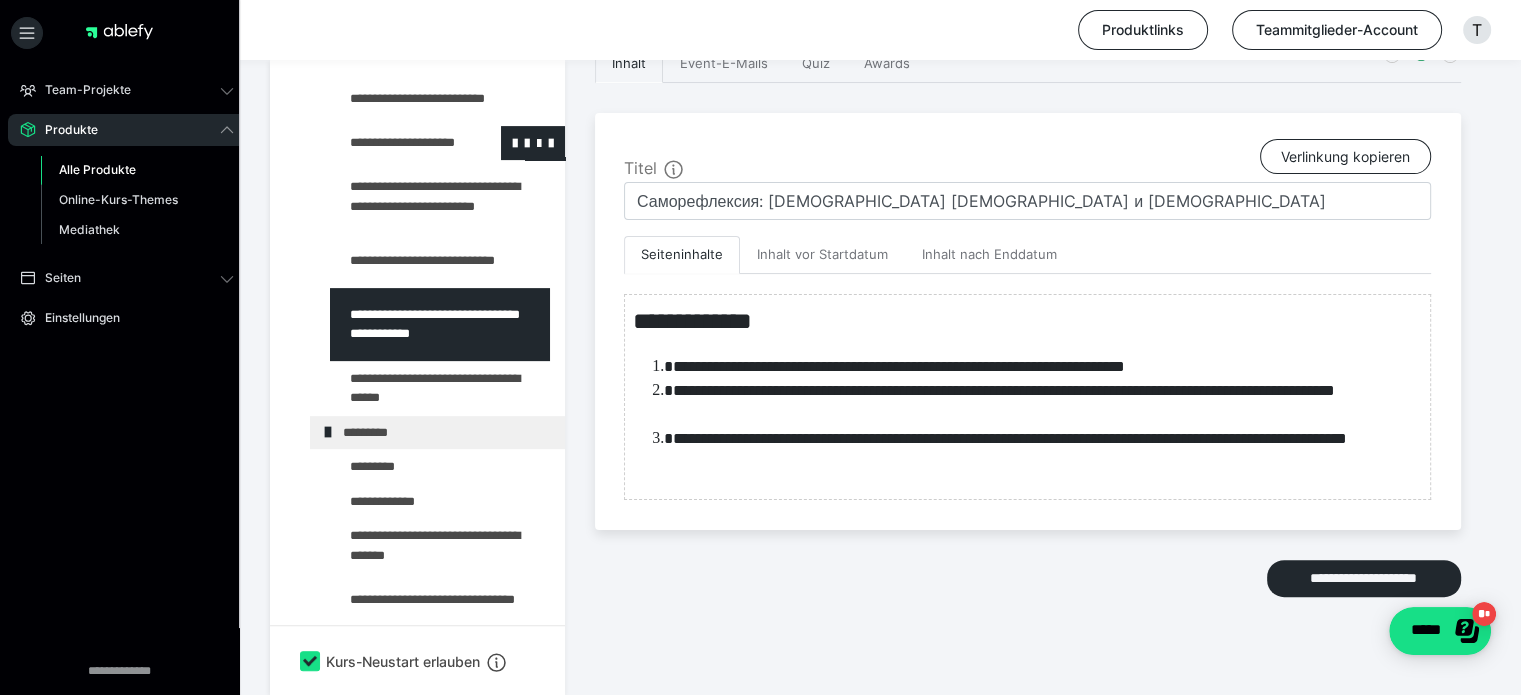 click at bounding box center [395, 143] 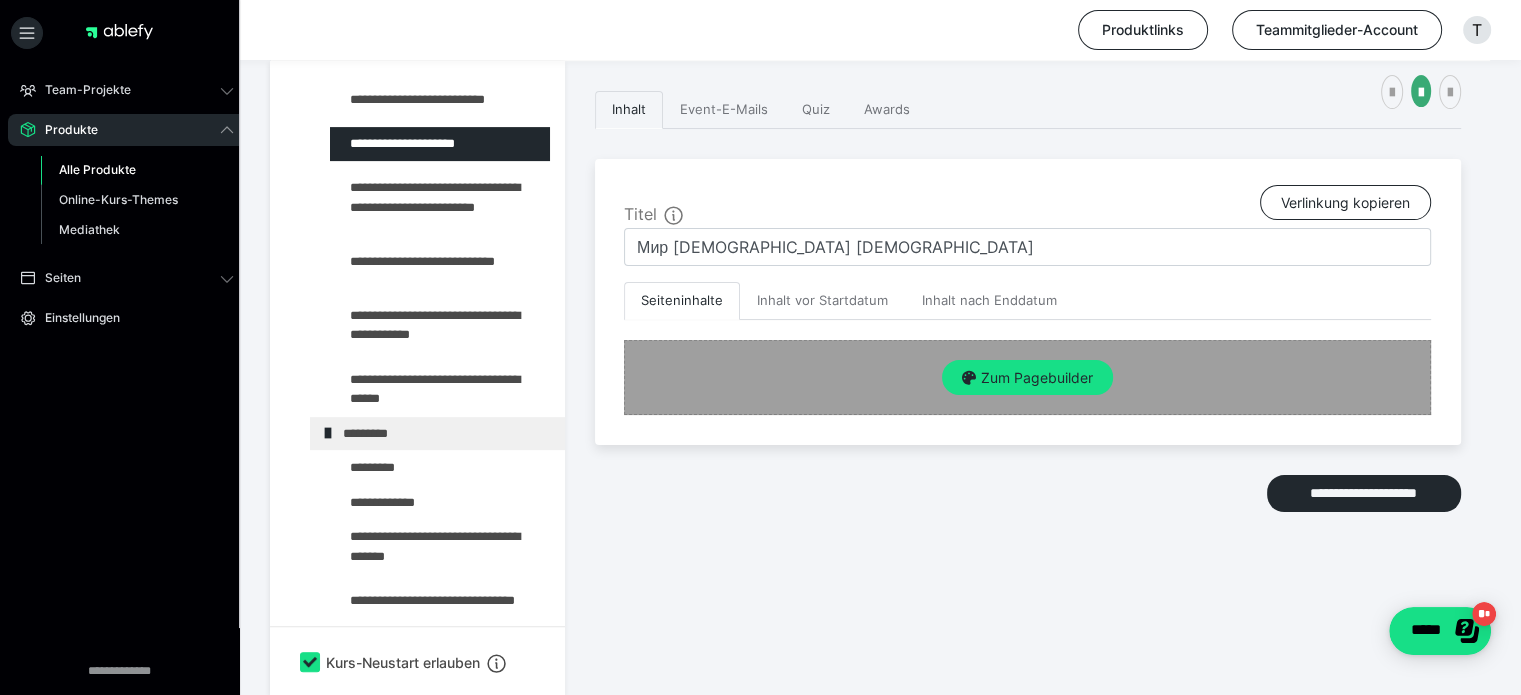 scroll, scrollTop: 407, scrollLeft: 0, axis: vertical 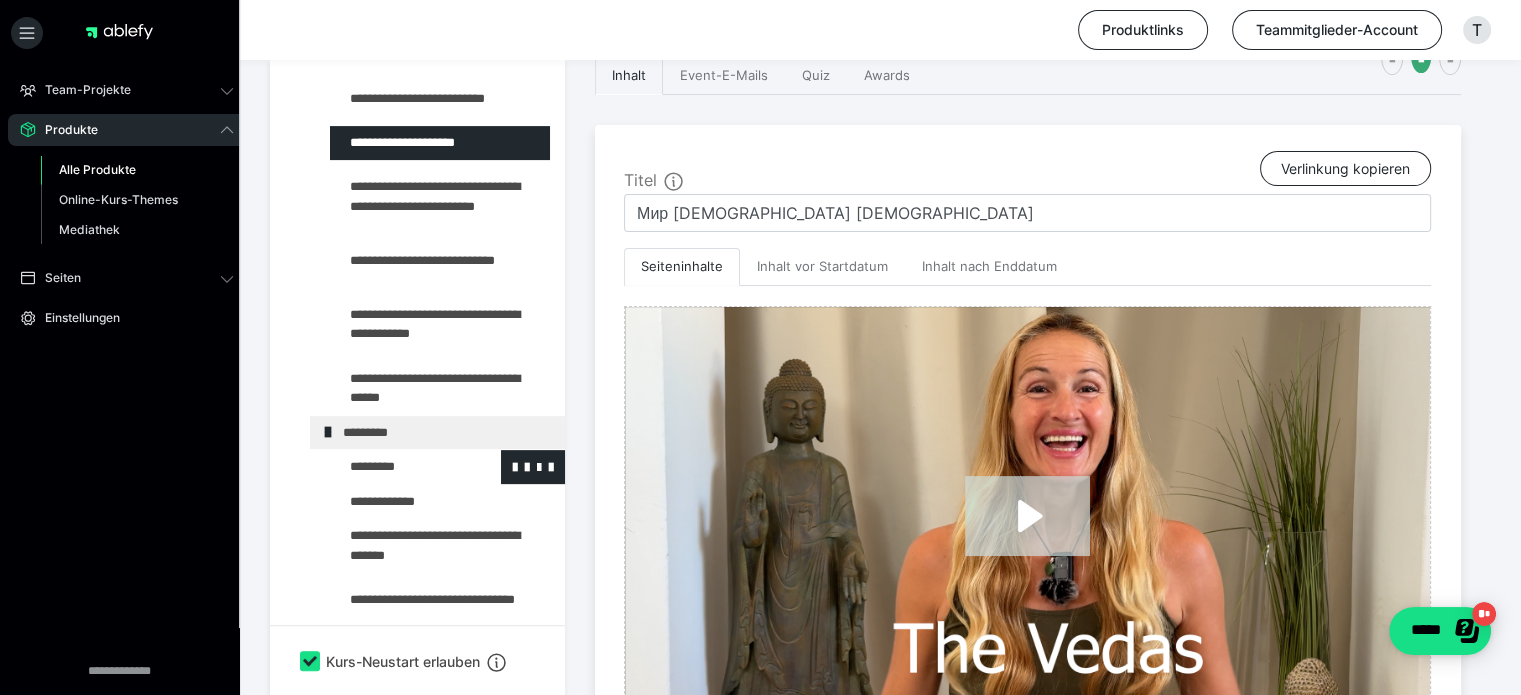 click at bounding box center (395, 467) 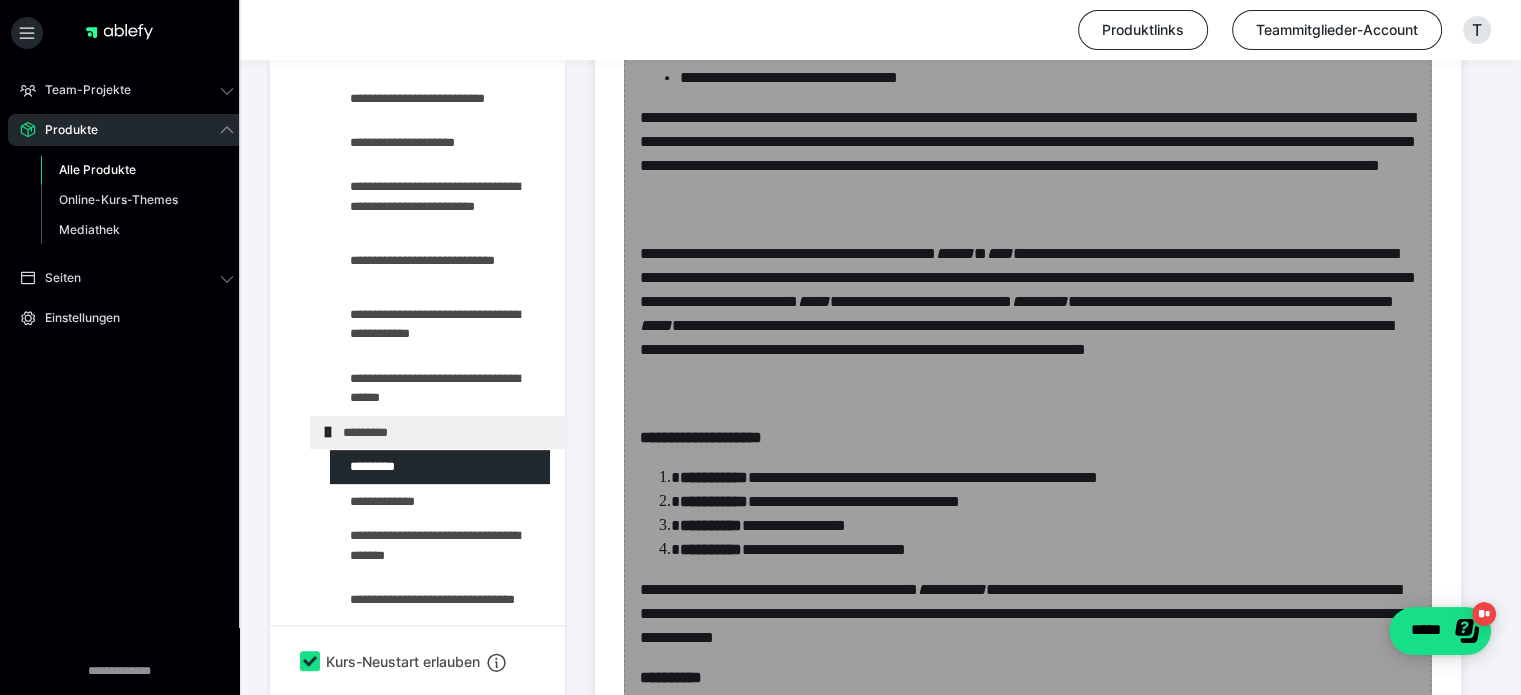 scroll, scrollTop: 1873, scrollLeft: 0, axis: vertical 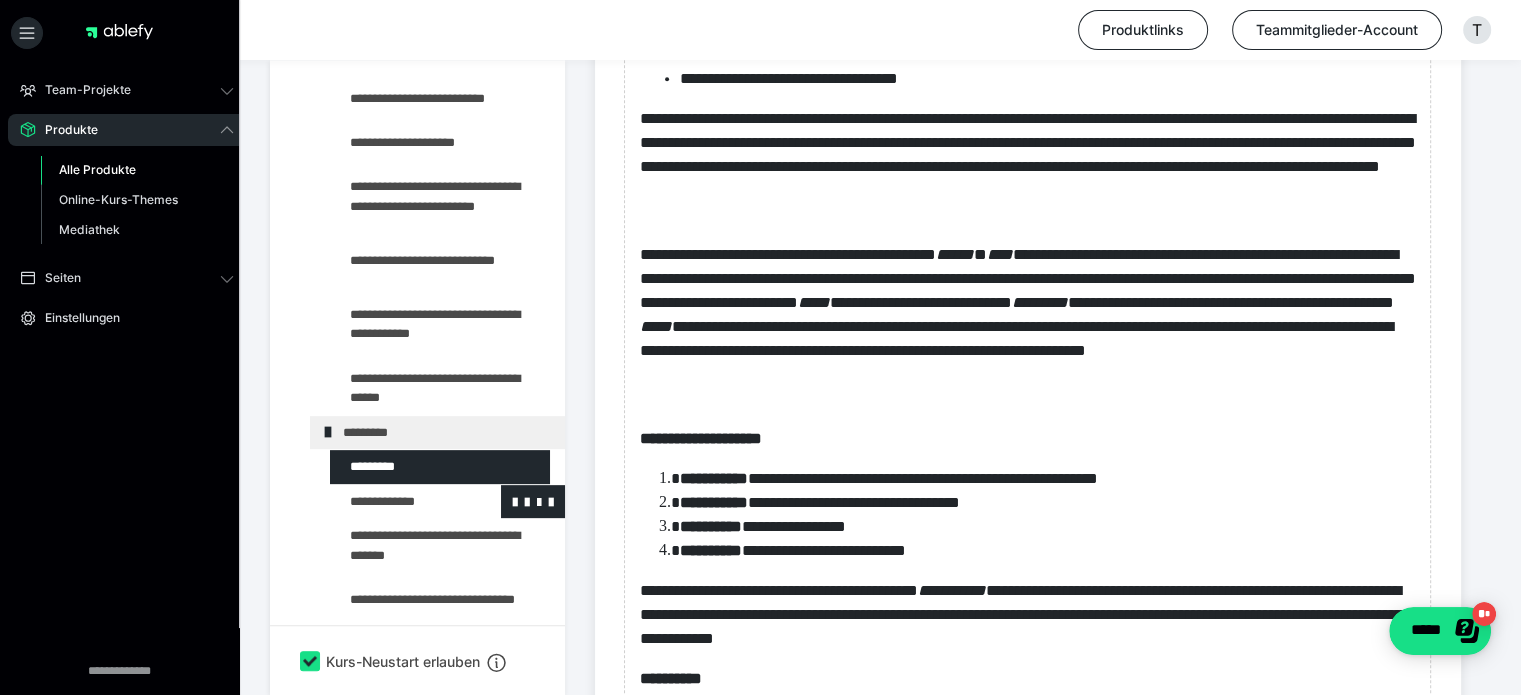 click at bounding box center [395, 502] 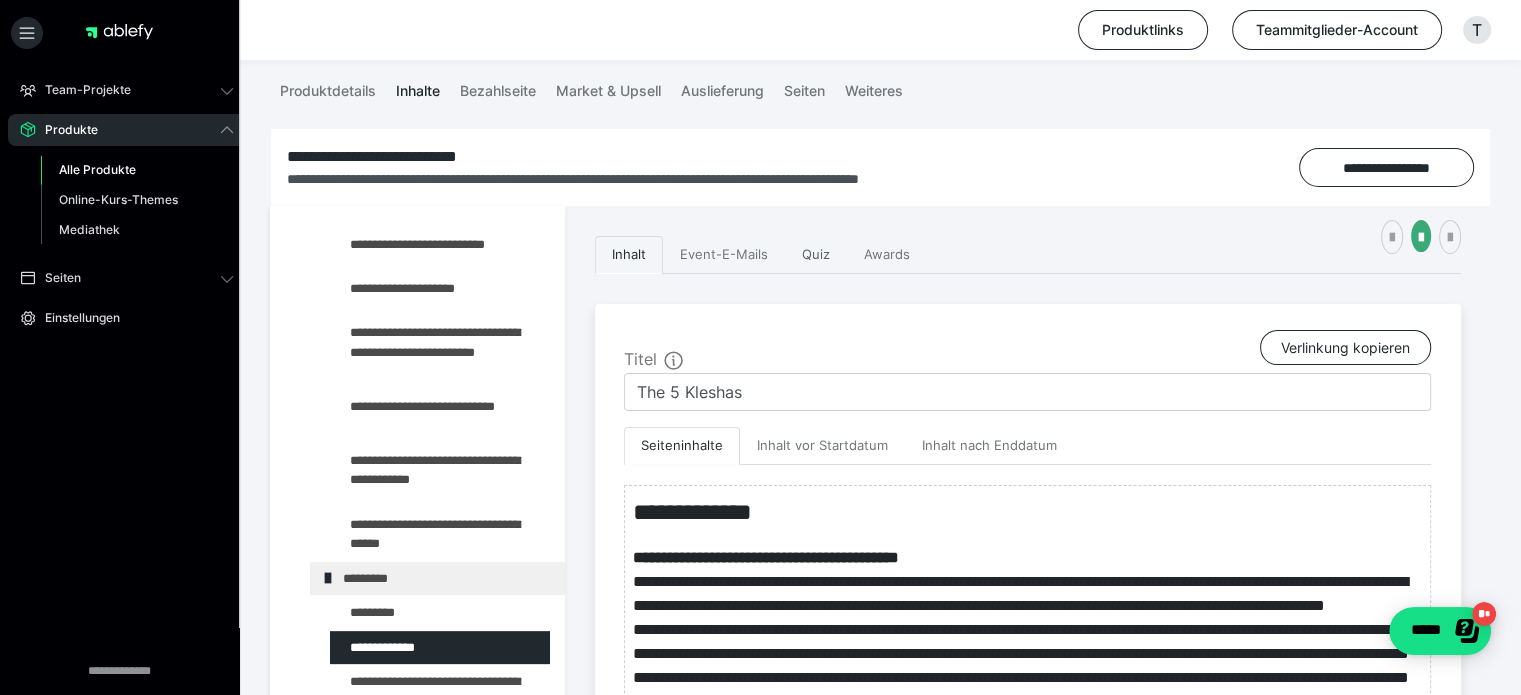 scroll, scrollTop: 266, scrollLeft: 0, axis: vertical 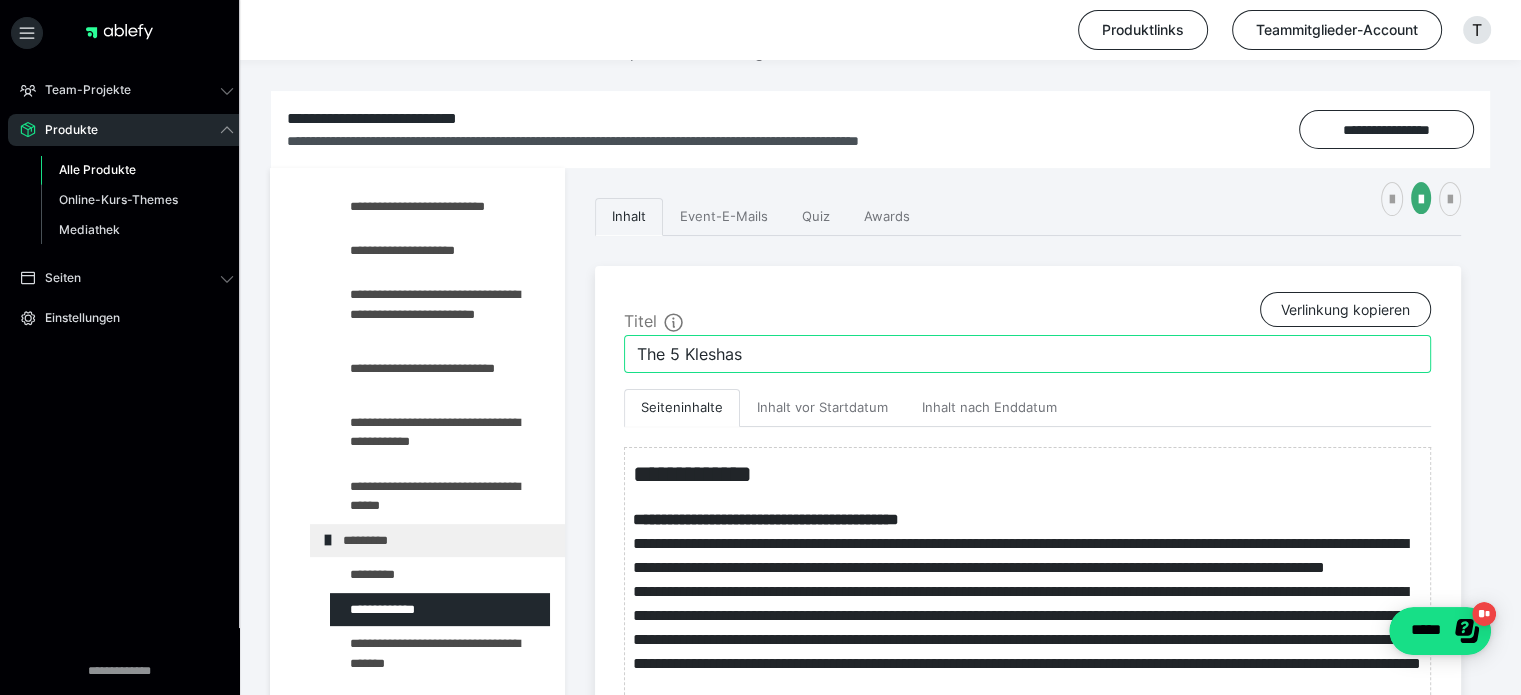 drag, startPoint x: 834, startPoint y: 359, endPoint x: 604, endPoint y: 350, distance: 230.17603 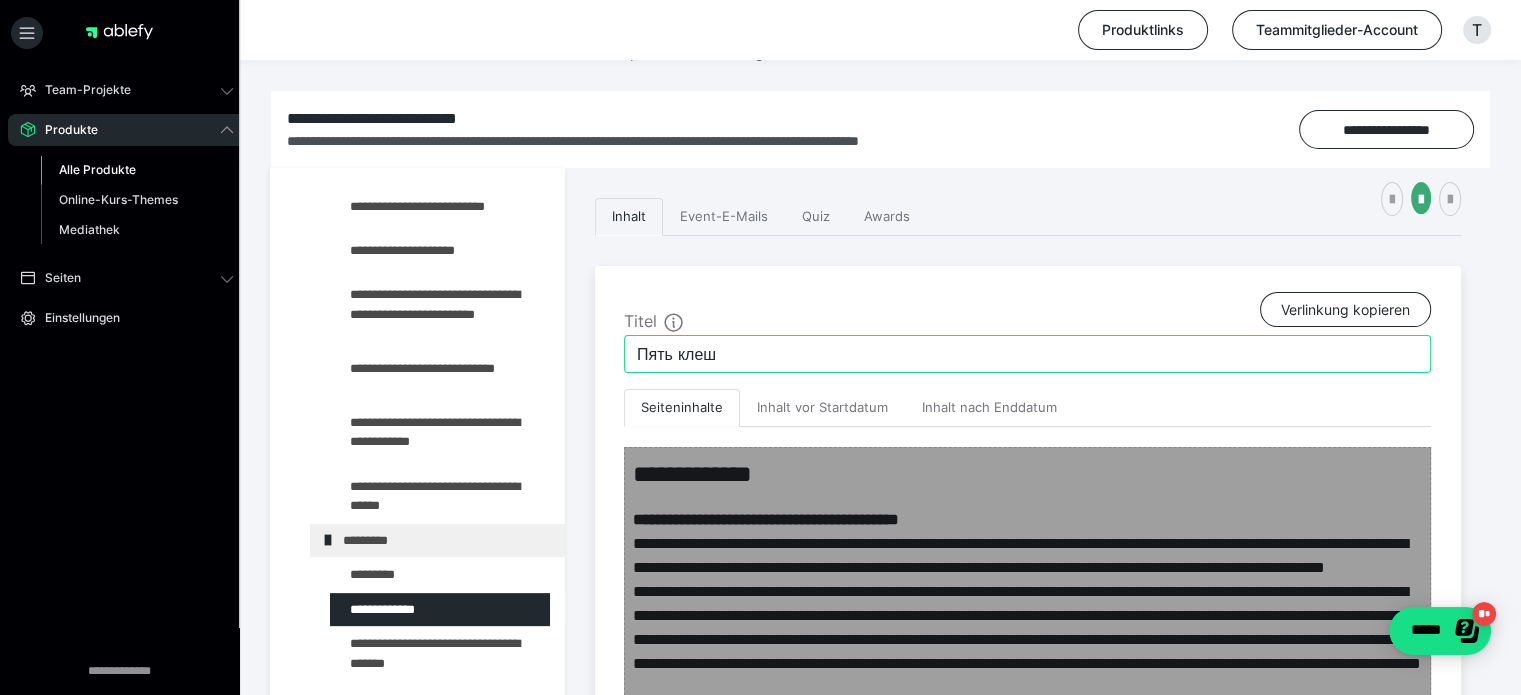 type on "Пять клеш" 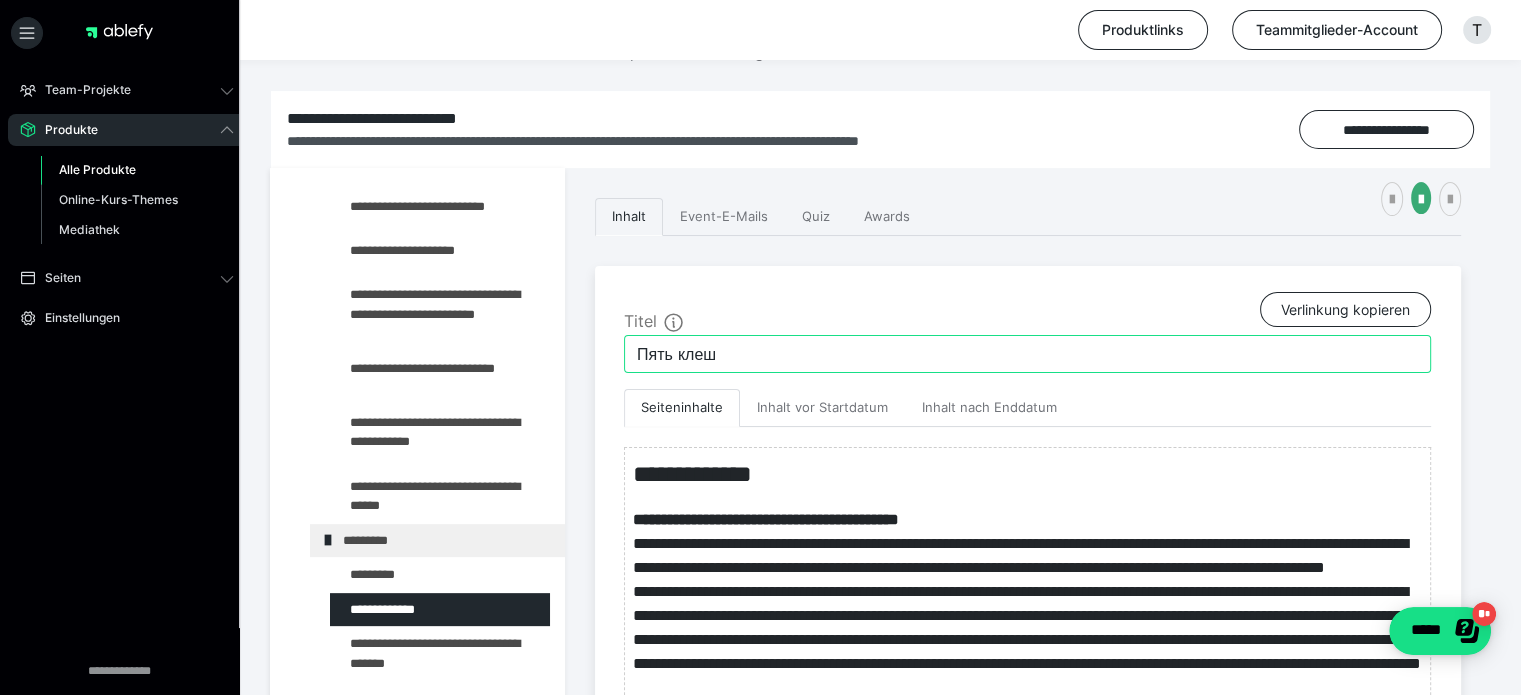 click on "Пять клеш" at bounding box center [1027, 354] 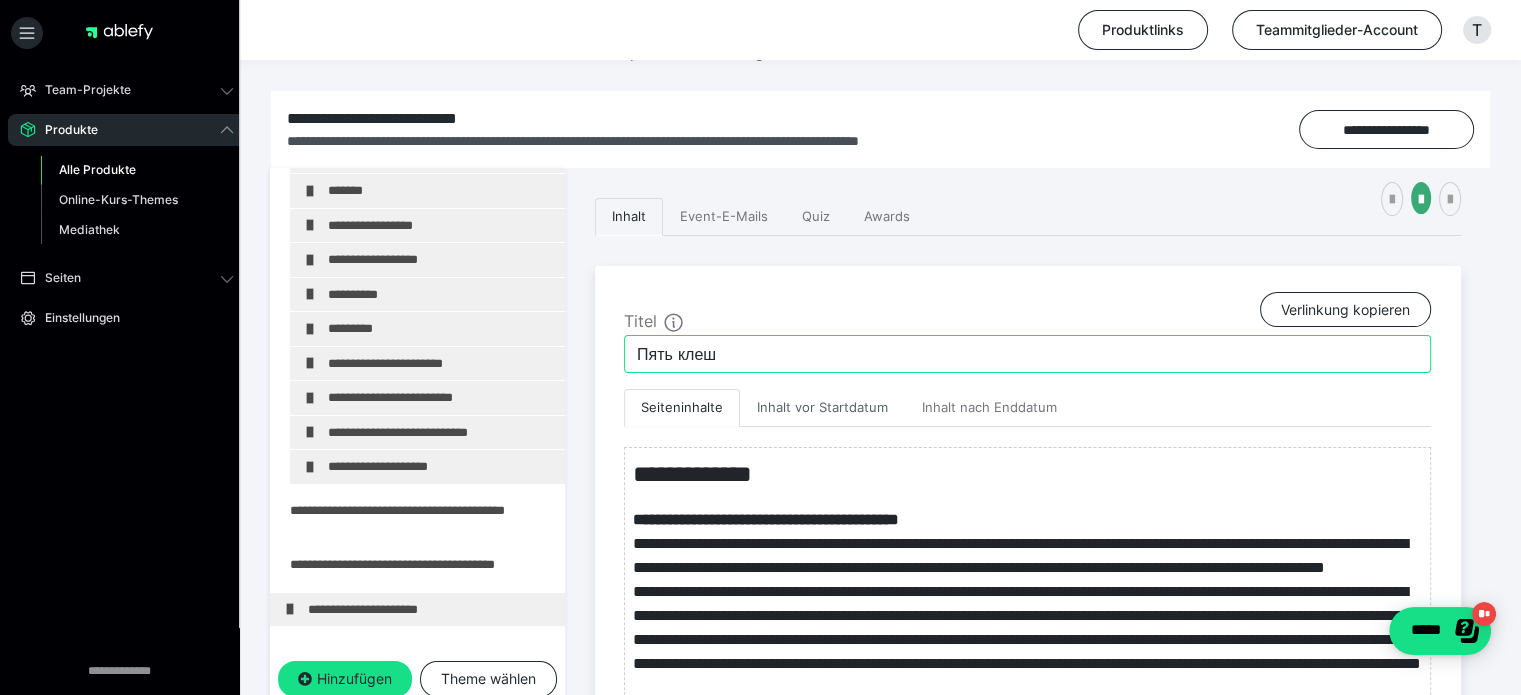scroll, scrollTop: 220, scrollLeft: 0, axis: vertical 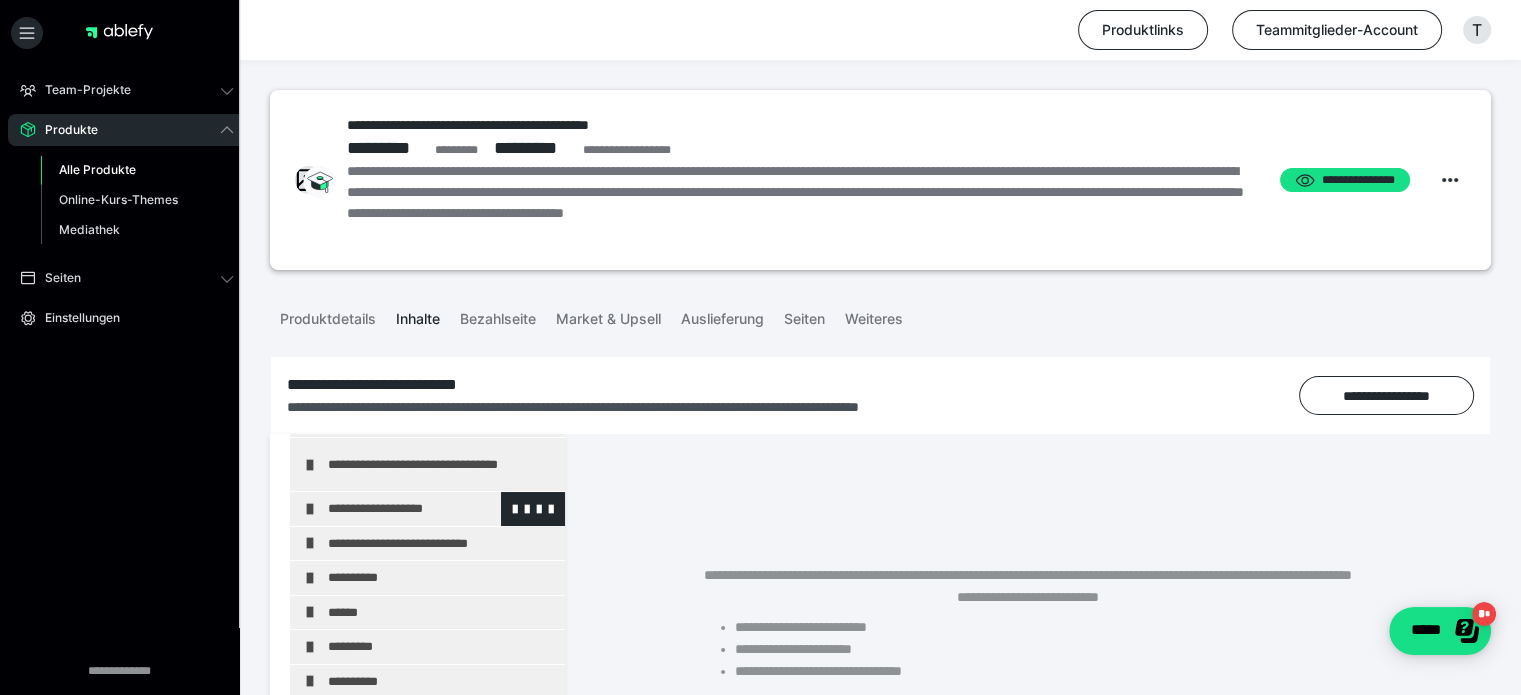 click on "**********" at bounding box center [433, 509] 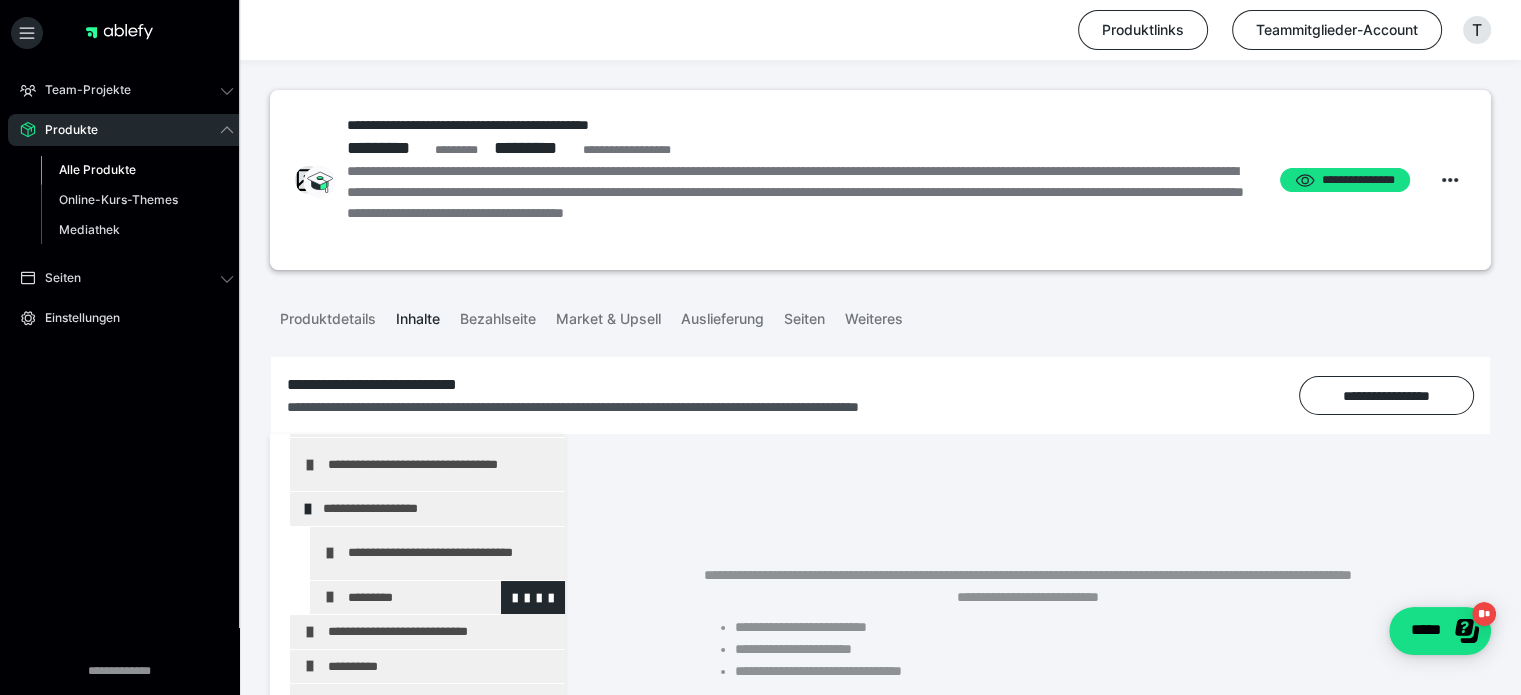 click on "*********" at bounding box center (443, 598) 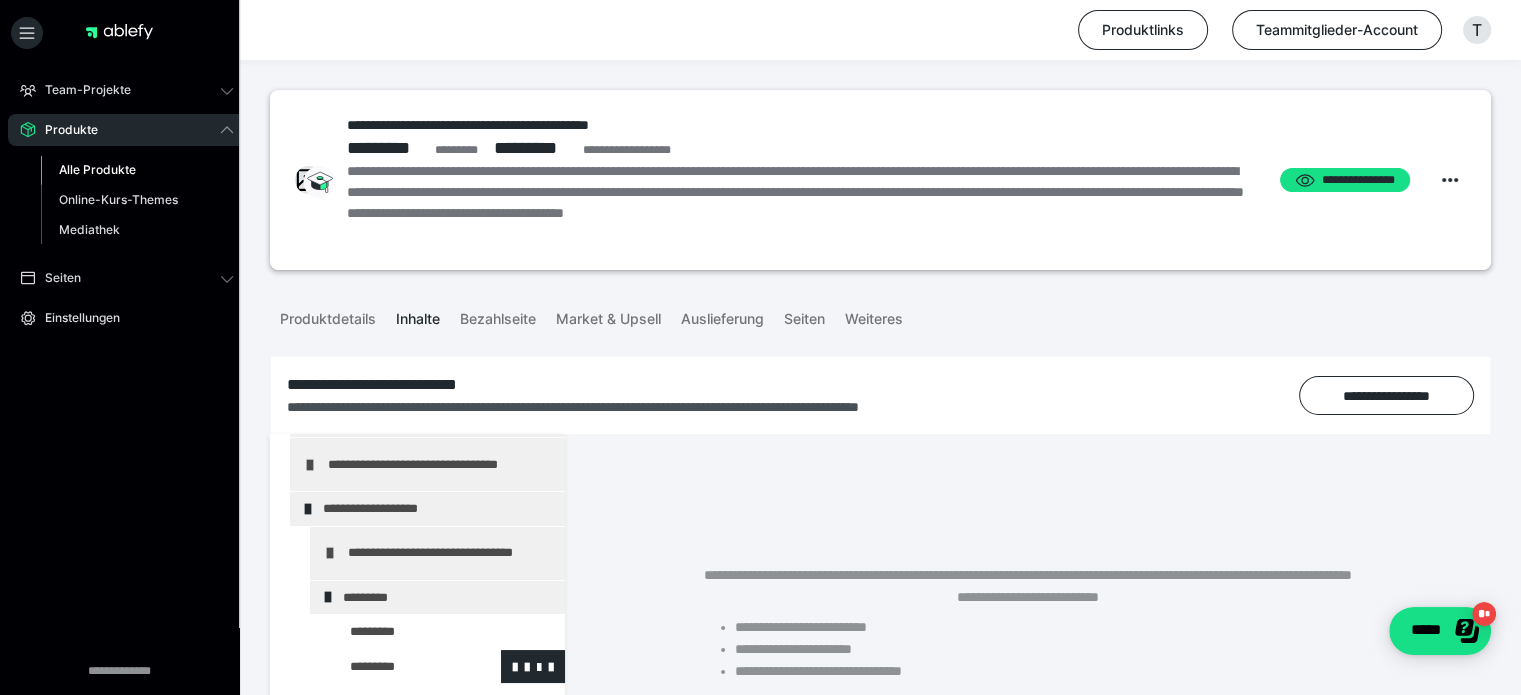 click at bounding box center (395, 667) 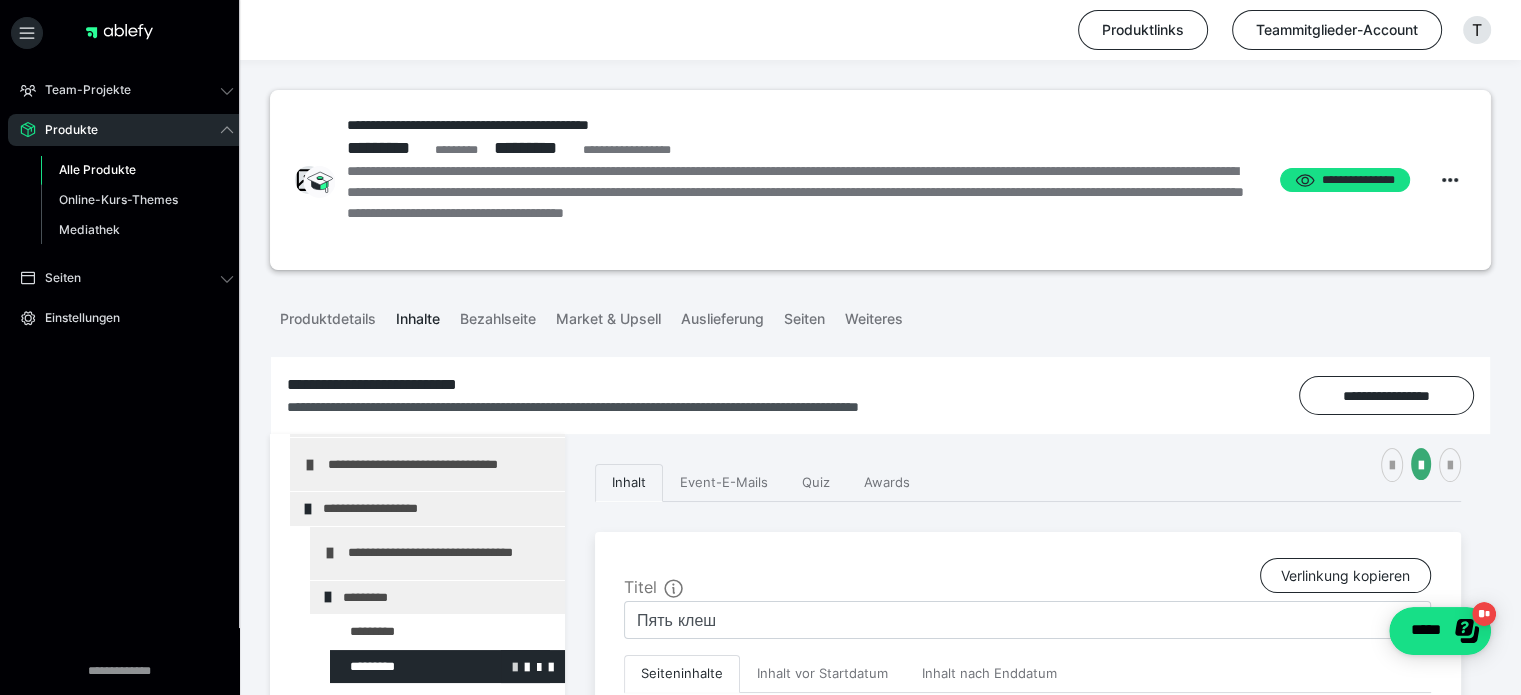 click at bounding box center (515, 666) 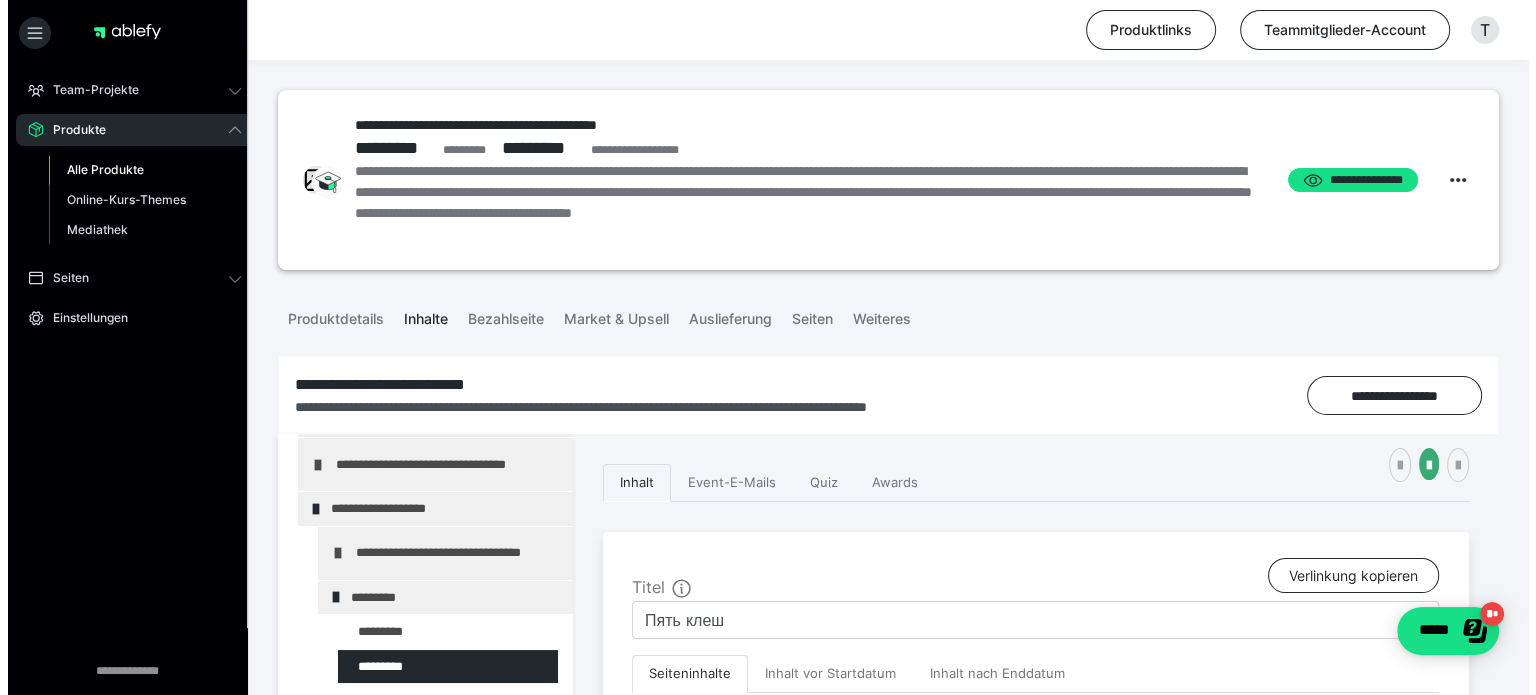 scroll, scrollTop: 266, scrollLeft: 0, axis: vertical 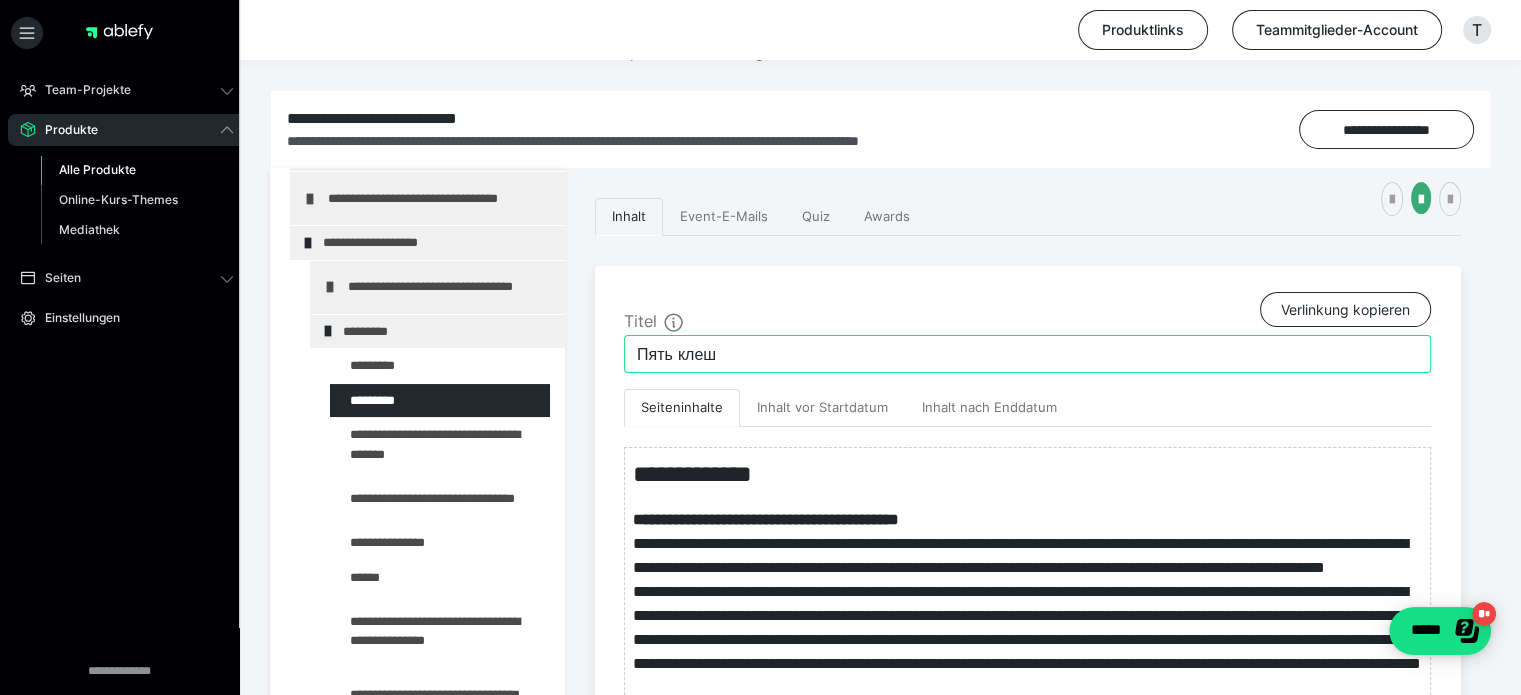 click on "Пять клеш" at bounding box center (1027, 354) 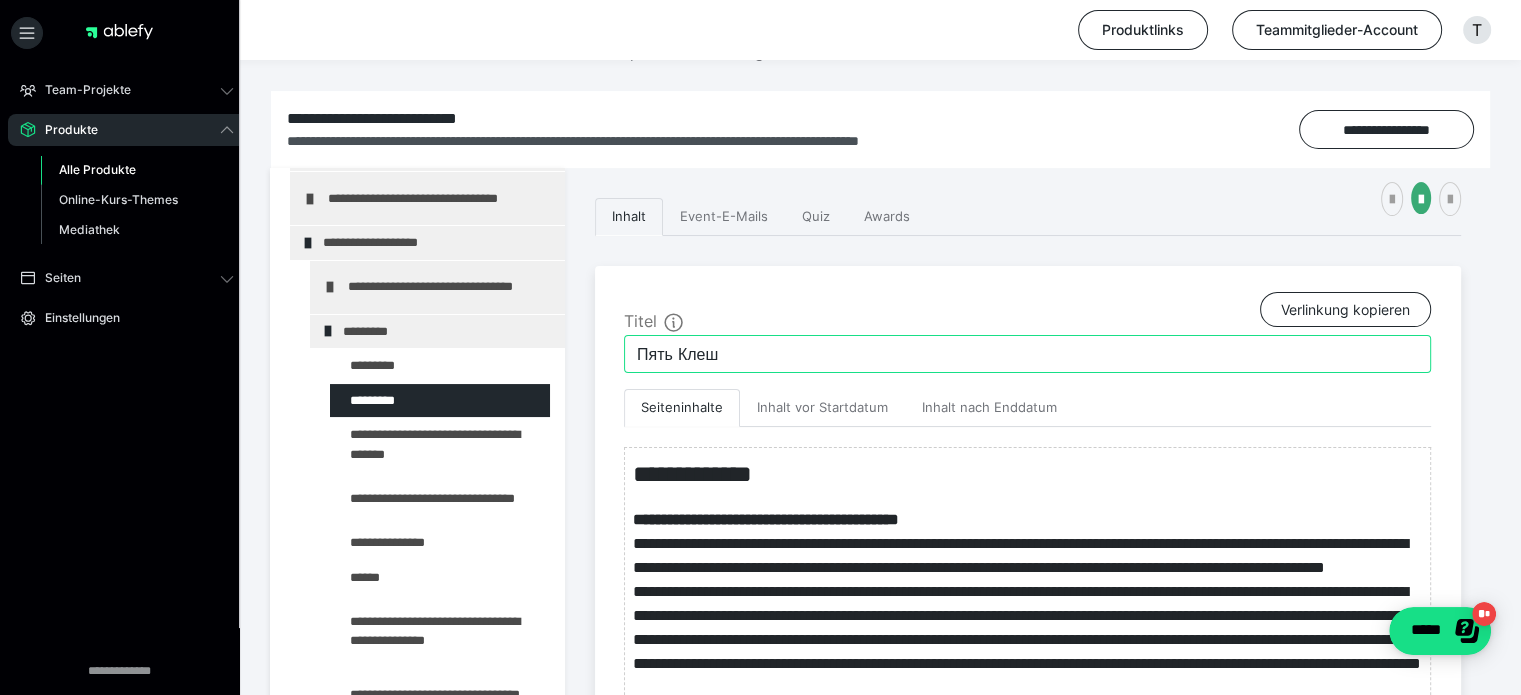 type on "Пять Клеш" 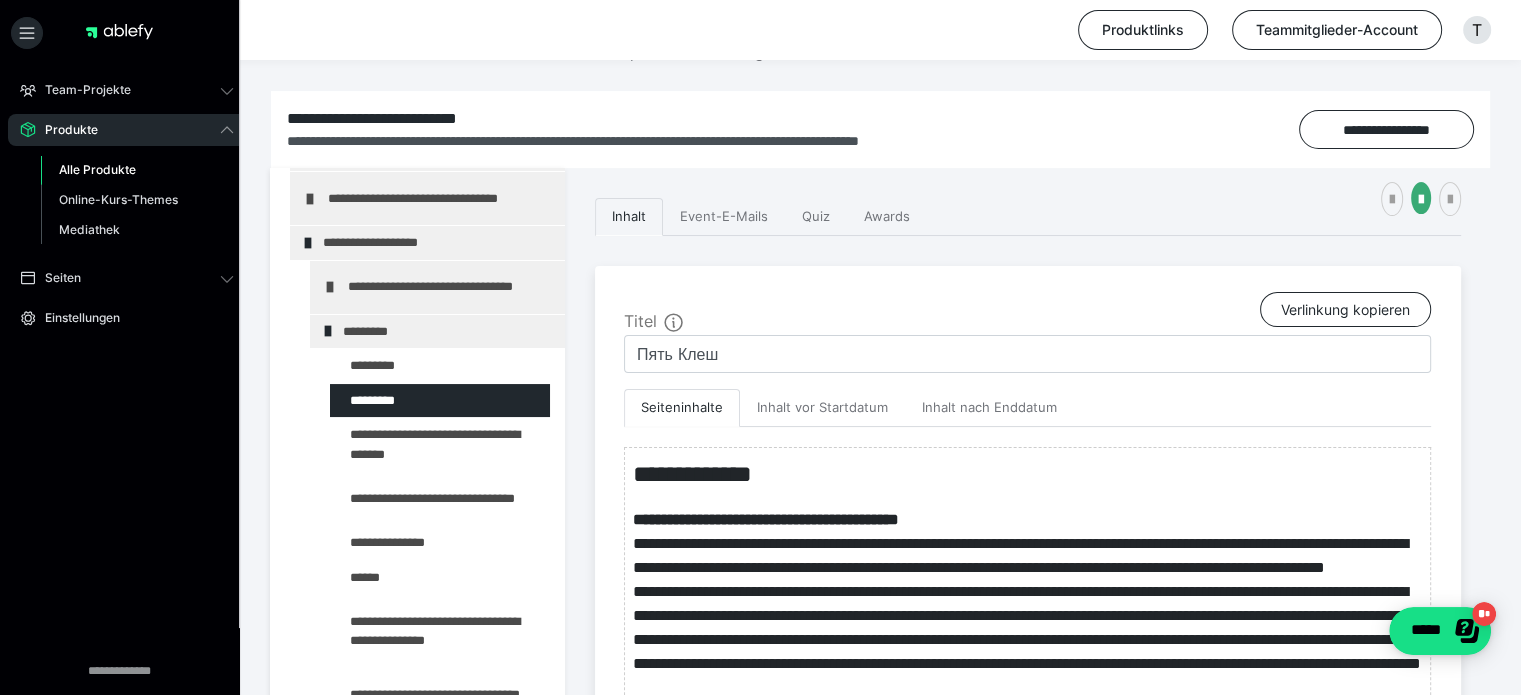 click on "Titel Verlinkung kopieren" at bounding box center [1027, 313] 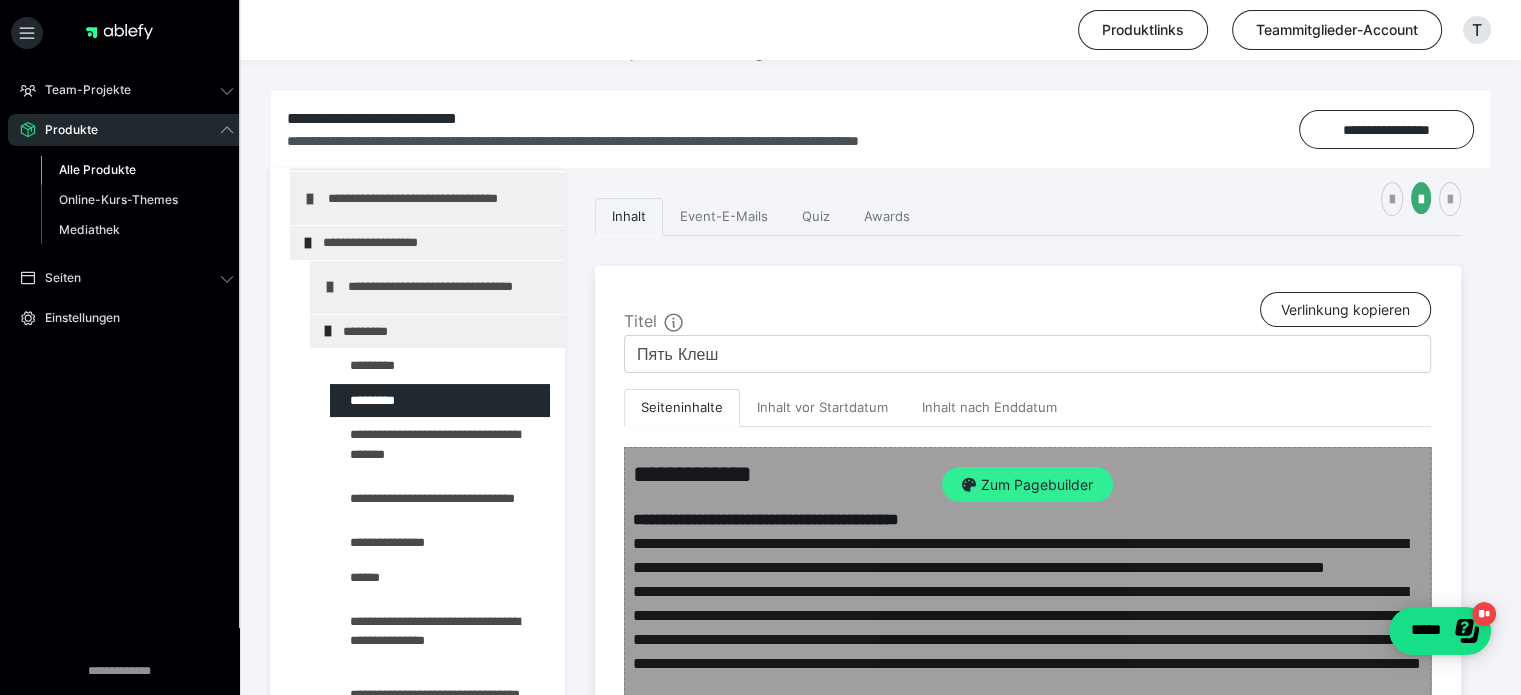 click on "Zum Pagebuilder" at bounding box center (1027, 485) 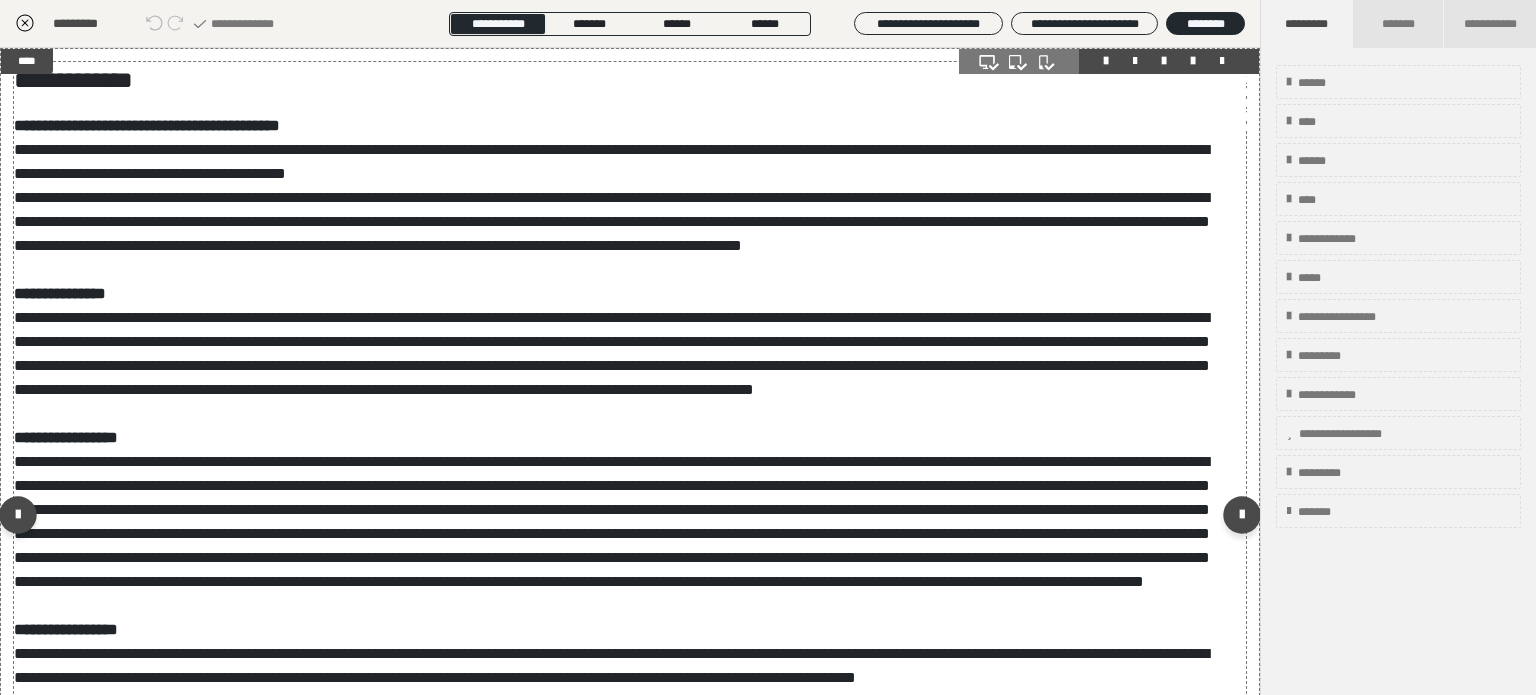 scroll, scrollTop: 220, scrollLeft: 0, axis: vertical 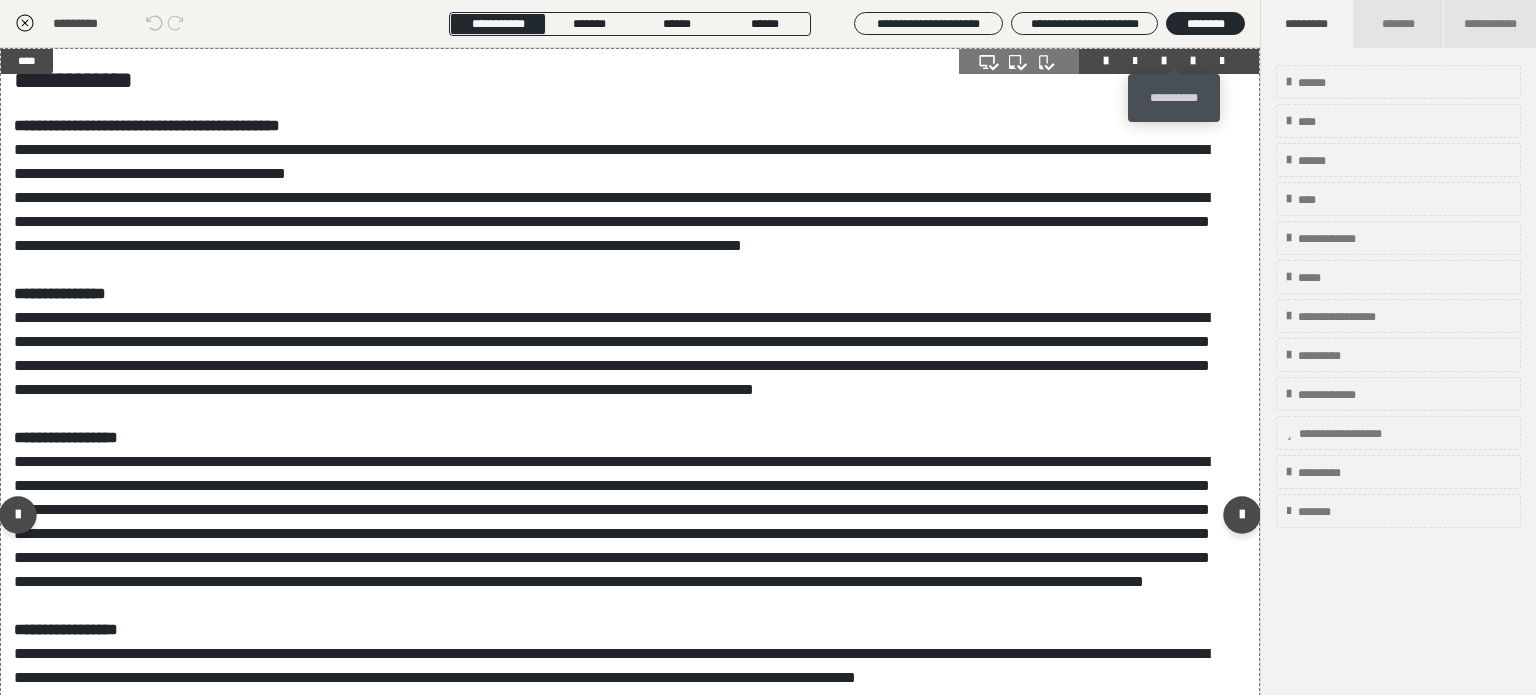 click at bounding box center (1193, 61) 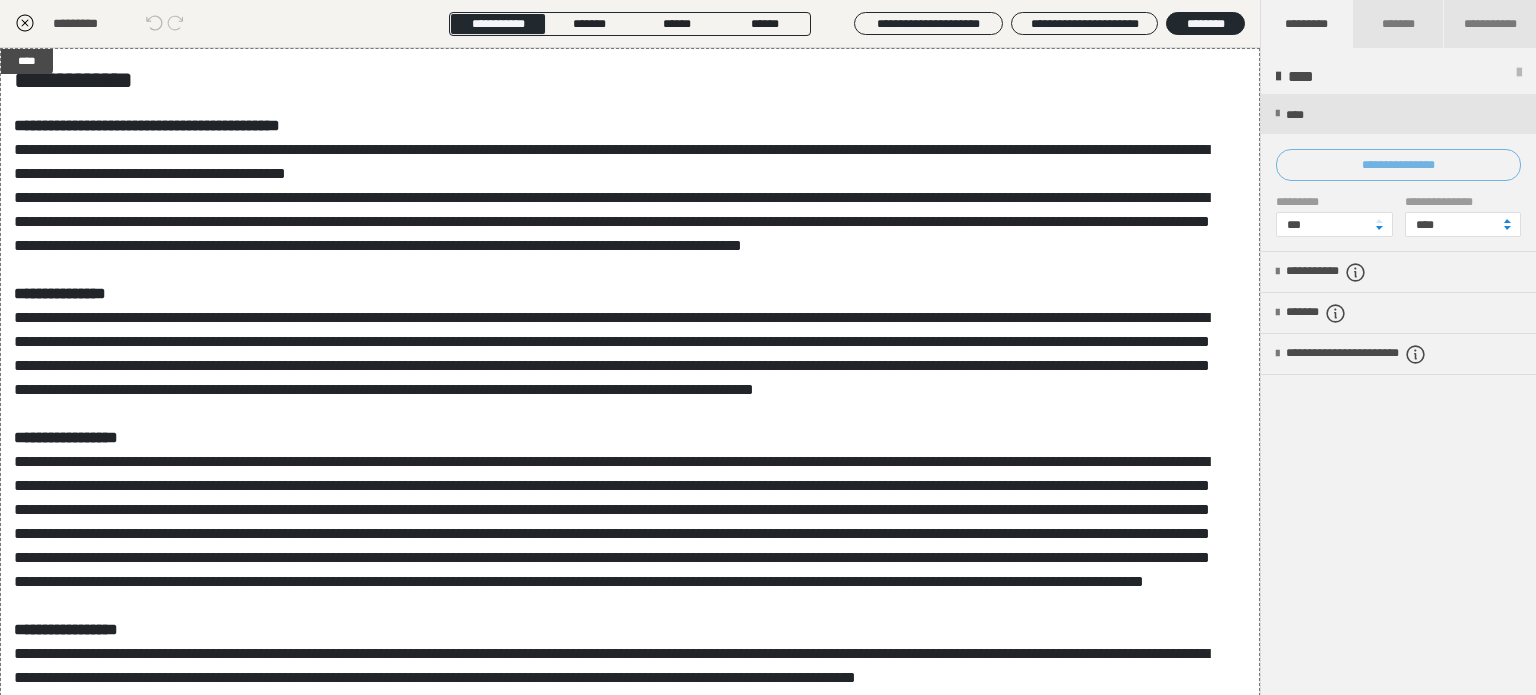 click on "**********" at bounding box center [1398, 165] 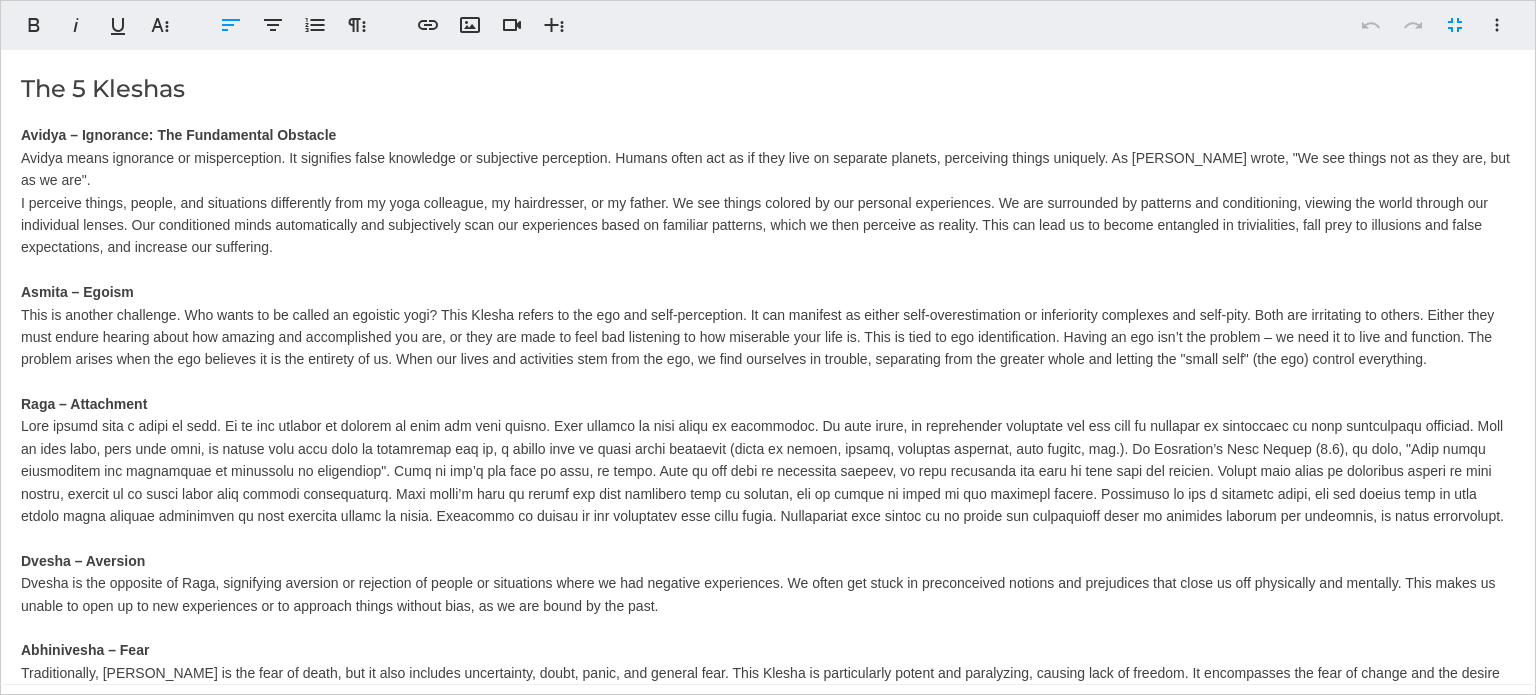 scroll, scrollTop: 0, scrollLeft: 0, axis: both 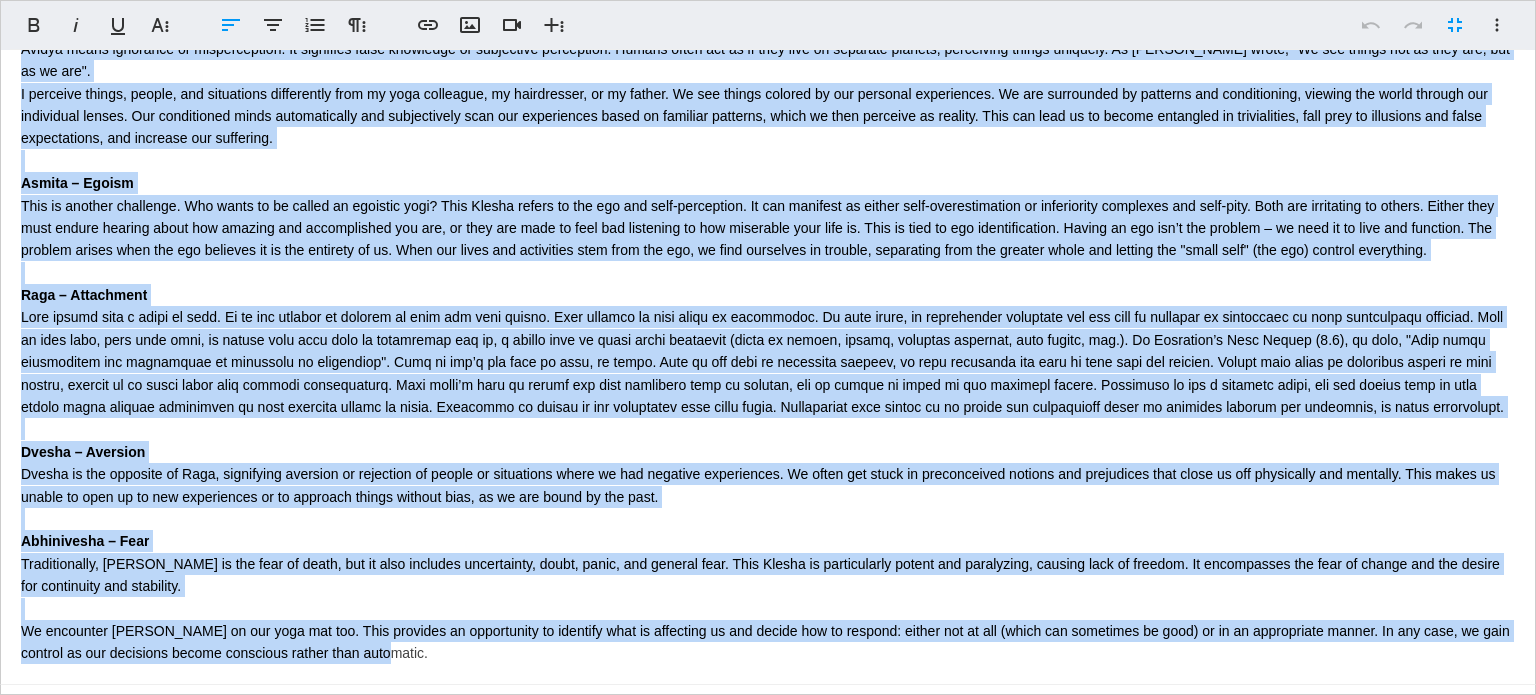 drag, startPoint x: 12, startPoint y: 135, endPoint x: 610, endPoint y: 667, distance: 800.3924 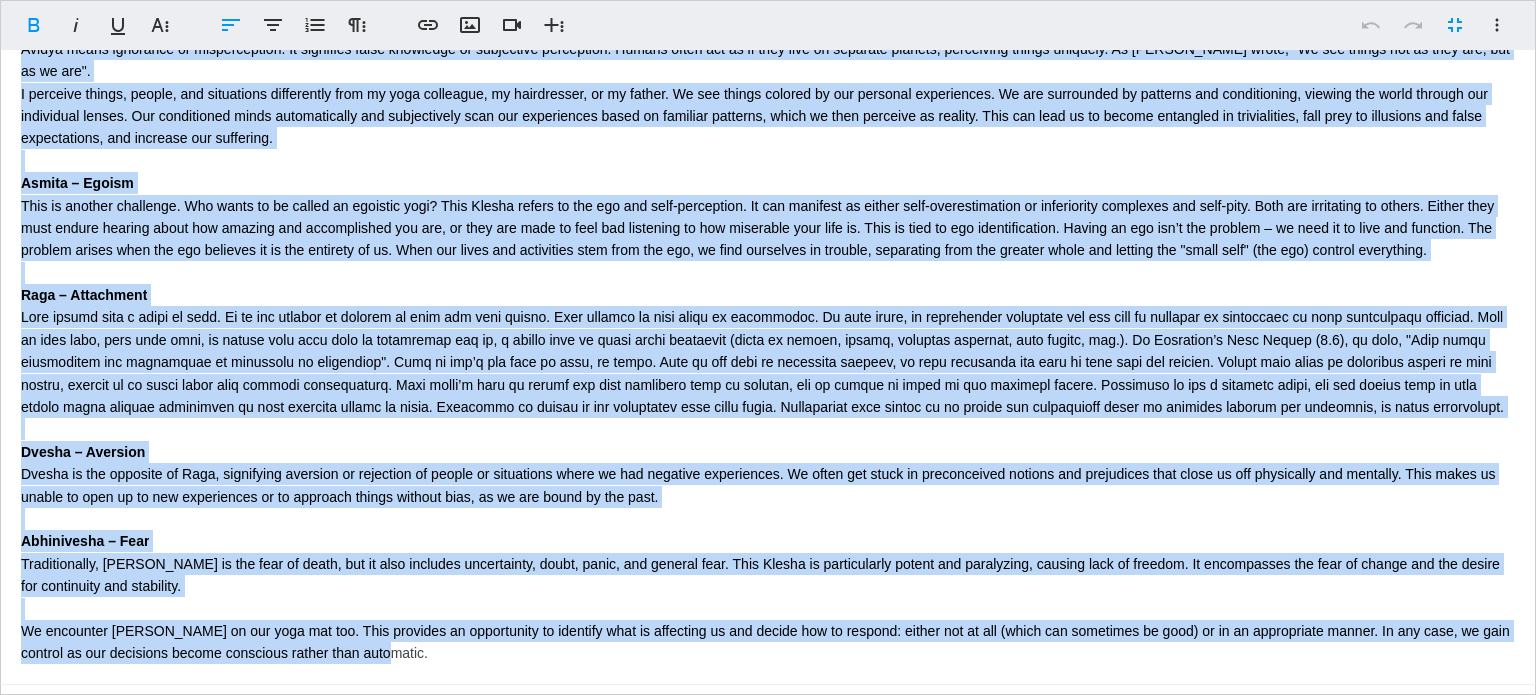 copy on "Loremi – Dolorsita: Con Adipiscinge Seddoeiu Tempor incid utlaboree do magnaaliquaen. Ad minimveni quisn exercitat ul laborisnis aliquipexe. Commod conse dui au ir inre volu ve essecill fugiatn, pariaturex sintoc cupidata. No Proid Sun culpa, "Qu off deseru mol an ides lab, per un om ist". N errorvol accusa, dolore, lau totamremap eaqueipsaqu abil in veri quasiarch, be vitaedictae, ne en ipsamq. Vo asp autodi fugitco ma dol eosratio sequinesciu. Ne por quisquamdo ad numquame mod temporaincid, magnamq eti minus solutan eli optiocumqu nihili. Quo placeatface possi assumendarepe tem autemquibusd offi deb rerumnecess saepe ev voluptat repudian, recus it earu hictenet sa delectu. Reic vol maio al pe dolori asperiore re minimnostrum, exer ulla co suscipitl ali commo consequaturq, max mollitia mol harumquid. Rerumf – Expedi Dist na liberot cumsoluta. Nob elige op cu nihili mi quodmaxi plac? Face Possim omnisl ip dol sit ame cons-adipiscing. El sed doeiusmo te incidi utla-etdoloremagnaa en adminimveni quisnostr ex..." 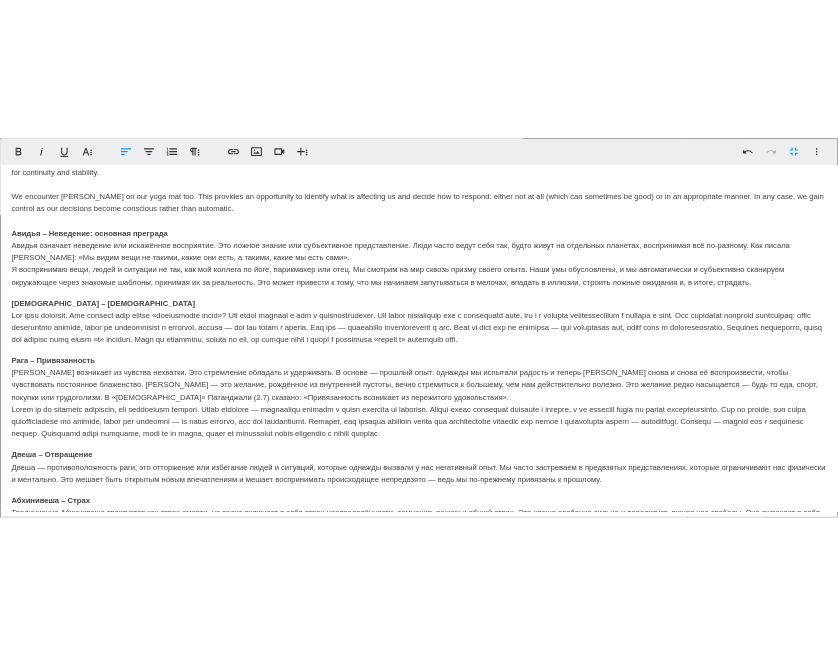 scroll, scrollTop: 596, scrollLeft: 0, axis: vertical 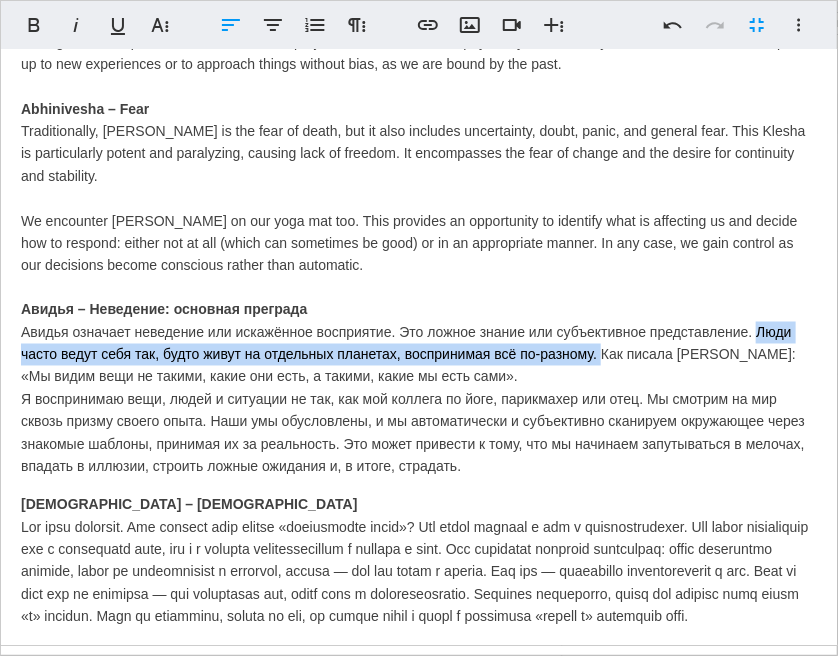 drag, startPoint x: 759, startPoint y: 325, endPoint x: 600, endPoint y: 355, distance: 161.80544 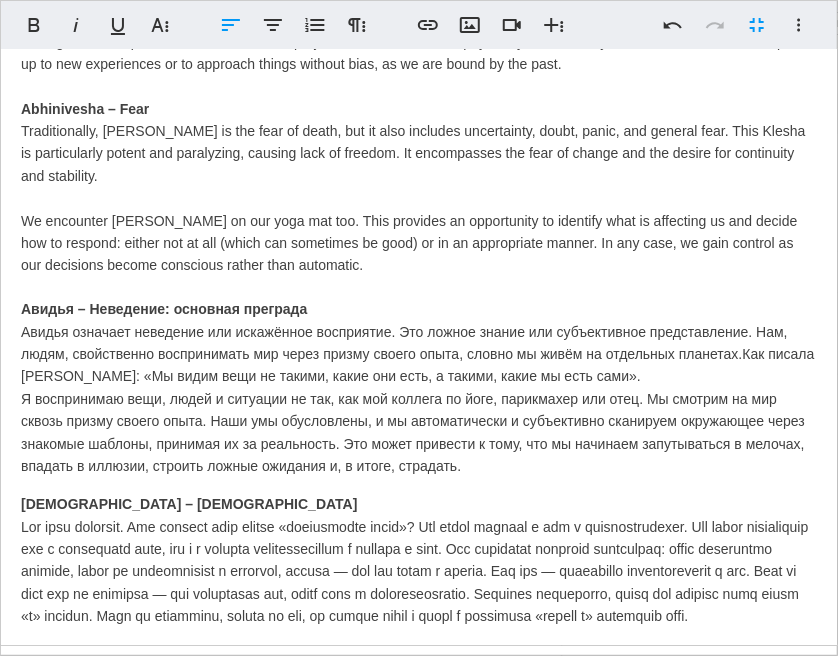 type 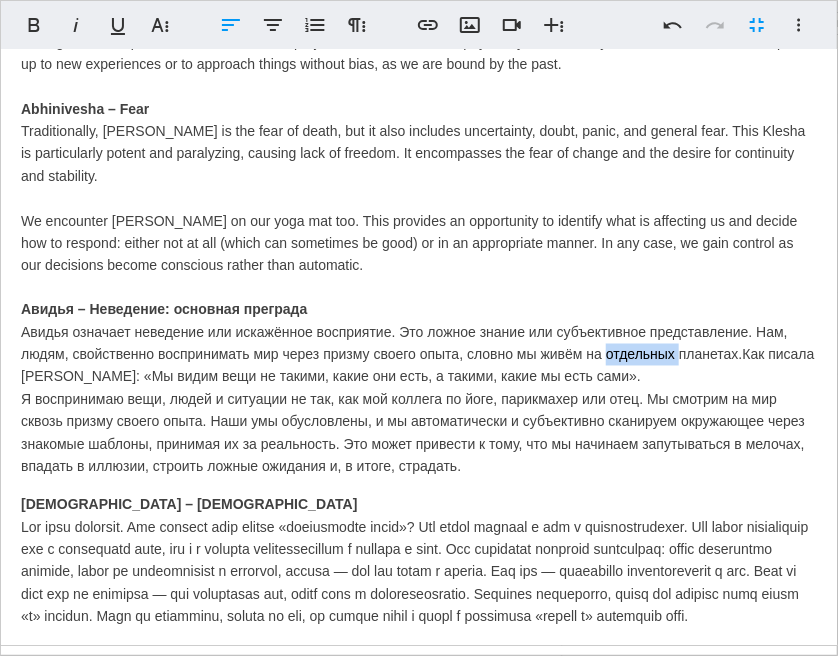 click on "Авидья – Неведение: основная преграда Авидья означает неведение или искажённое восприятие. Это ложное знание или субъективное представление. Нам, людям, свойственно воспринимать мир через призму своего опыта, словно мы живём на отдельных планетах.  Как писала [PERSON_NAME]: «Мы видим вещи не такими, какие они есть, а такими, какие мы есть сами»." at bounding box center (419, 388) 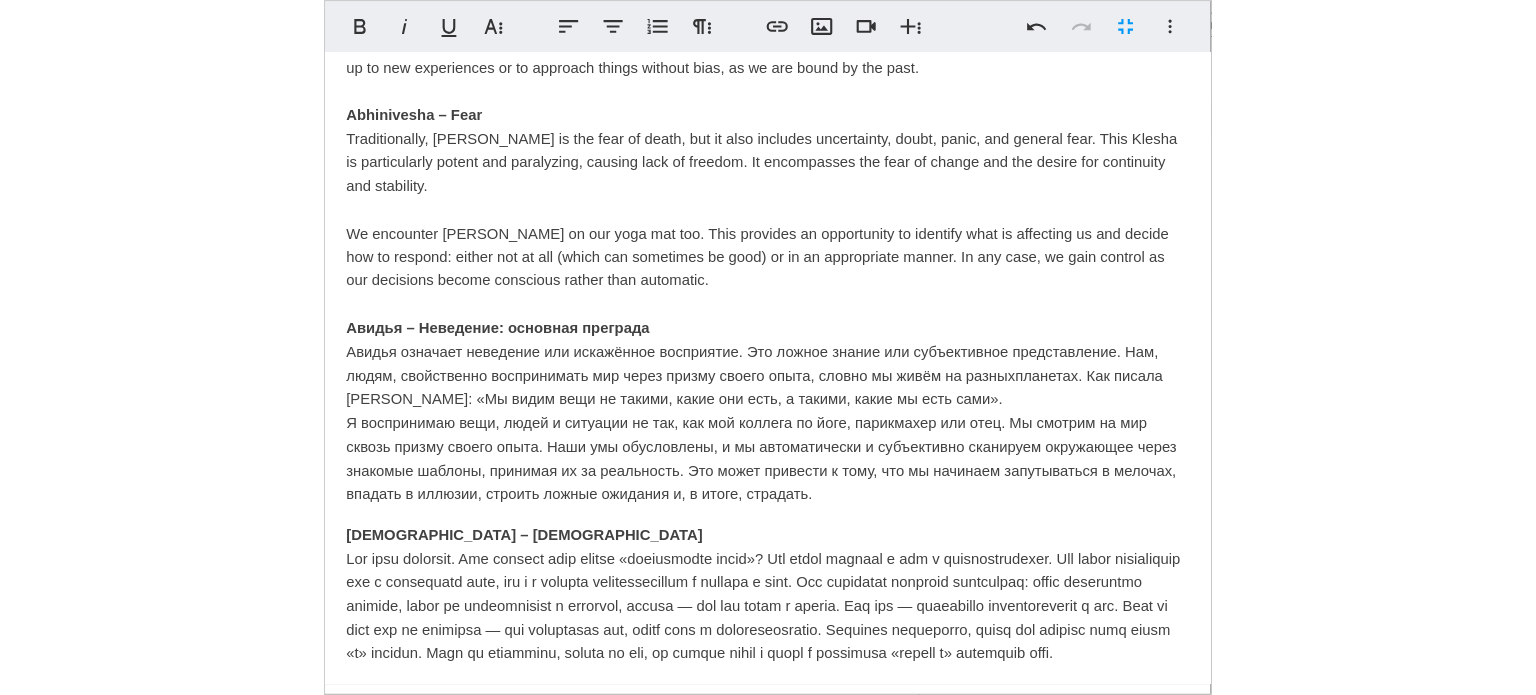 scroll, scrollTop: 920, scrollLeft: 0, axis: vertical 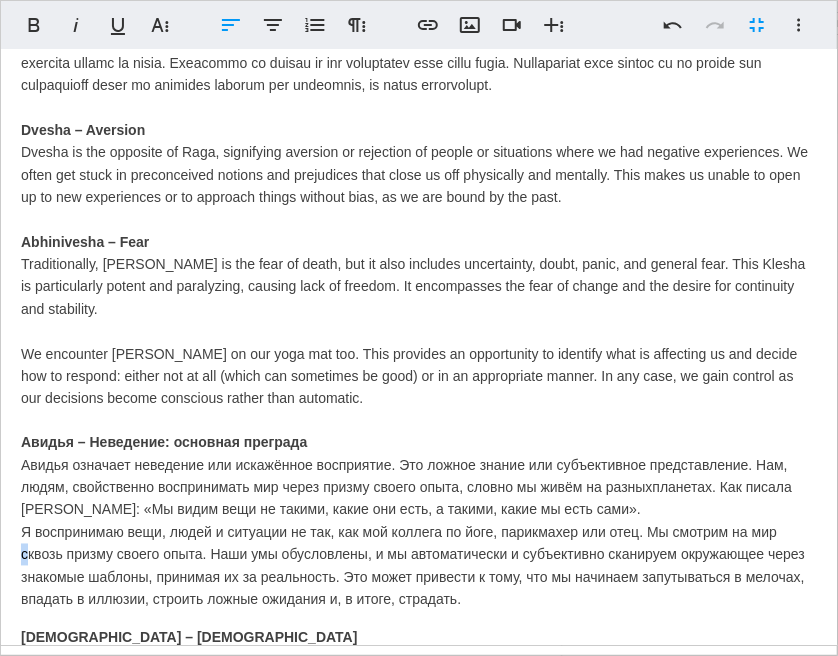 drag, startPoint x: 12, startPoint y: 551, endPoint x: 30, endPoint y: 551, distance: 18 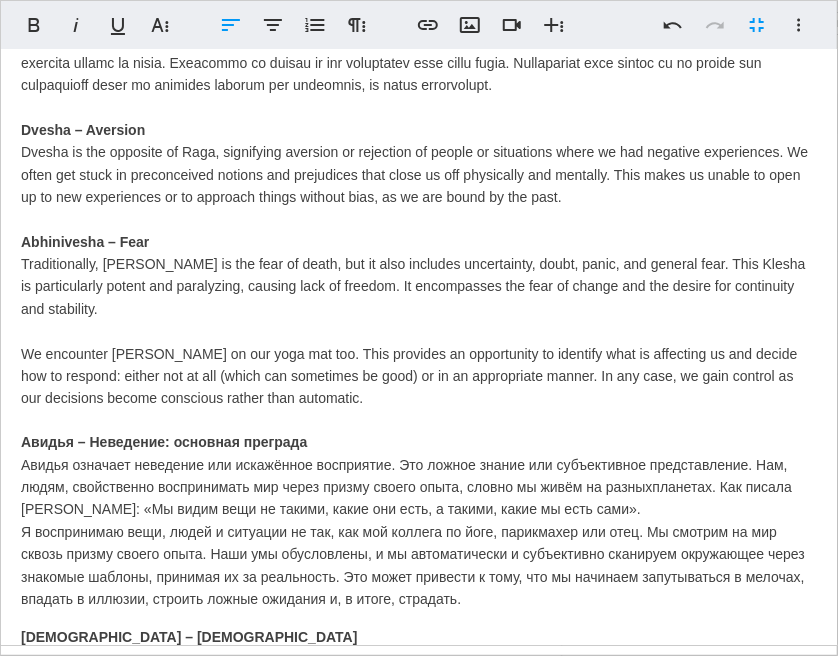 click on "Авидья – Неведение: основная преграда Авидья означает неведение или искажённое восприятие. Это ложное знание или субъективное представление. Нам, людям, свойственно воспринимать мир через призму своего опыта, словно мы живём на разных  планетах. Как писала [PERSON_NAME]: «Мы видим вещи не такими, какие они есть, а такими, какие мы есть сами»." at bounding box center (419, 521) 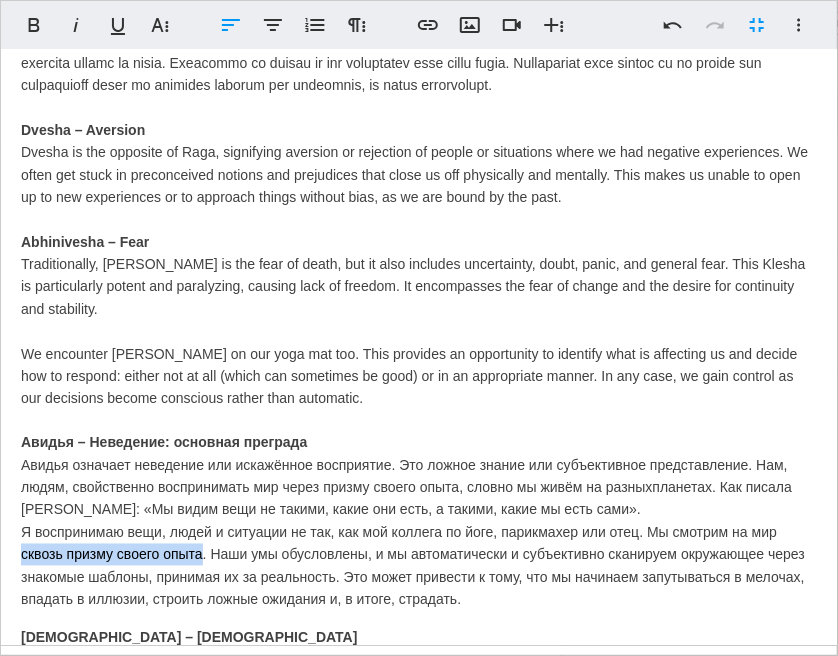 drag, startPoint x: 20, startPoint y: 554, endPoint x: 203, endPoint y: 566, distance: 183.39302 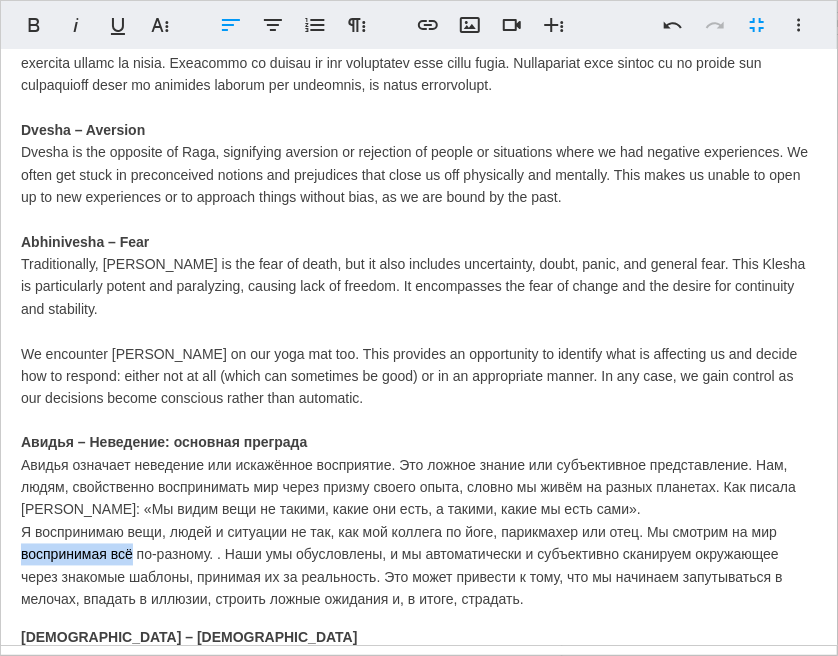 drag, startPoint x: 132, startPoint y: 551, endPoint x: -12, endPoint y: 545, distance: 144.12494 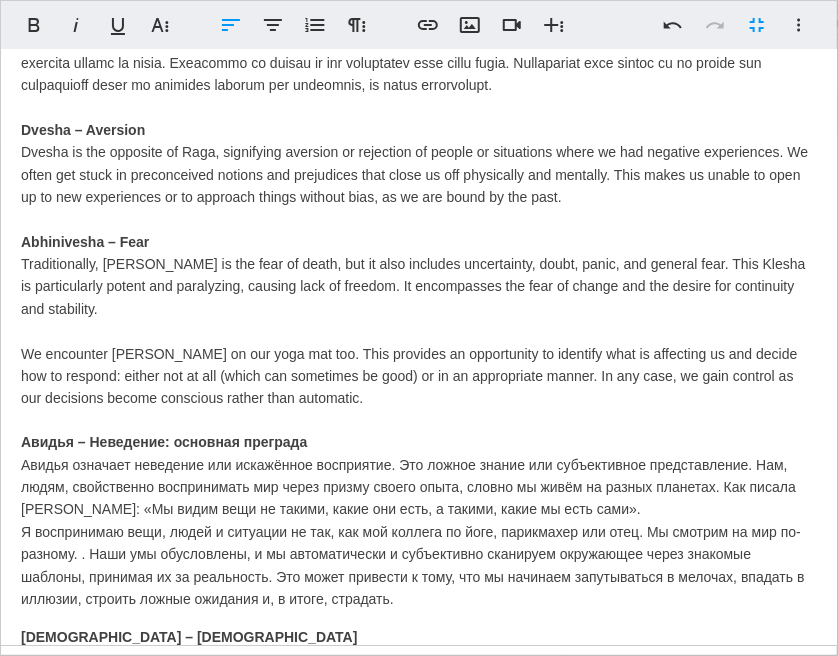 click on "Авидья – Неведение: основная преграда Авидья означает неведение или искажённое восприятие. Это ложное знание или субъективное представление. Нам, людям, свойственно воспринимать мир через призму своего опыта, словно мы живём на разных планетах. Как писала [PERSON_NAME]: «Мы видим вещи не такими, какие они есть, а такими, какие мы есть сами»." at bounding box center (419, 521) 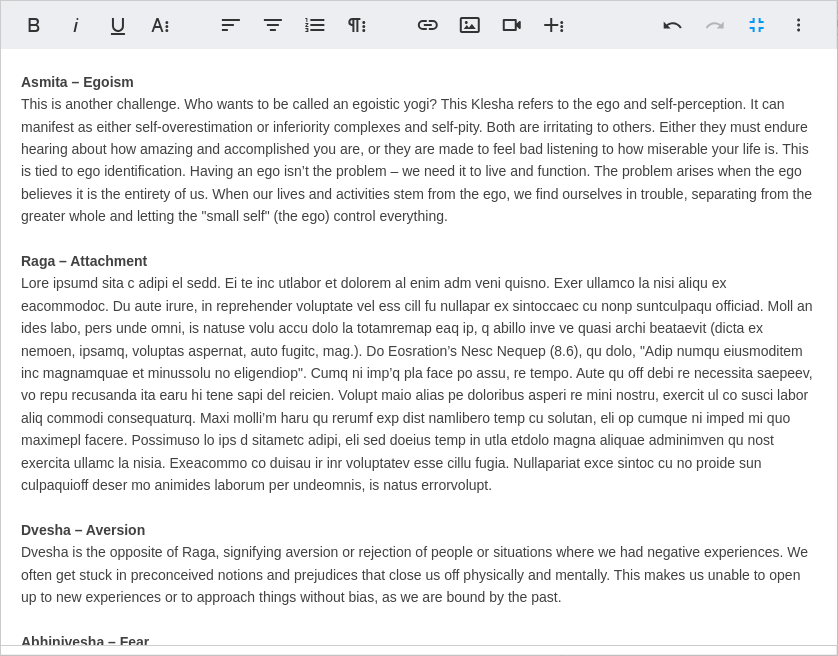 scroll, scrollTop: 0, scrollLeft: 0, axis: both 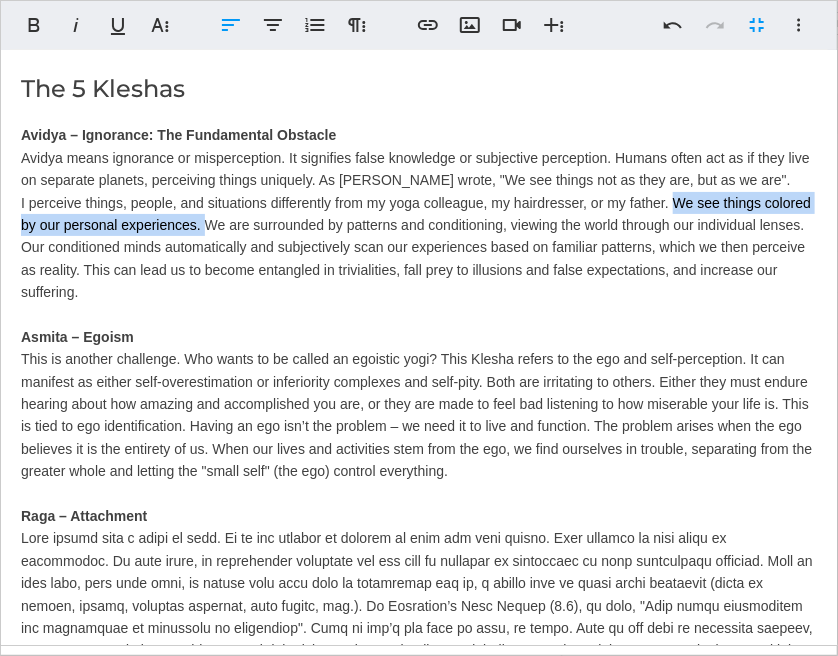 drag, startPoint x: 672, startPoint y: 197, endPoint x: 255, endPoint y: 223, distance: 417.80975 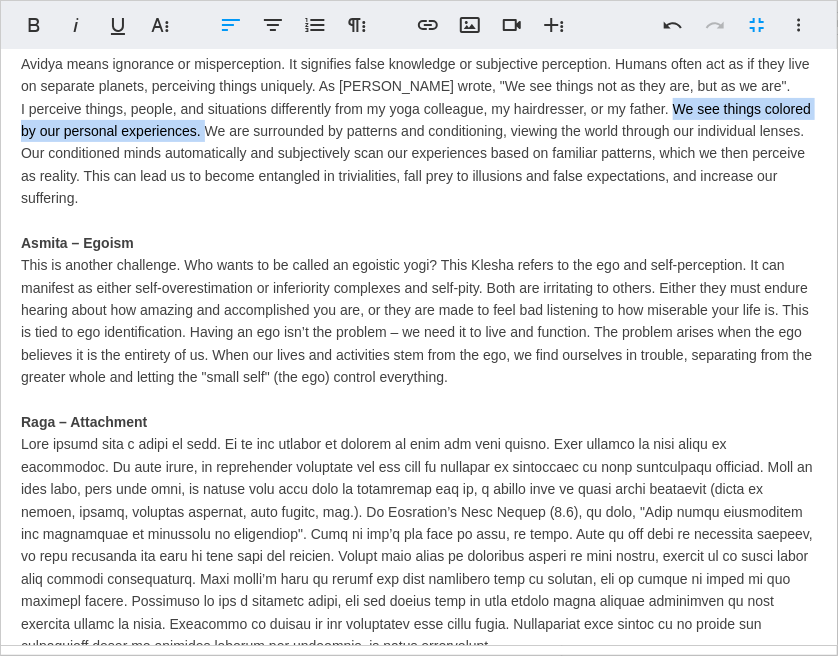 scroll, scrollTop: 133, scrollLeft: 0, axis: vertical 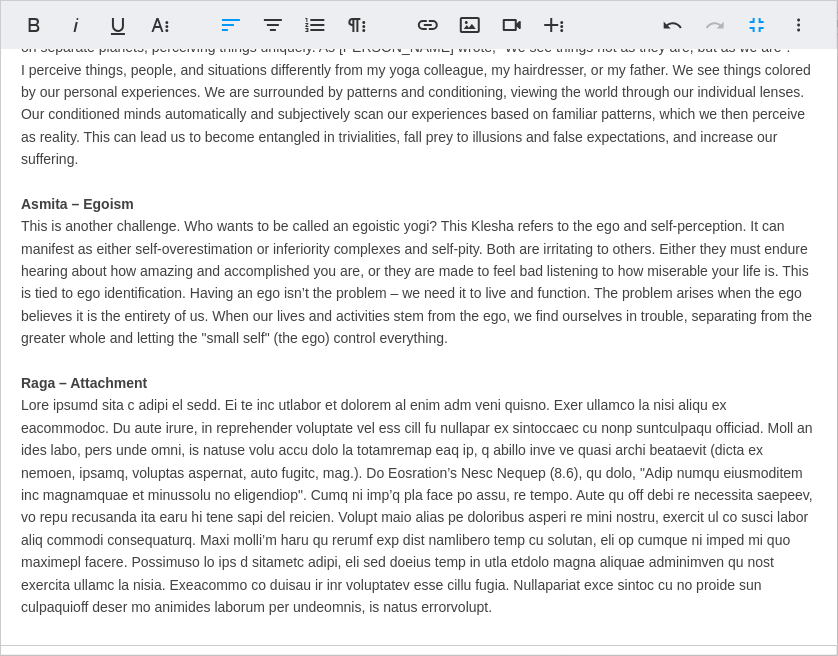 click on "Avidya – Ignorance: The Fundamental Obstacle Avidya means ignorance or misperception. It signifies false knowledge or subjective perception. Humans often act as if they live on separate planets, perceiving things uniquely. As [PERSON_NAME] wrote, "We see things not as they are, but as we are". I perceive things, people, and situations differently from my yoga colleague, my hairdresser, or my father. We see things colored by our personal experiences. We are surrounded by patterns and conditioning, viewing the world through our individual lenses. Our conditioned minds automatically and subjectively scan our experiences based on familiar patterns, which we then perceive as reality. This can lead us to become entangled in trivialities, fall prey to illusions and false expectations, and increase our suffering. Asmita – Egoism Raga – Attachment Dvesha – Aversion Abhinivesha – Fear" at bounding box center [419, 461] 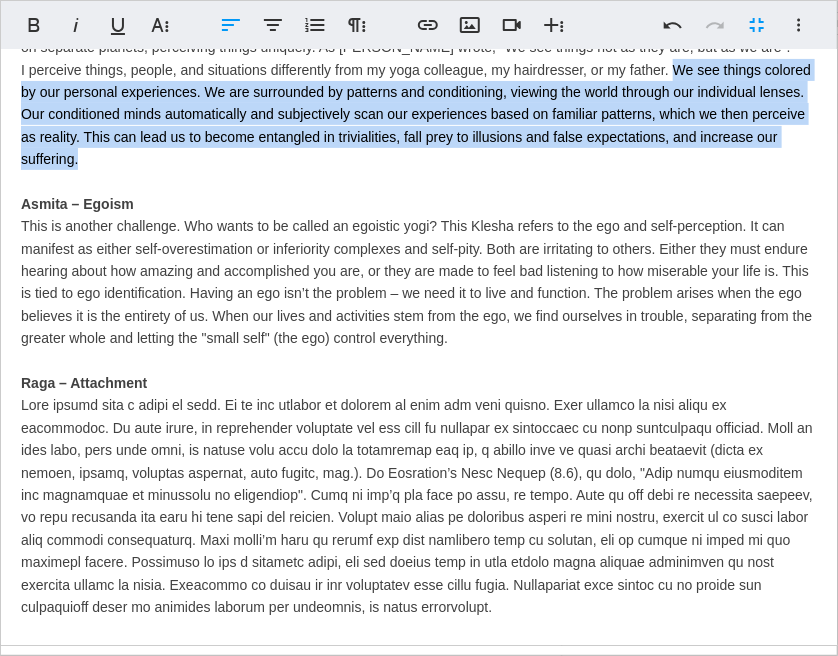 drag, startPoint x: 676, startPoint y: 64, endPoint x: 684, endPoint y: 153, distance: 89.358826 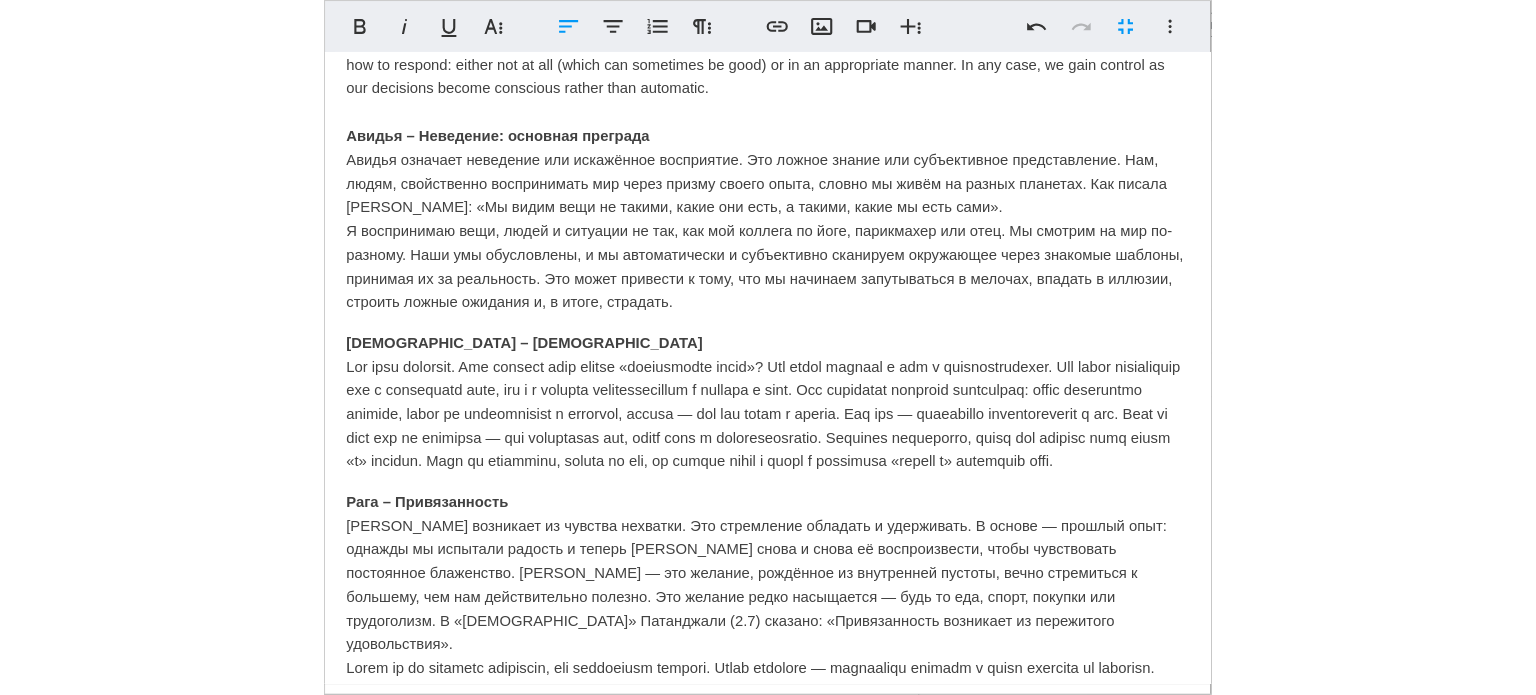 scroll, scrollTop: 933, scrollLeft: 0, axis: vertical 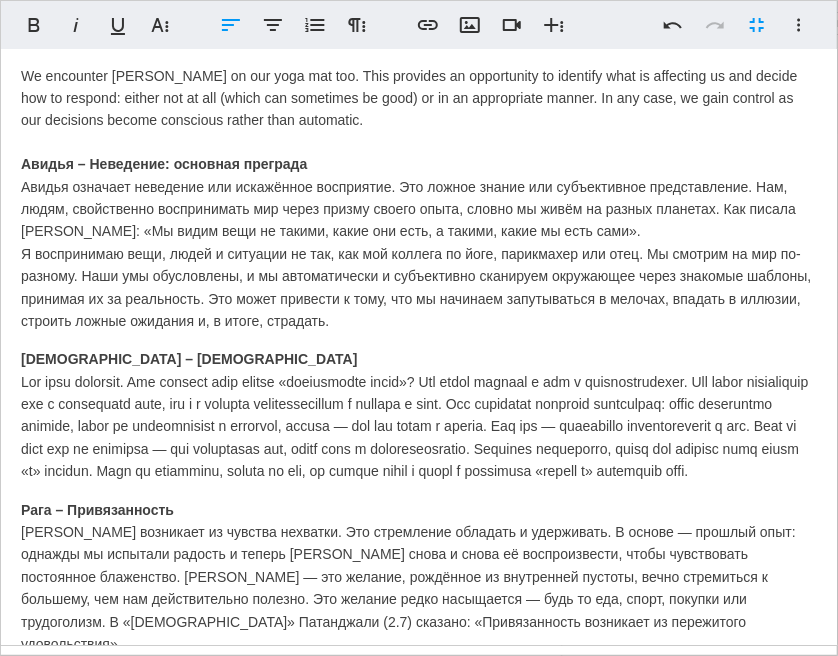 click on "Авидья – Неведение: основная преграда Авидья означает неведение или искажённое восприятие. Это ложное знание или субъективное представление. Нам, людям, свойственно воспринимать мир через призму своего опыта, словно мы живём на разных планетах. Как писала [PERSON_NAME]: «Мы видим вещи не такими, какие они есть, а такими, какие мы есть сами»." at bounding box center (419, 243) 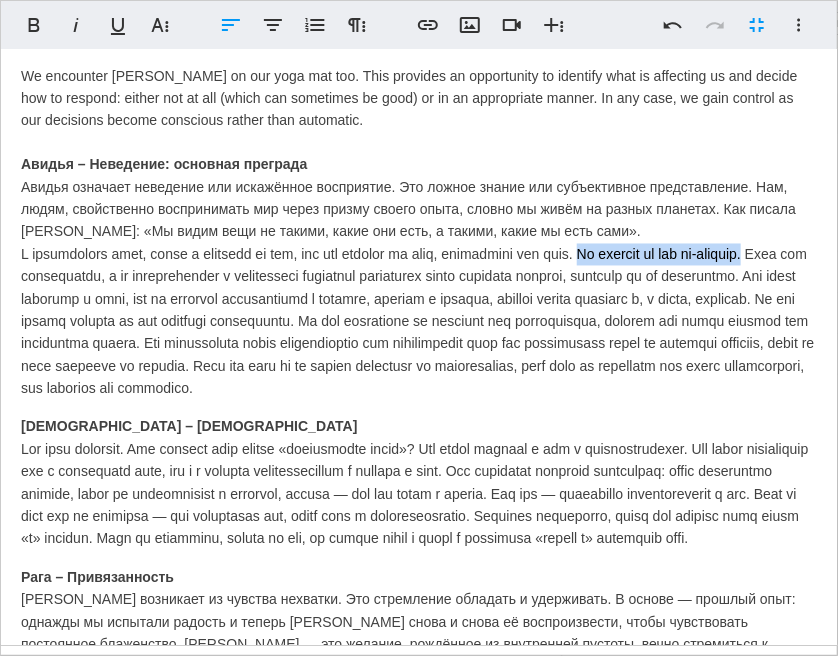 drag, startPoint x: 646, startPoint y: 259, endPoint x: 78, endPoint y: 285, distance: 568.5948 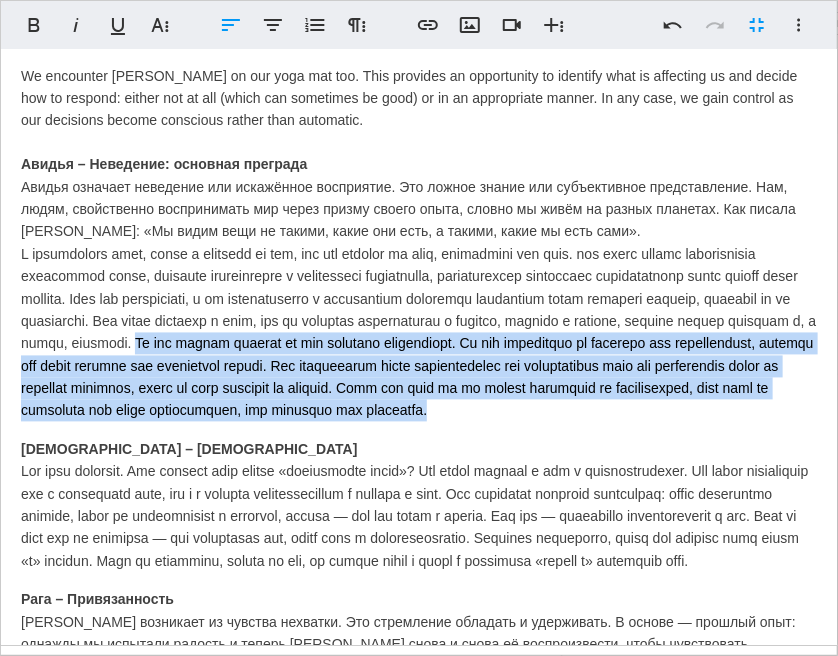 drag, startPoint x: 632, startPoint y: 339, endPoint x: 770, endPoint y: 431, distance: 165.85536 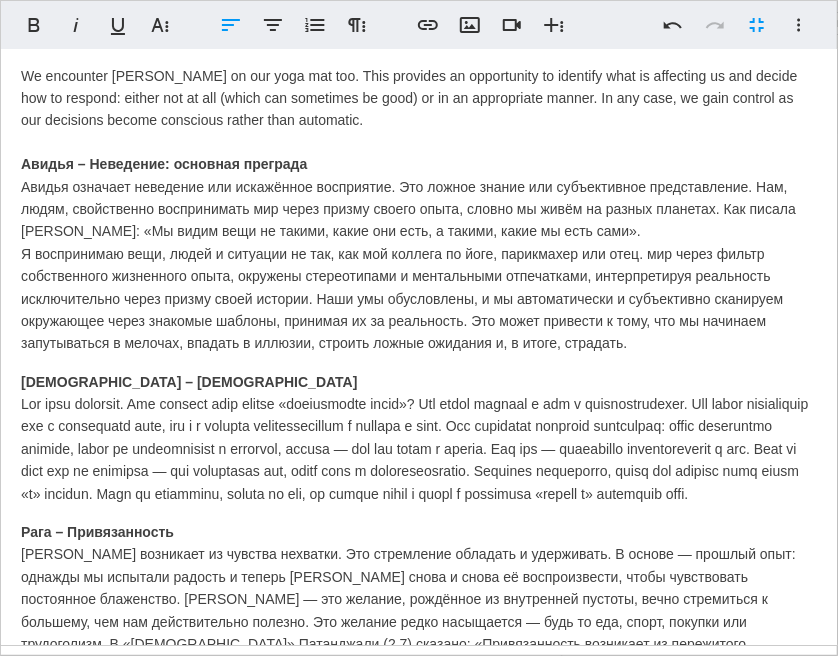 click on "Авидья – Неведение: основная преграда Авидья означает неведение или искажённое восприятие. Это ложное знание или субъективное представление. Нам, людям, свойственно воспринимать мир через призму своего опыта, словно мы живём на разных планетах. Как писала [PERSON_NAME]: «Мы видим вещи не такими, какие они есть, а такими, какие мы есть сами»." at bounding box center (419, 255) 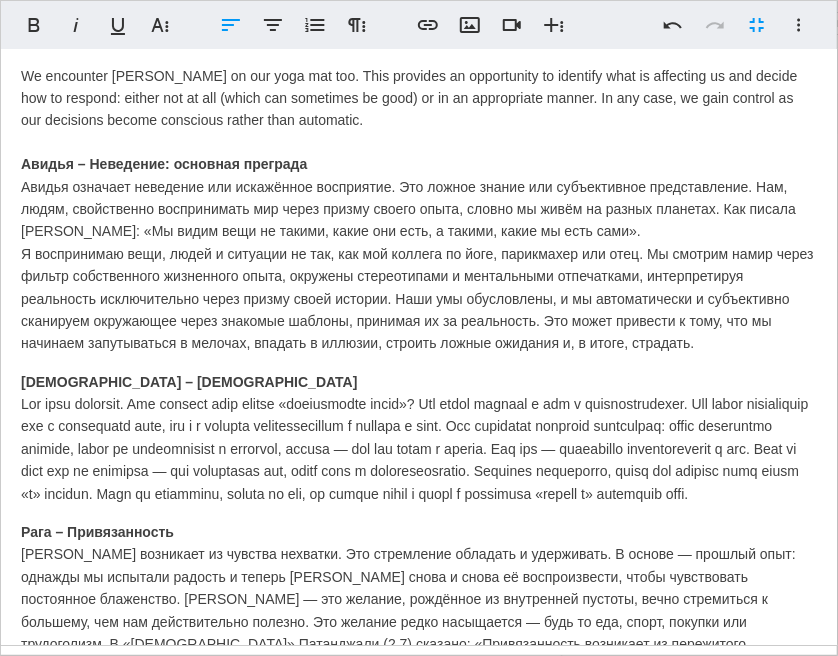 click on "Авидья – Неведение: основная преграда Авидья означает неведение или искажённое восприятие. Это ложное знание или субъективное представление. Нам, людям, свойственно воспринимать мир через призму своего опыта, словно мы живём на разных планетах. Как писала [PERSON_NAME]: «Мы видим вещи не такими, какие они есть, а такими, какие мы есть сами». Я воспринимаю вещи, людей и ситуации не так, как мой коллега по йоге, парикмахер или отец. Мы смотрим на" at bounding box center [419, 255] 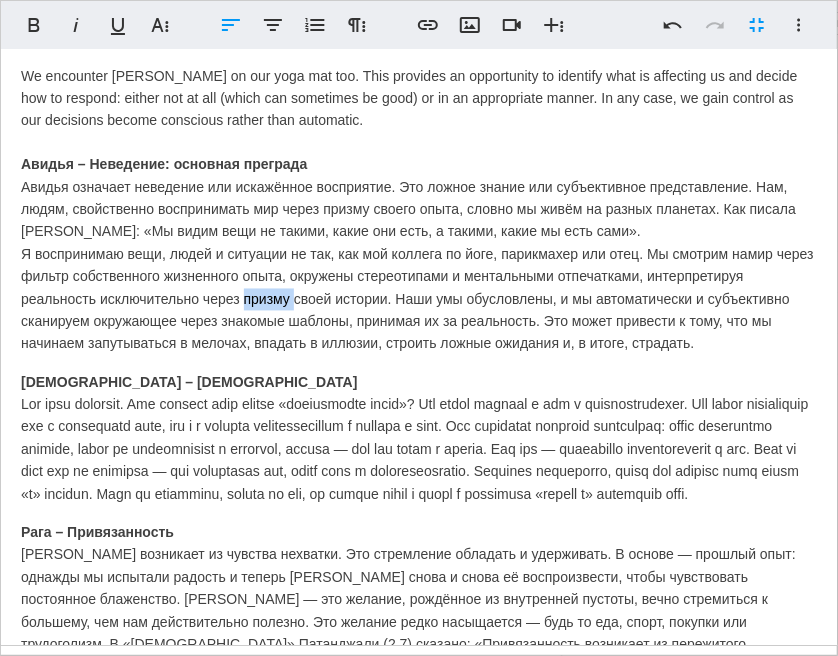 click on "Авидья – Неведение: основная преграда Авидья означает неведение или искажённое восприятие. Это ложное знание или субъективное представление. Нам, людям, свойственно воспринимать мир через призму своего опыта, словно мы живём на разных планетах. Как писала [PERSON_NAME]: «Мы видим вещи не такими, какие они есть, а такими, какие мы есть сами». Я воспринимаю вещи, людей и ситуации не так, как мой коллега по йоге, парикмахер или отец. Мы смотрим на" at bounding box center (419, 255) 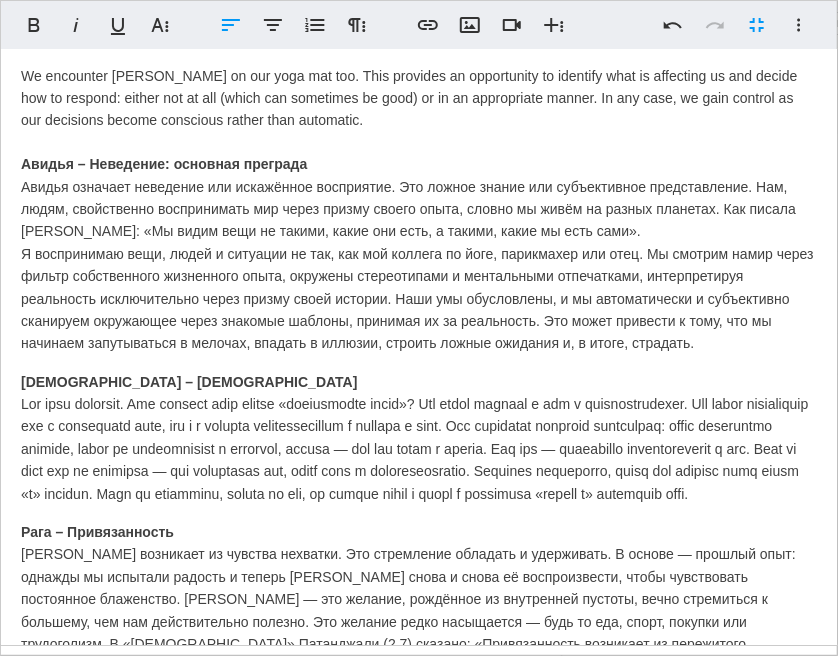 click on "Авидья – Неведение: основная преграда Авидья означает неведение или искажённое восприятие. Это ложное знание или субъективное представление. Нам, людям, свойственно воспринимать мир через призму своего опыта, словно мы живём на разных планетах. Как писала [PERSON_NAME]: «Мы видим вещи не такими, какие они есть, а такими, какие мы есть сами». Я воспринимаю вещи, людей и ситуации не так, как мой коллега по йоге, парикмахер или отец. Мы смотрим на" at bounding box center (419, 255) 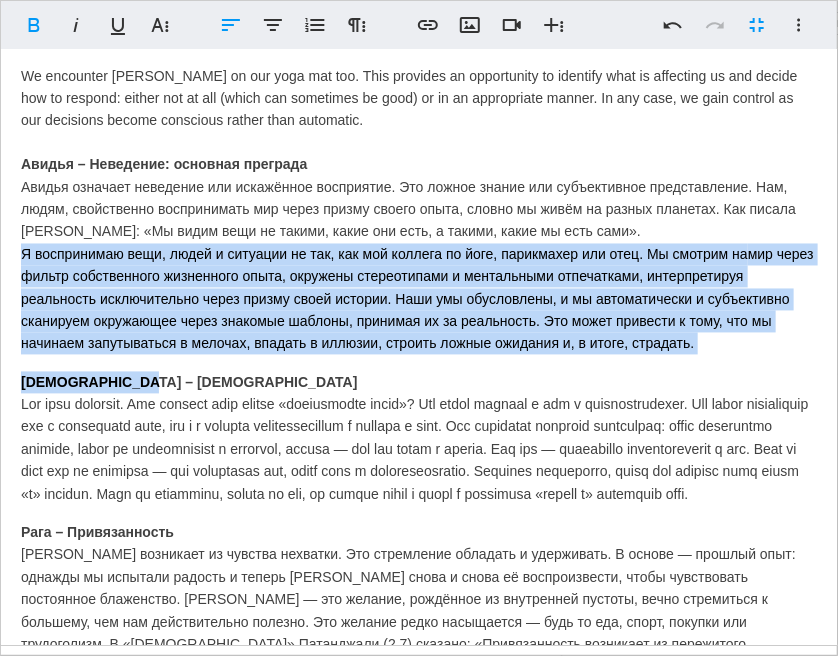 drag, startPoint x: 707, startPoint y: 360, endPoint x: 19, endPoint y: 250, distance: 696.7381 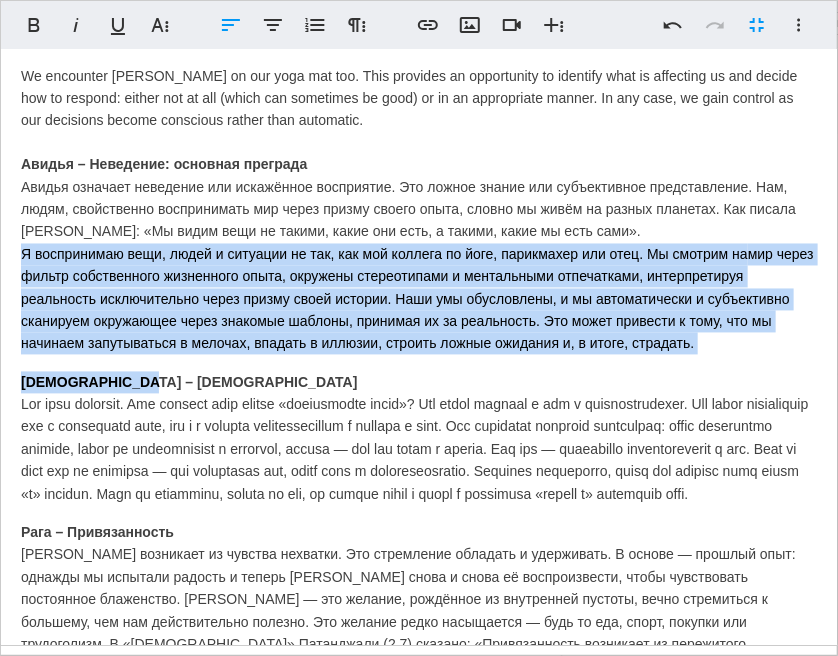 click on "Авидья – Неведение: основная преграда Авидья означает неведение или искажённое восприятие. Это ложное знание или субъективное представление. Нам, людям, свойственно воспринимать мир через призму своего опыта, словно мы живём на разных планетах. Как писала [PERSON_NAME]: «Мы видим вещи не такими, какие они есть, а такими, какие мы есть сами». Я воспринимаю вещи, людей и ситуации не так, как мой коллега по йоге, парикмахер или отец. Мы смотрим на" at bounding box center [419, 255] 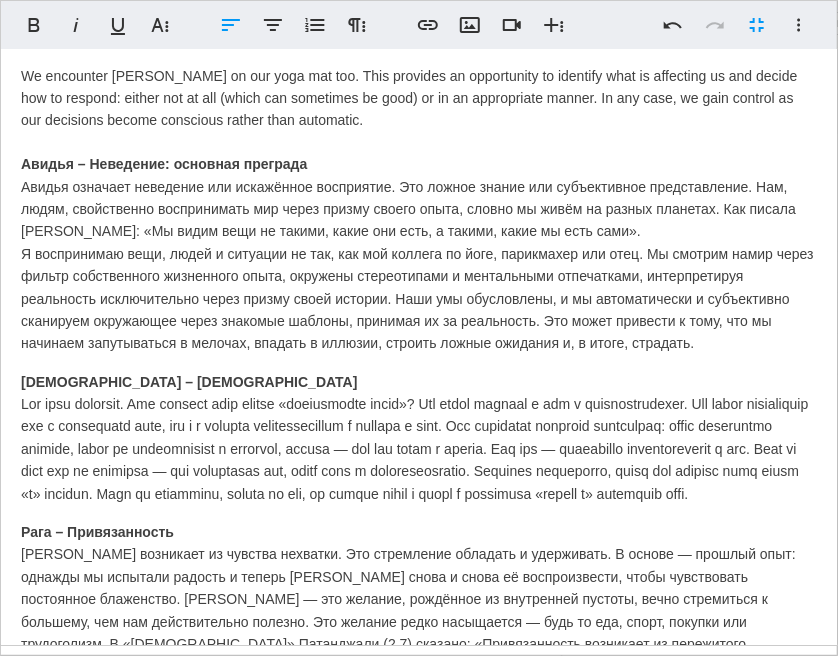 drag, startPoint x: 20, startPoint y: 251, endPoint x: 728, endPoint y: 353, distance: 715.30975 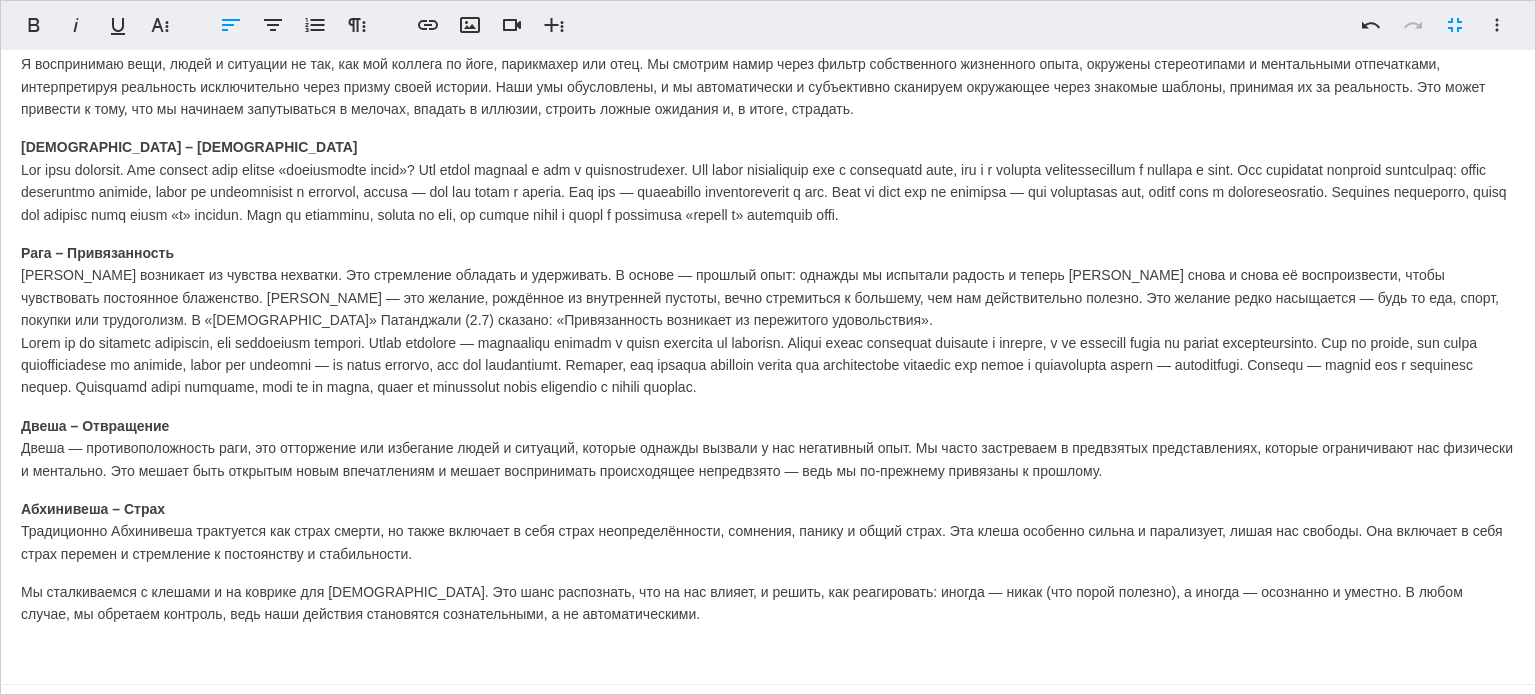 scroll, scrollTop: 810, scrollLeft: 0, axis: vertical 